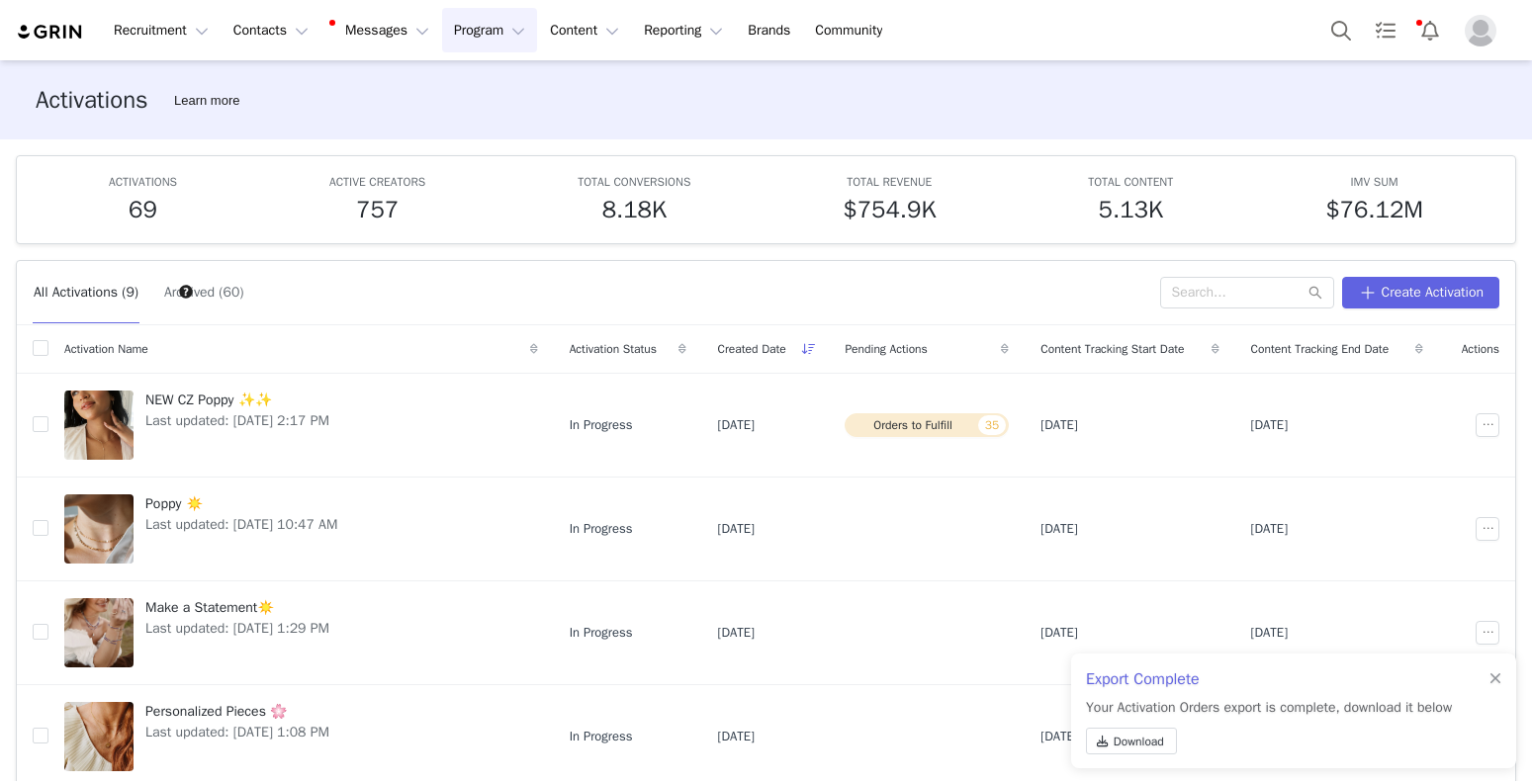 scroll, scrollTop: 0, scrollLeft: 0, axis: both 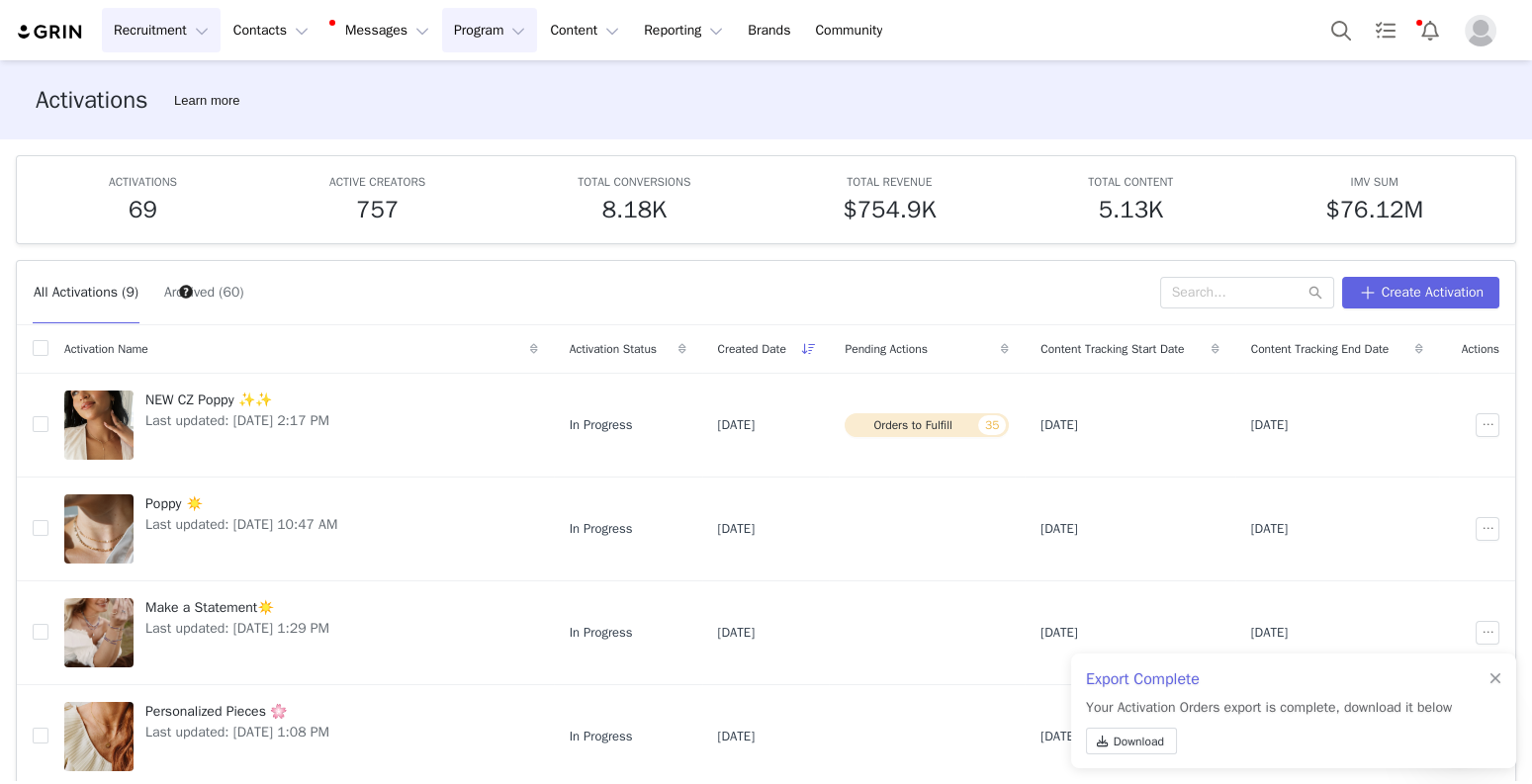 click on "Recruitment Recruitment" at bounding box center (161, 30) 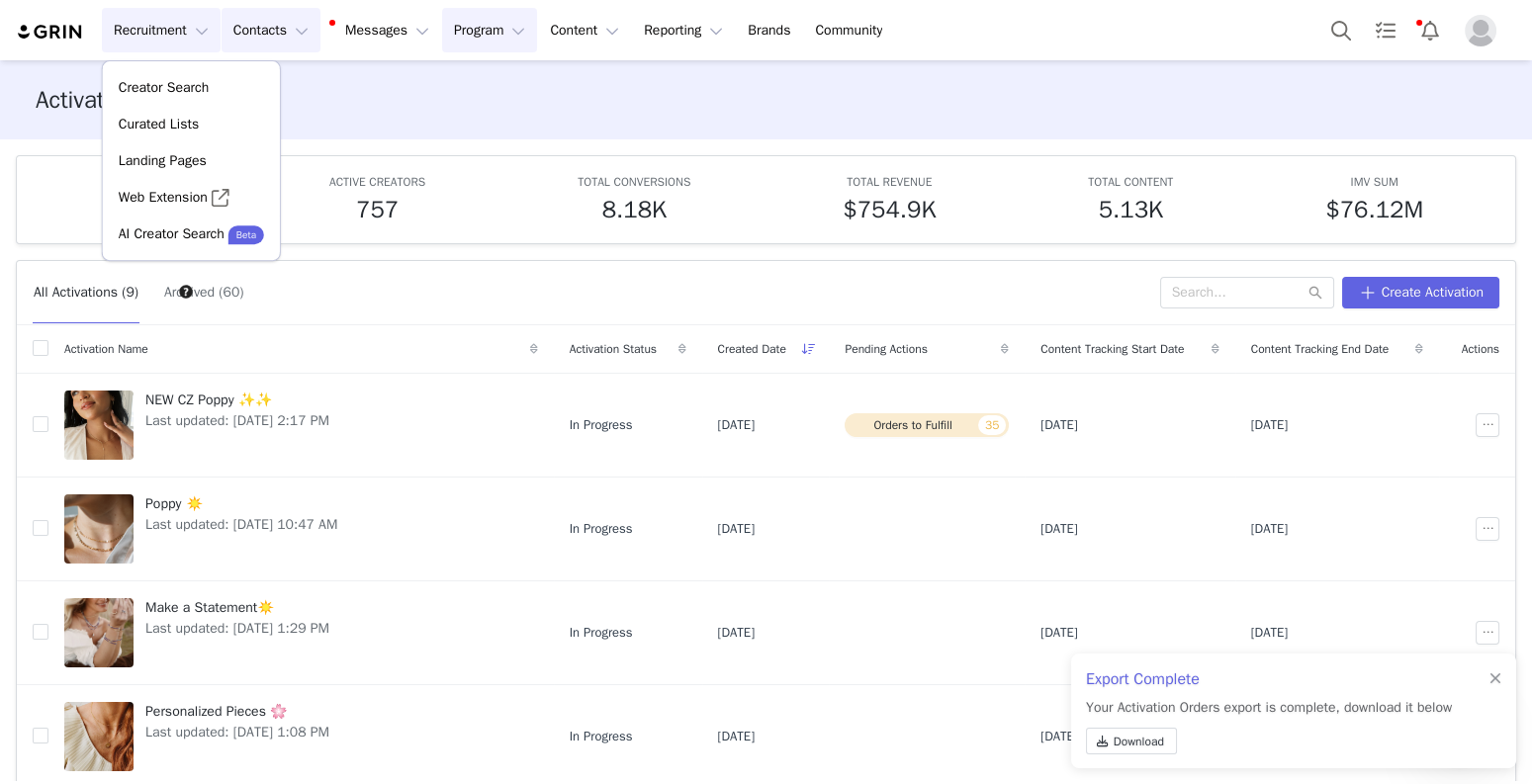 click on "Contacts Contacts" at bounding box center [271, 30] 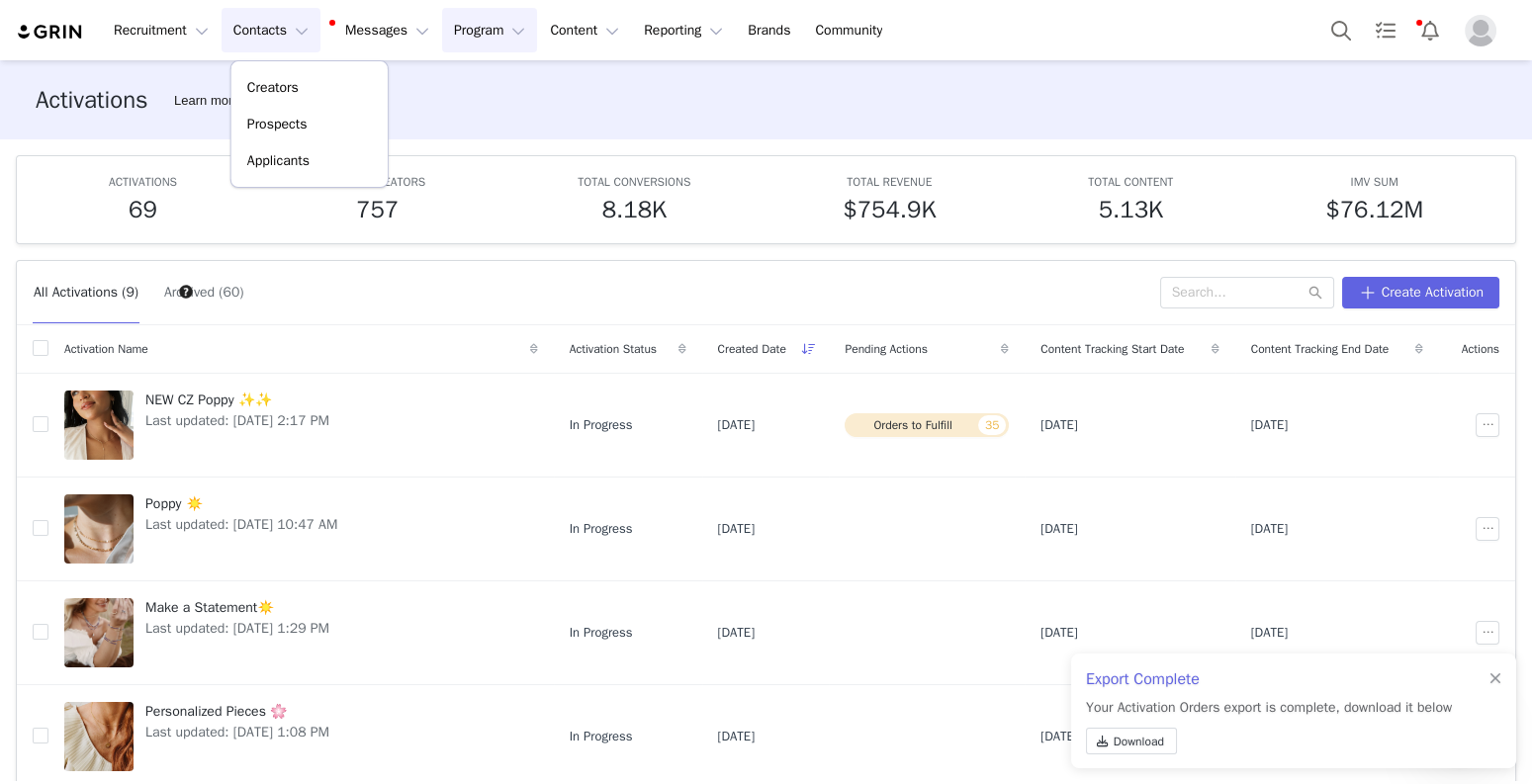 click on "Program Program" at bounding box center (490, 30) 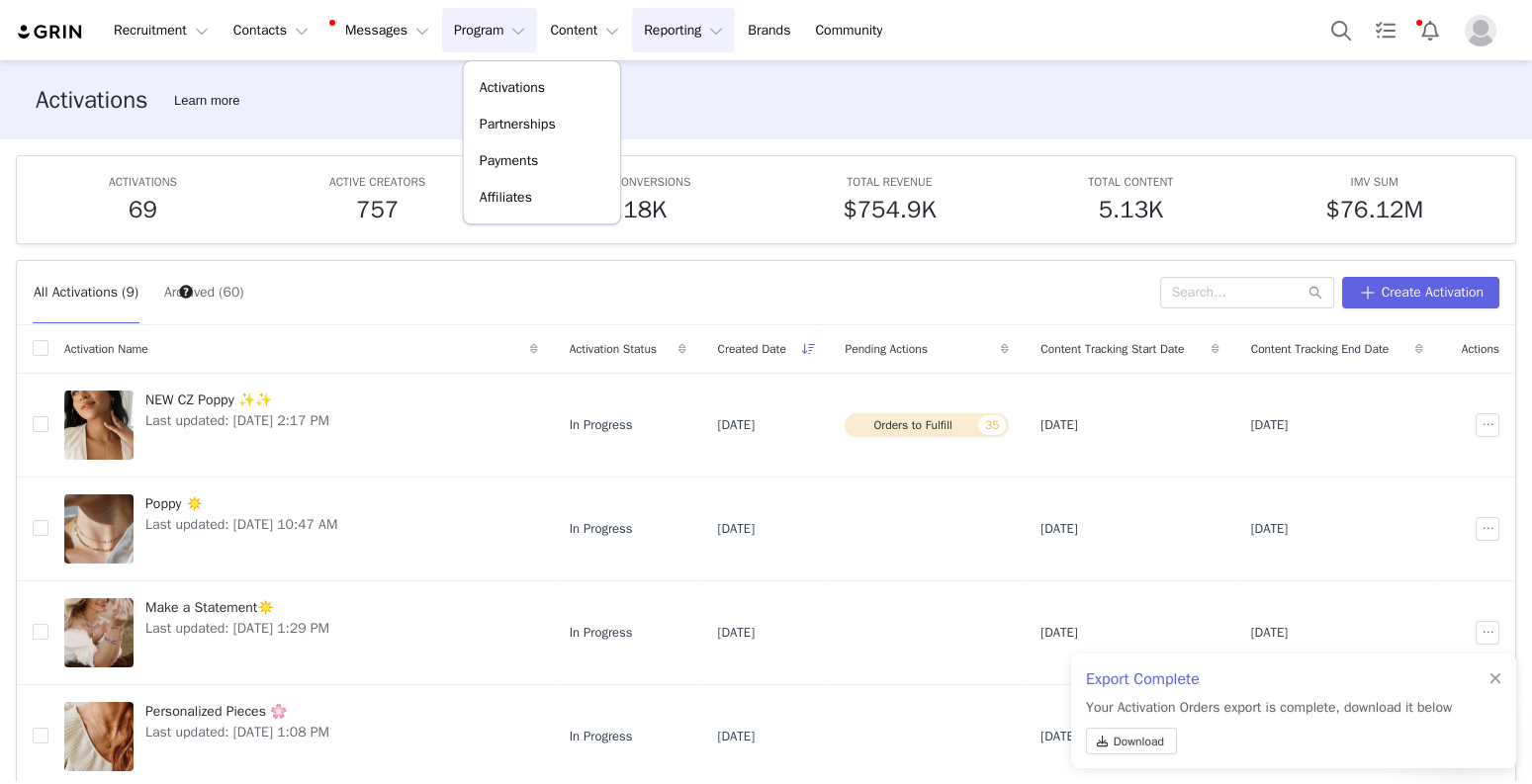 click on "Reporting Reporting" at bounding box center (683, 30) 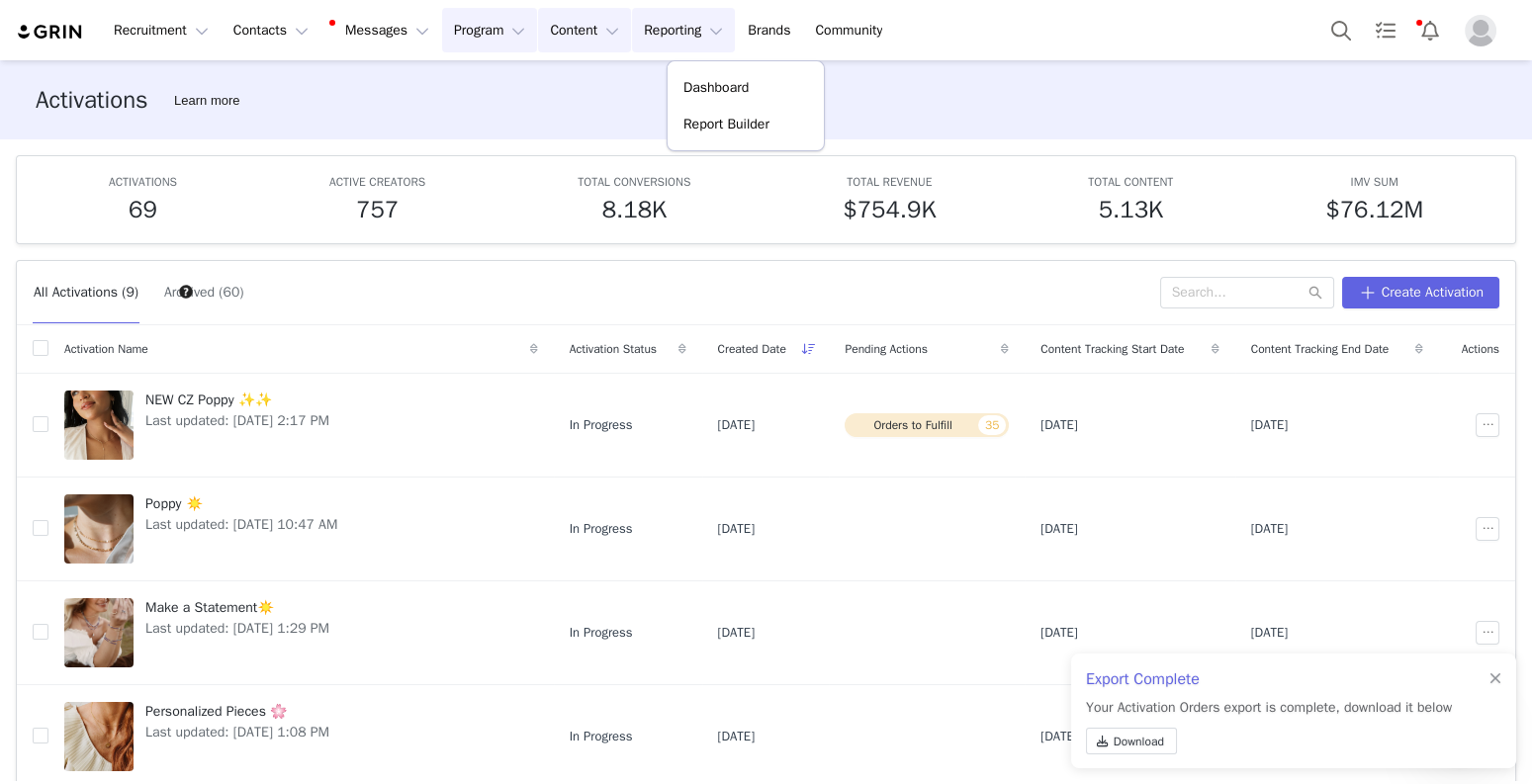 click on "Content Content" at bounding box center [585, 30] 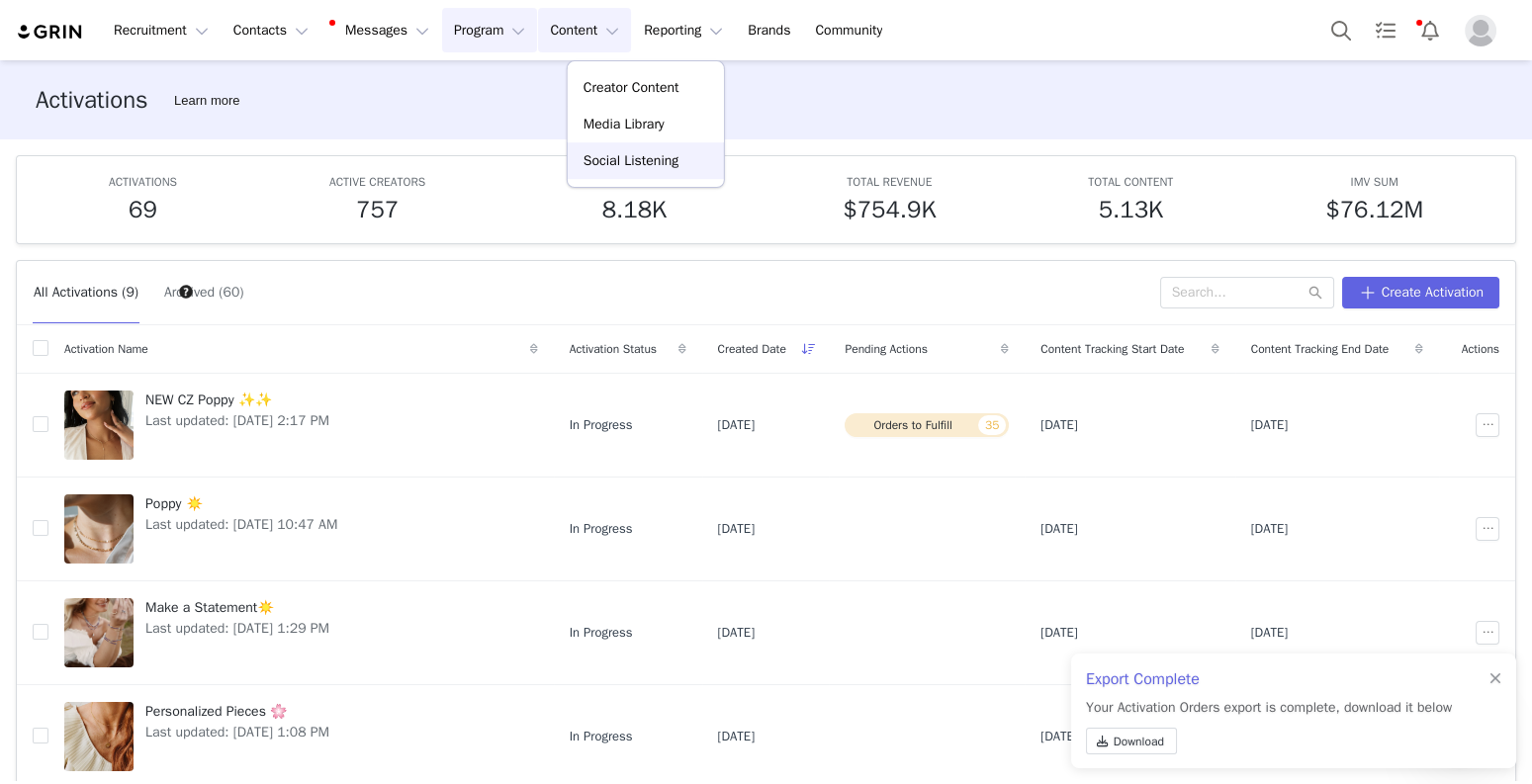 click on "Social Listening" at bounding box center [631, 160] 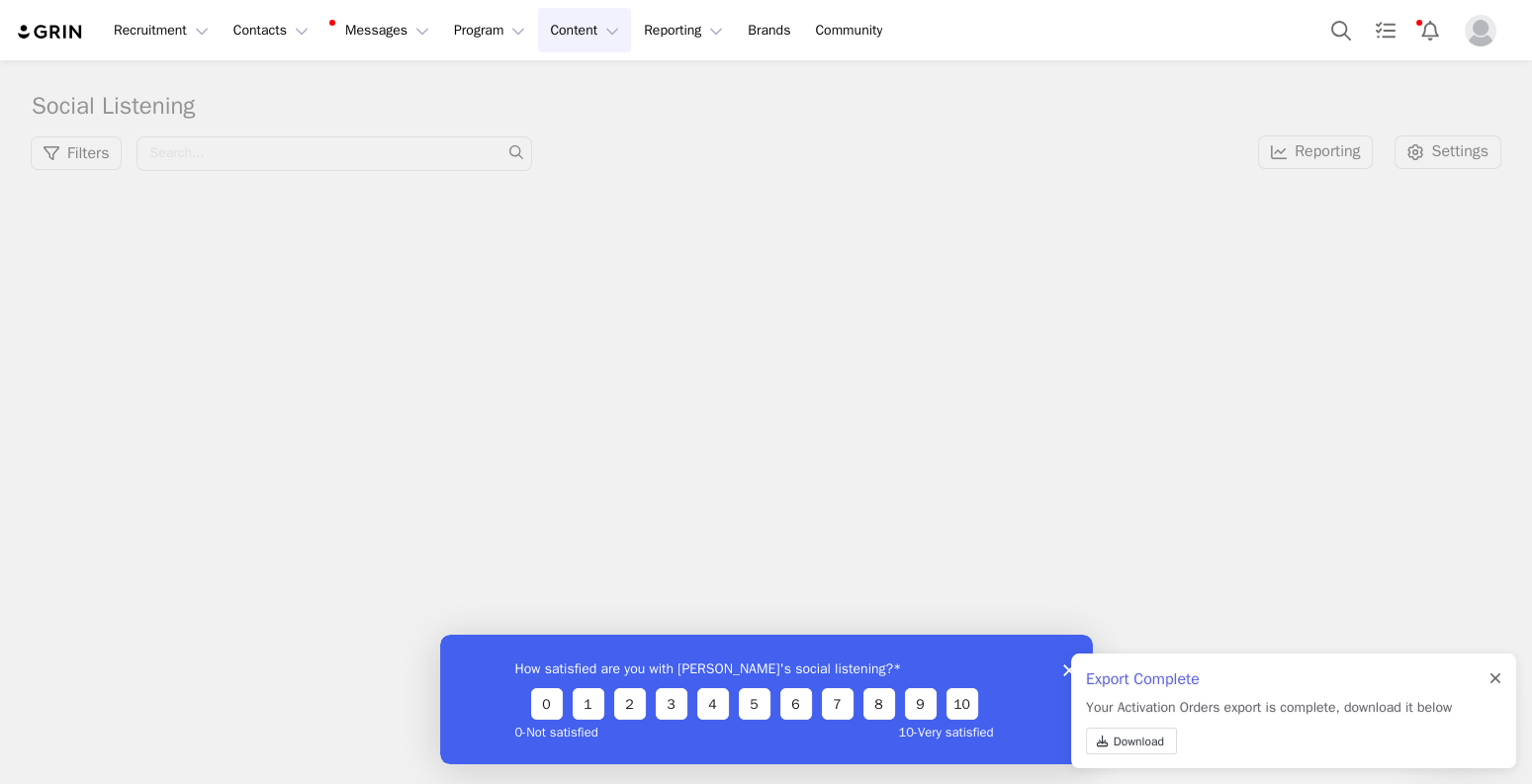 scroll, scrollTop: 0, scrollLeft: 0, axis: both 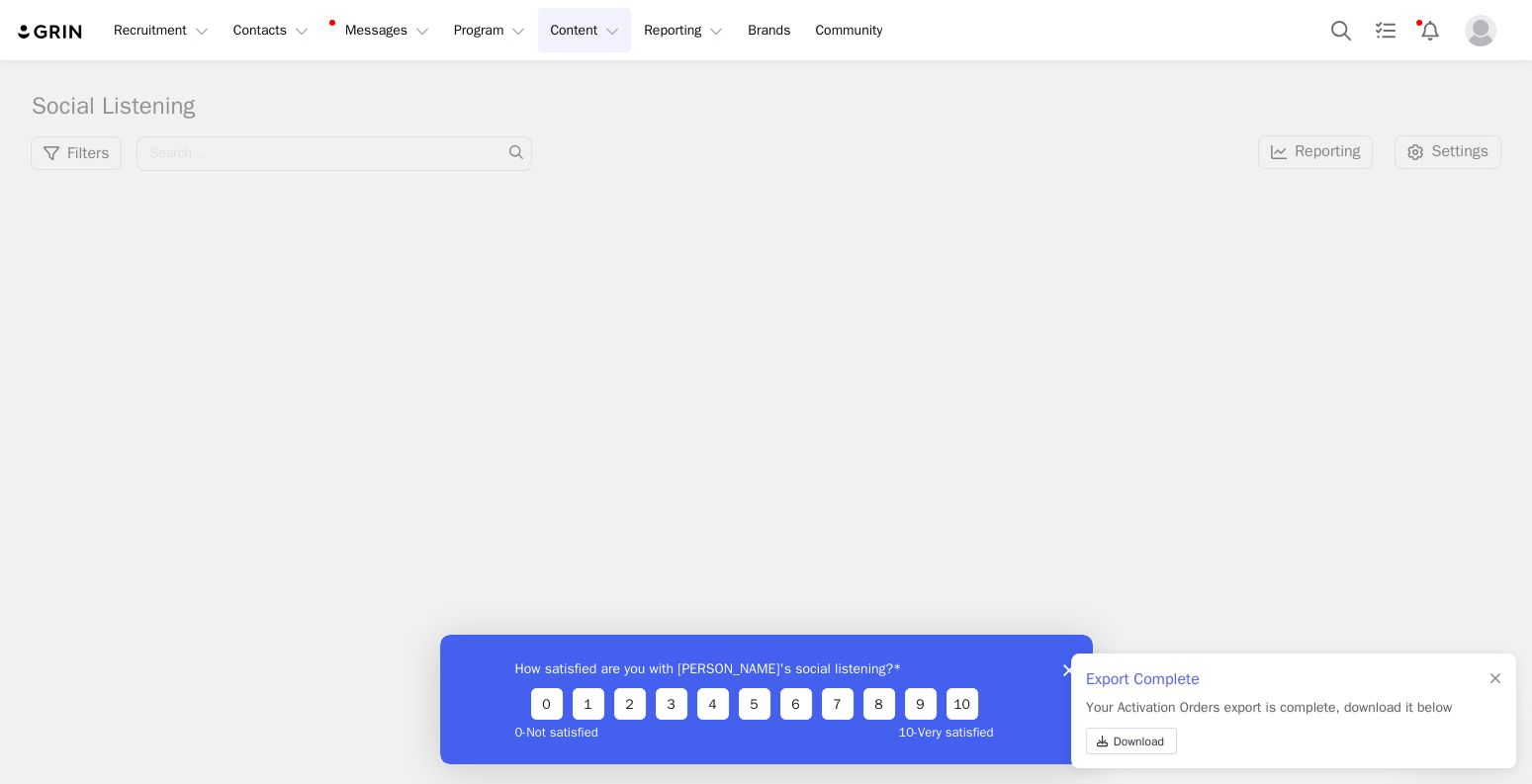 click at bounding box center (1495, 679) 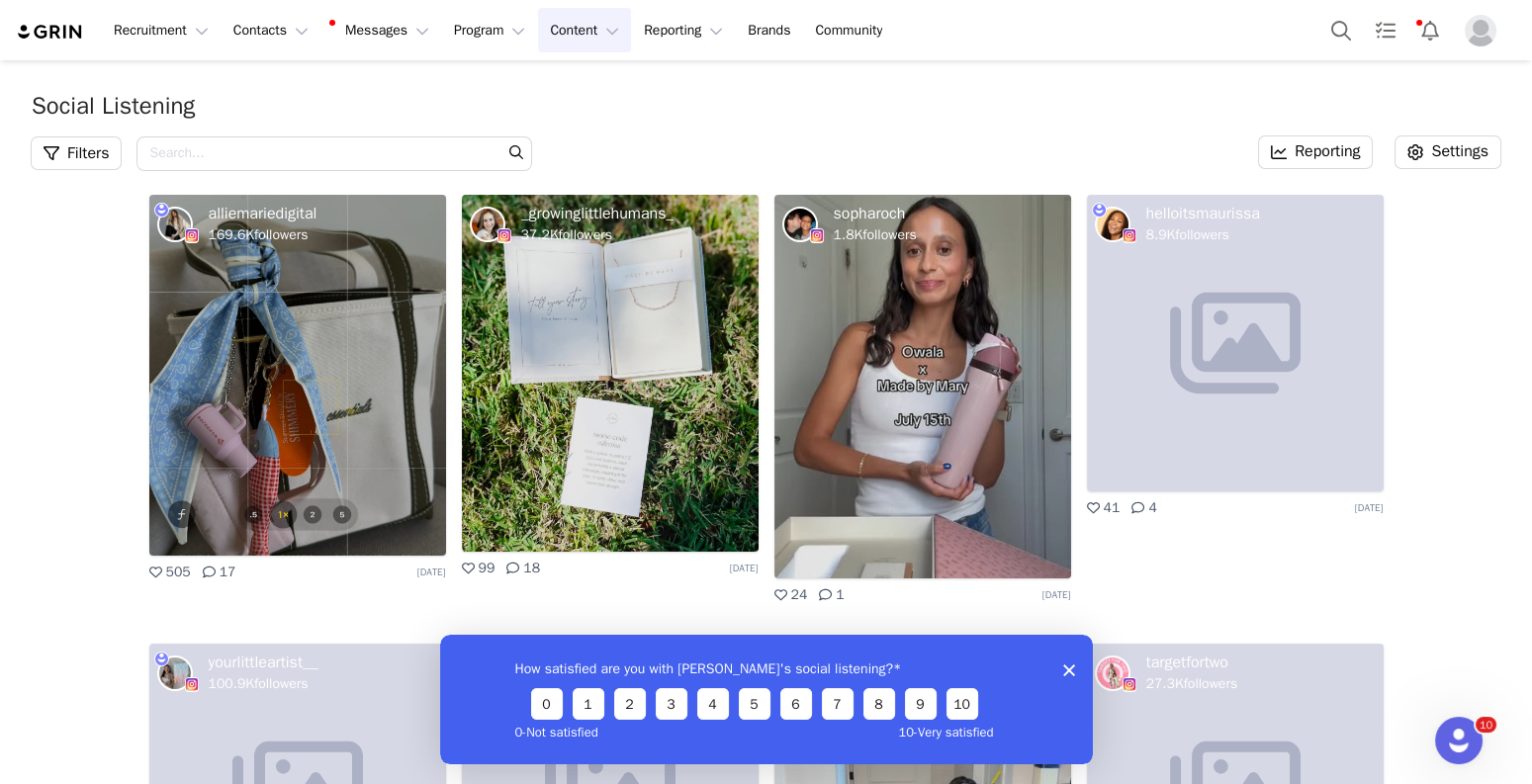 click 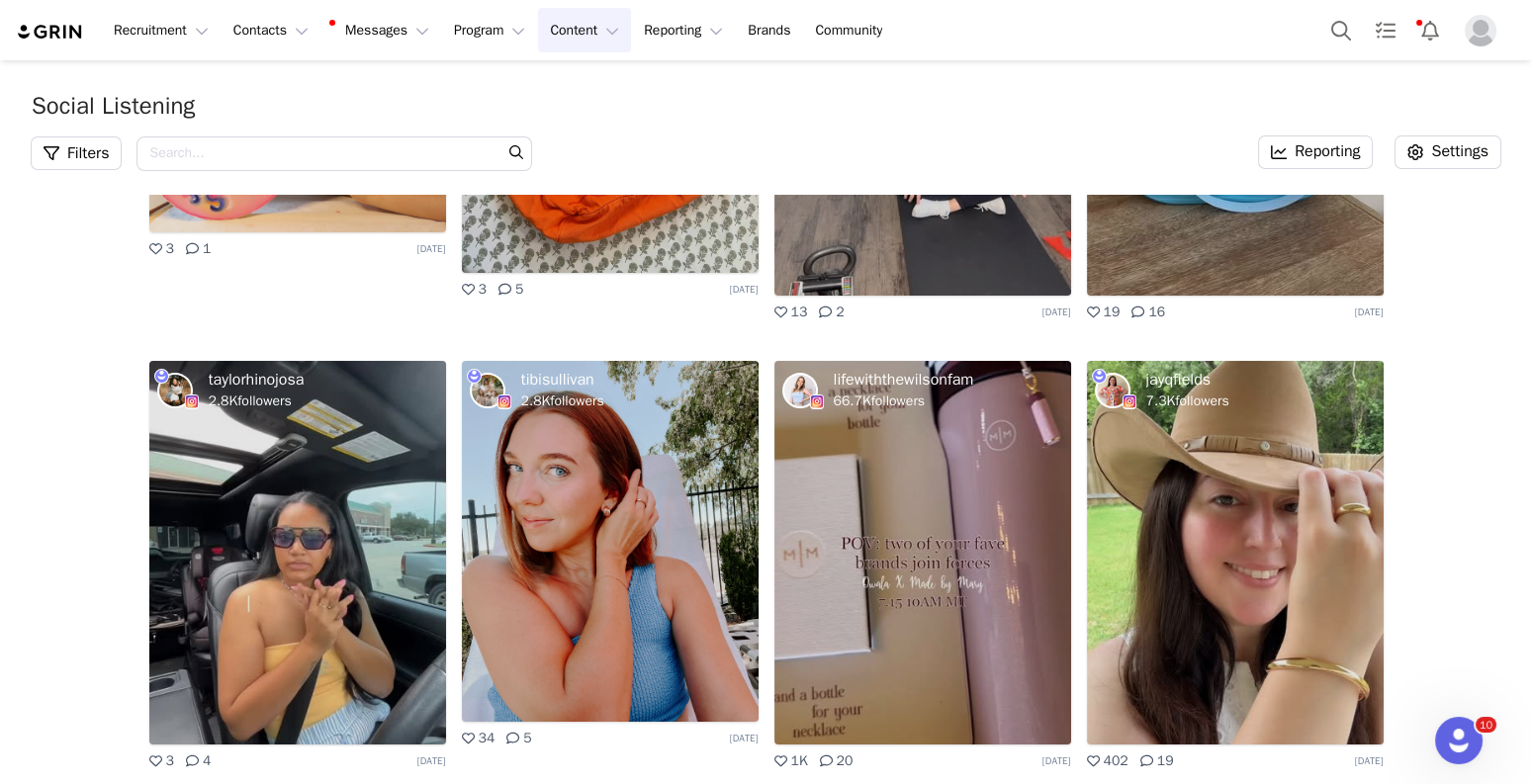 scroll, scrollTop: 813, scrollLeft: 0, axis: vertical 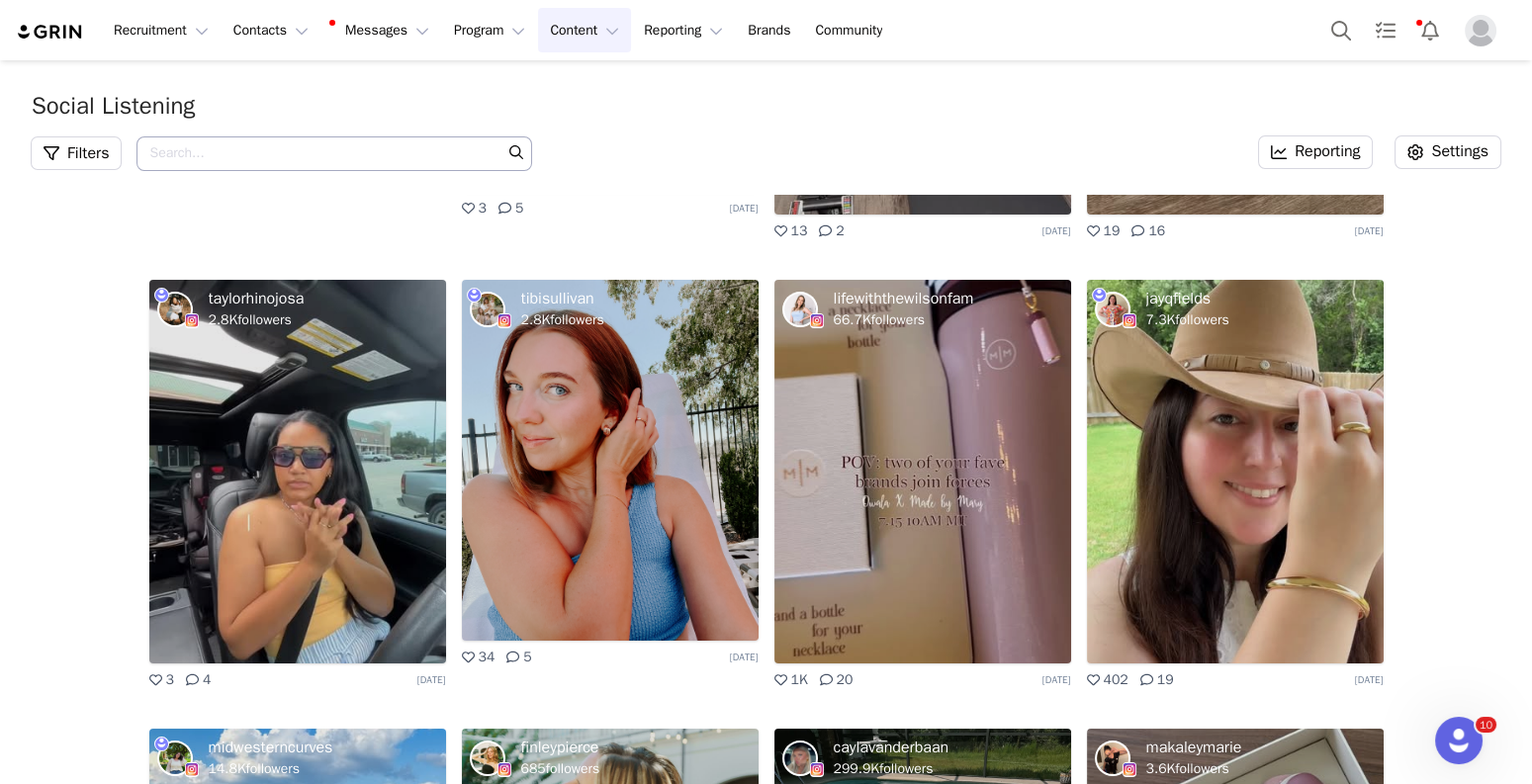click on "Search  - Optional" at bounding box center [334, 153] 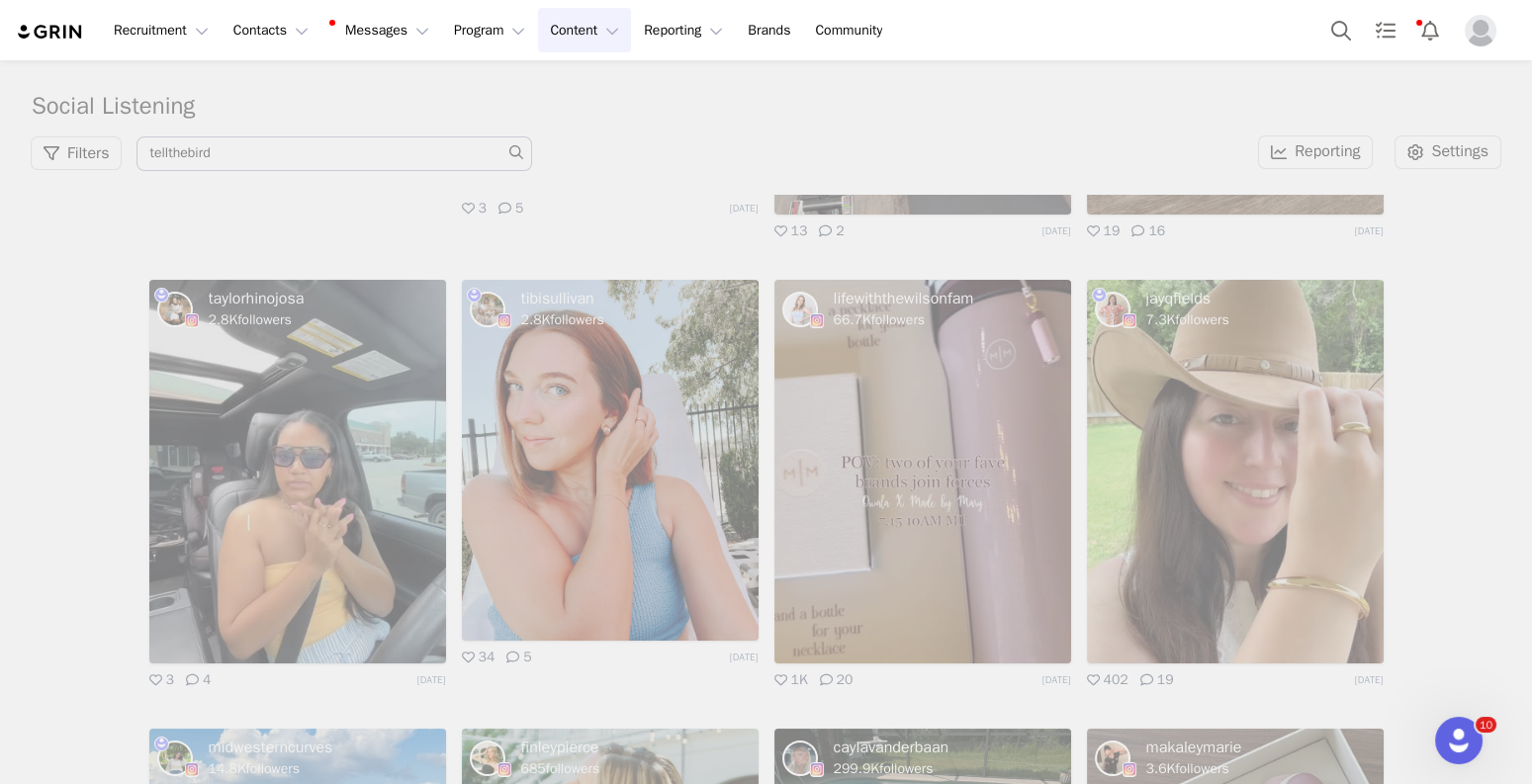 scroll, scrollTop: 0, scrollLeft: 0, axis: both 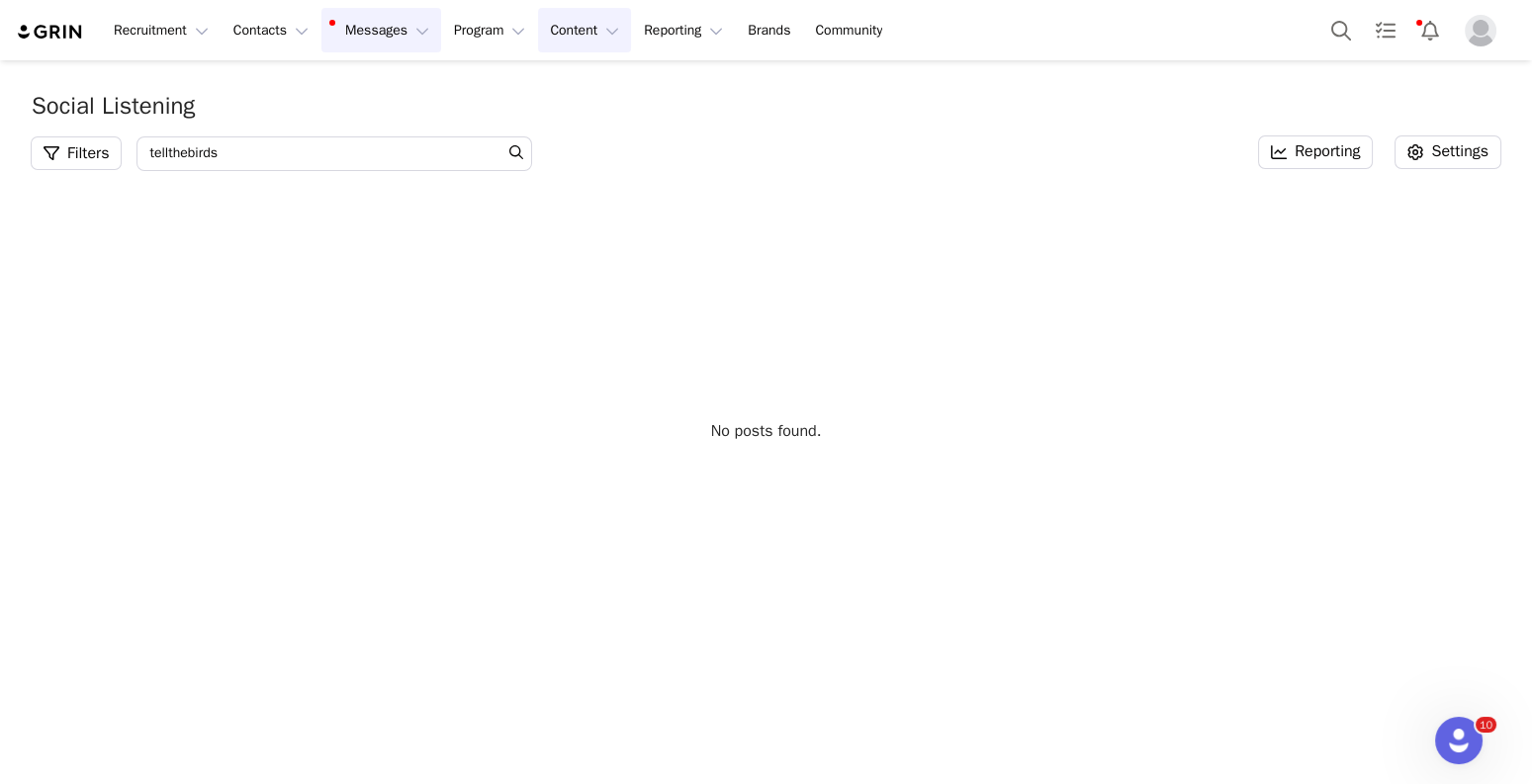 type on "tellthebirds" 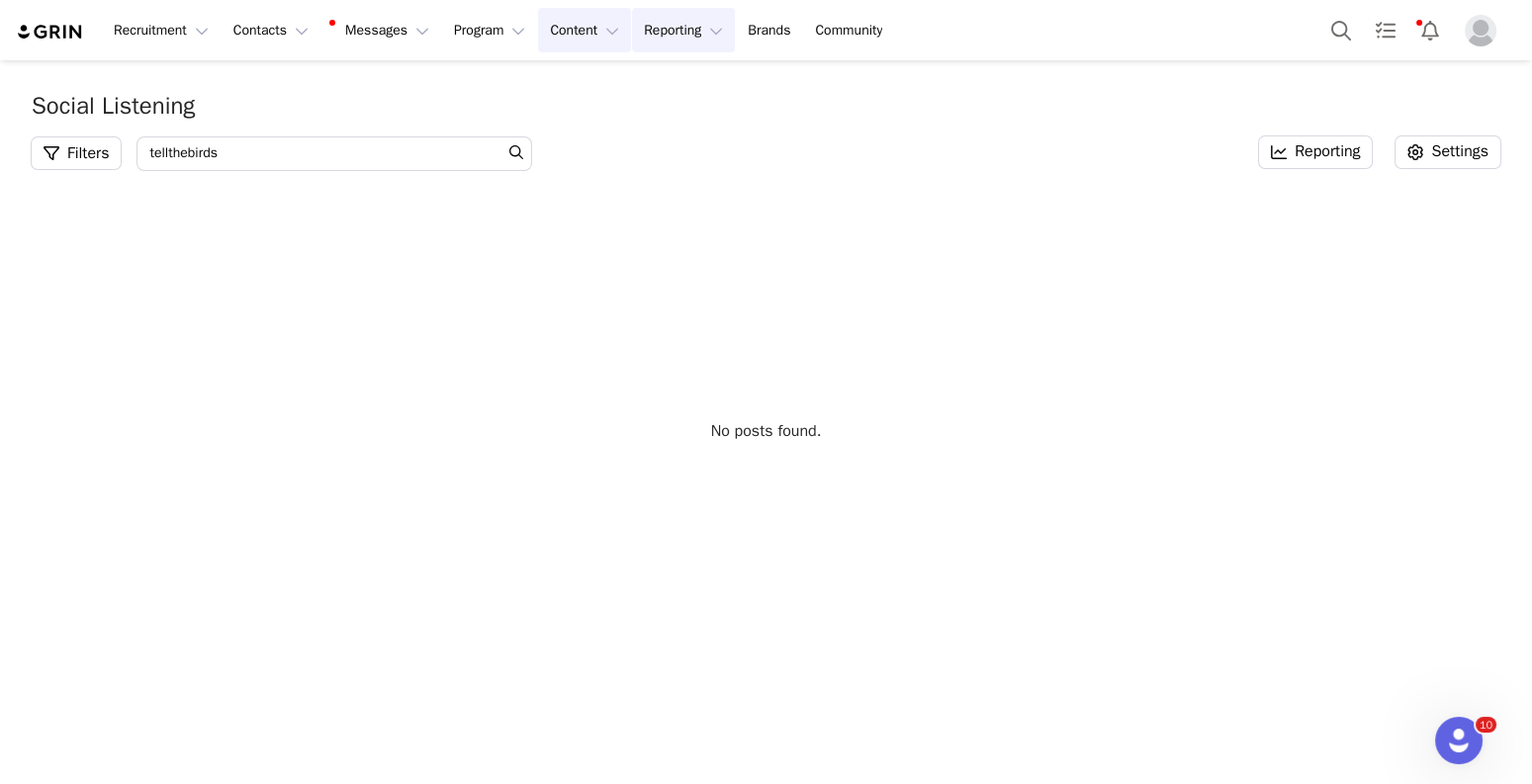 click on "Reporting Reporting" at bounding box center (683, 30) 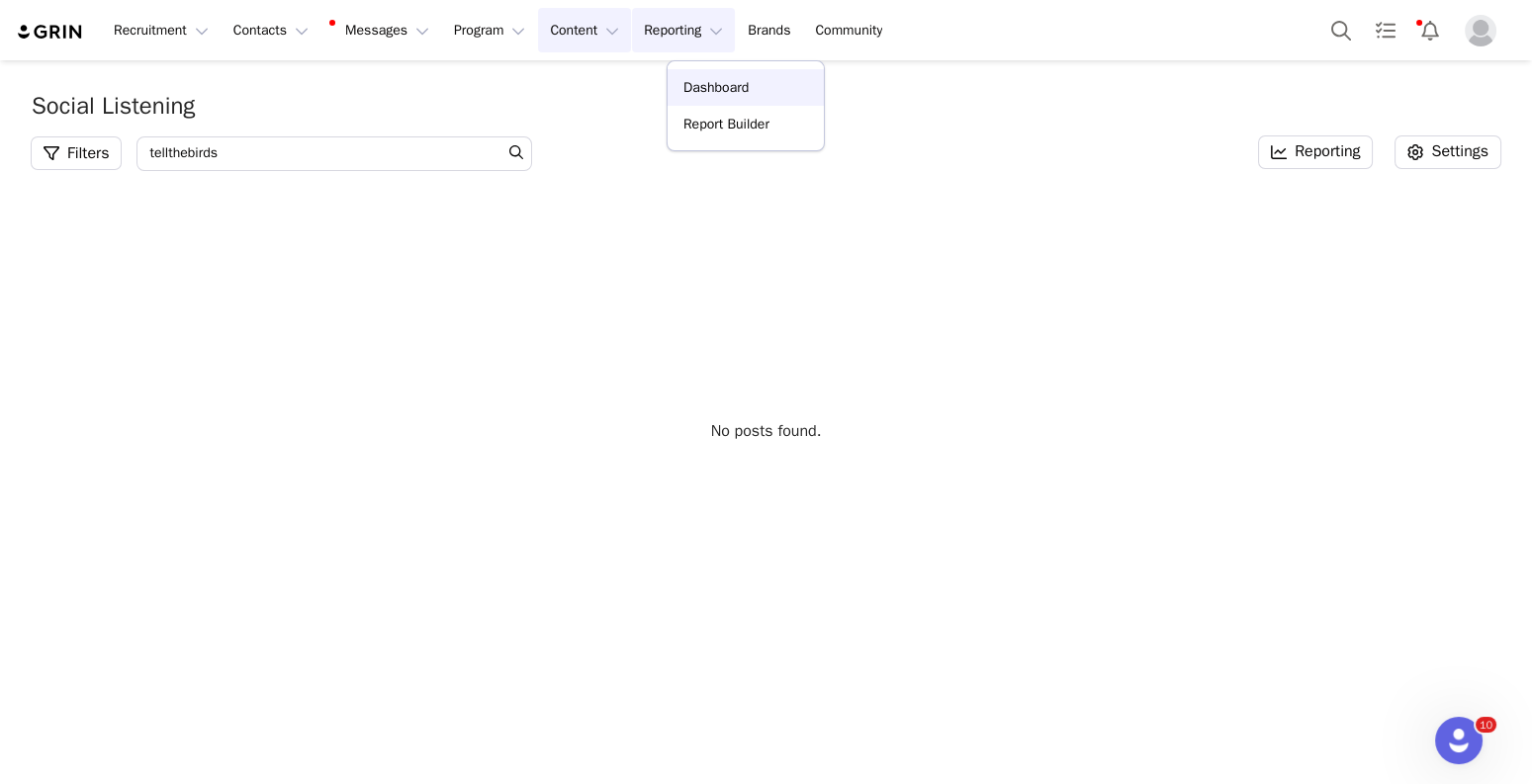 click on "Dashboard" at bounding box center (716, 87) 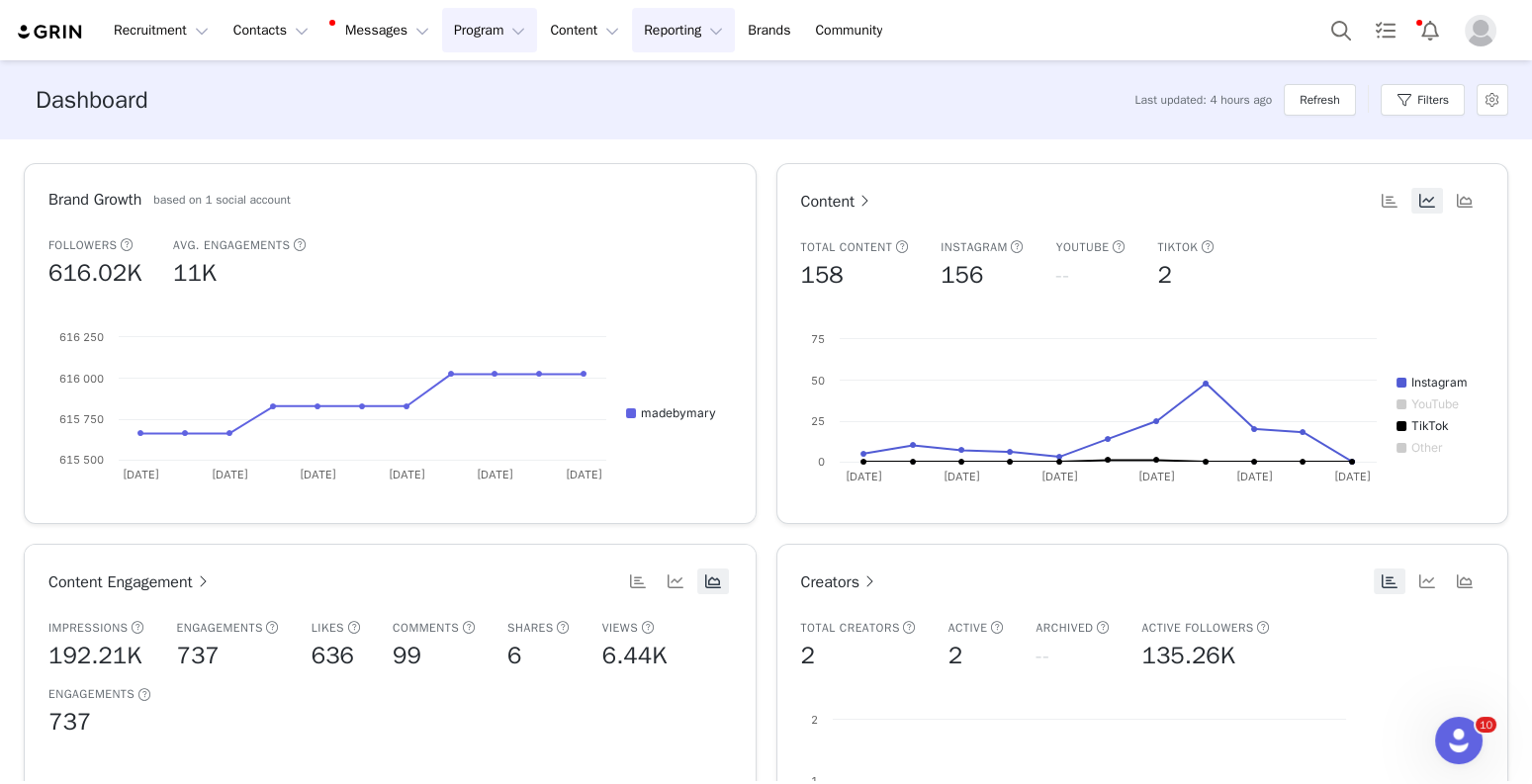 click on "Program Program" at bounding box center (490, 30) 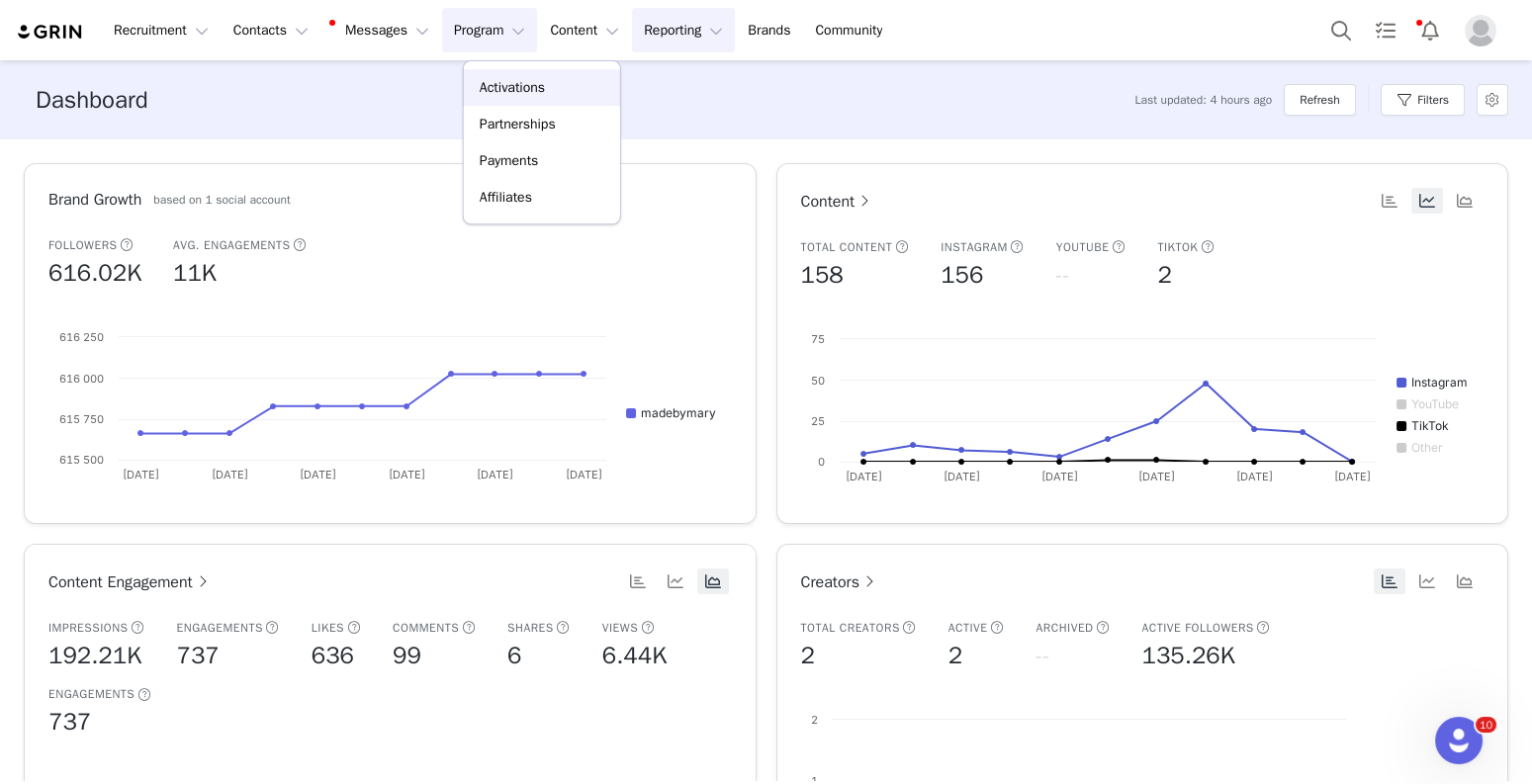 click on "Activations" at bounding box center (512, 87) 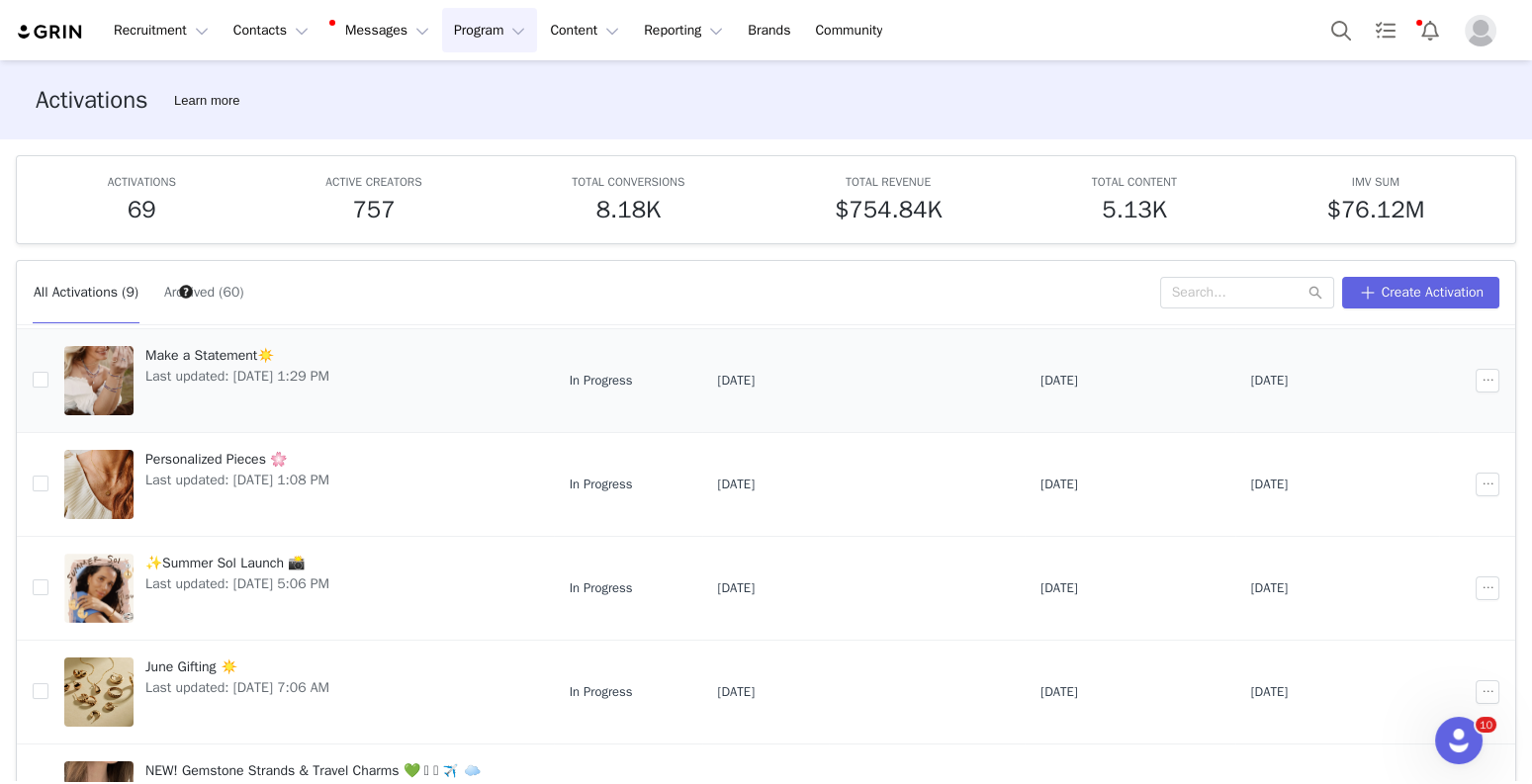 scroll, scrollTop: 264, scrollLeft: 0, axis: vertical 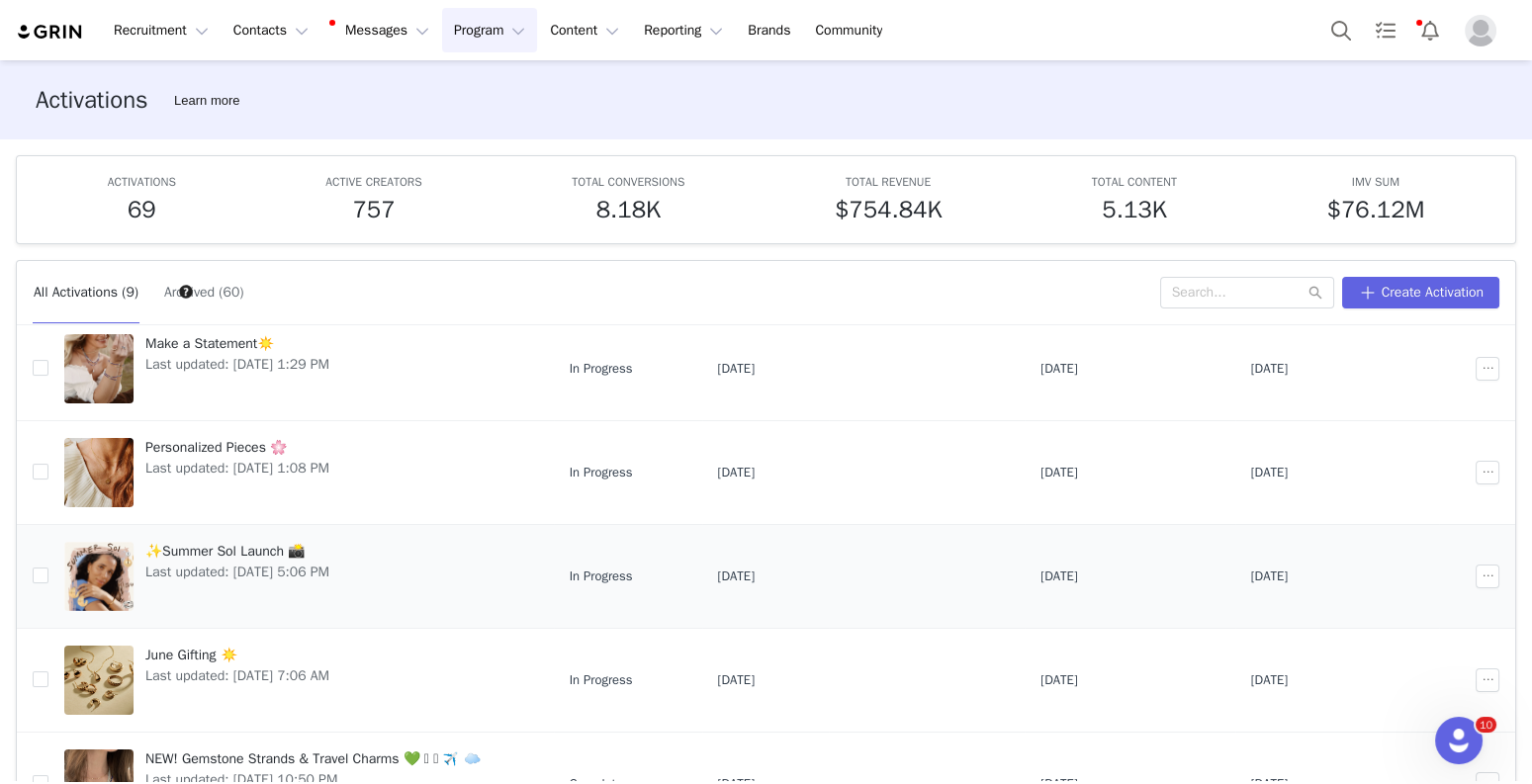 click on "✨Summer Sol Launch 📸" at bounding box center [237, 551] 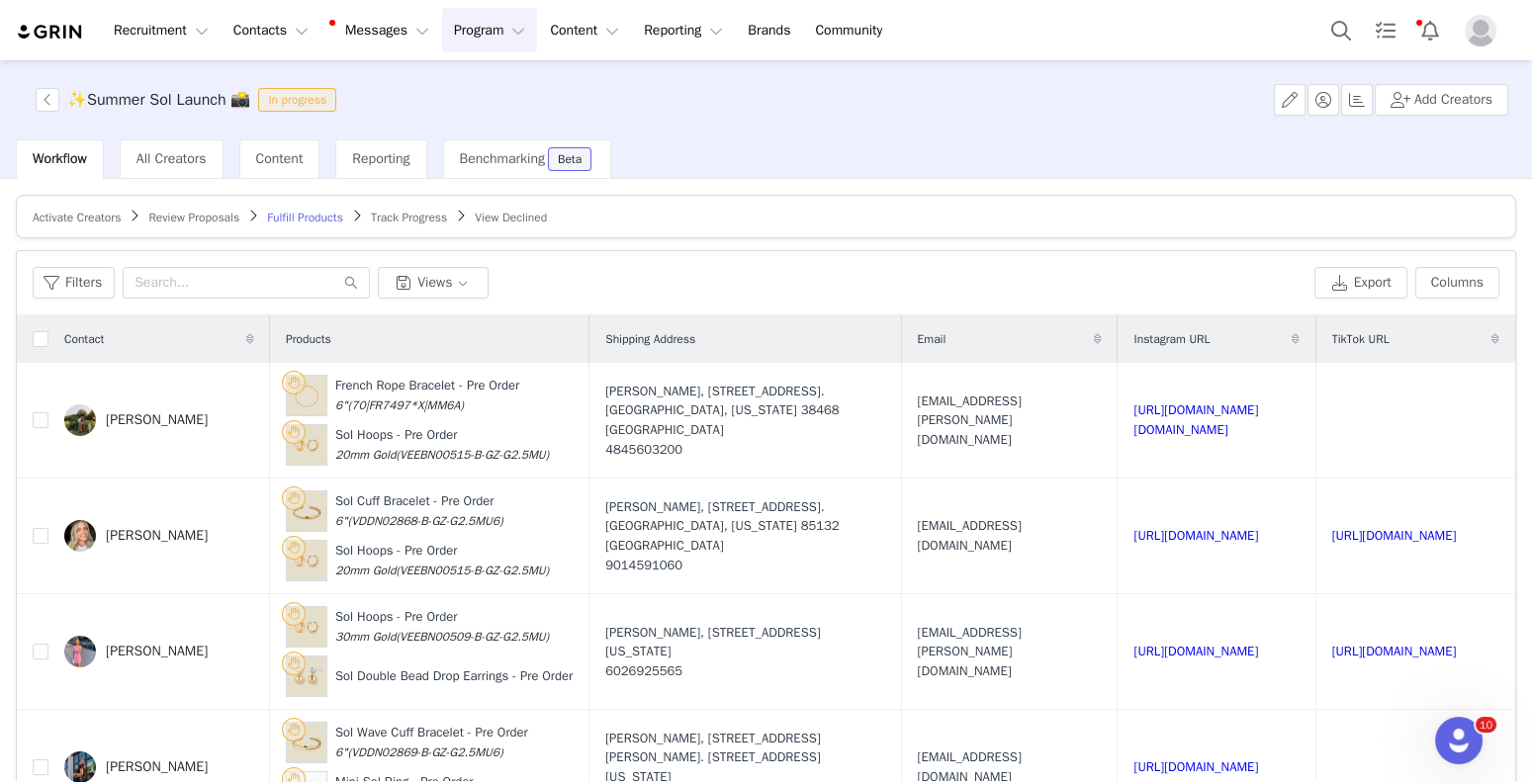 click on "Track Progress" at bounding box center (408, 218) 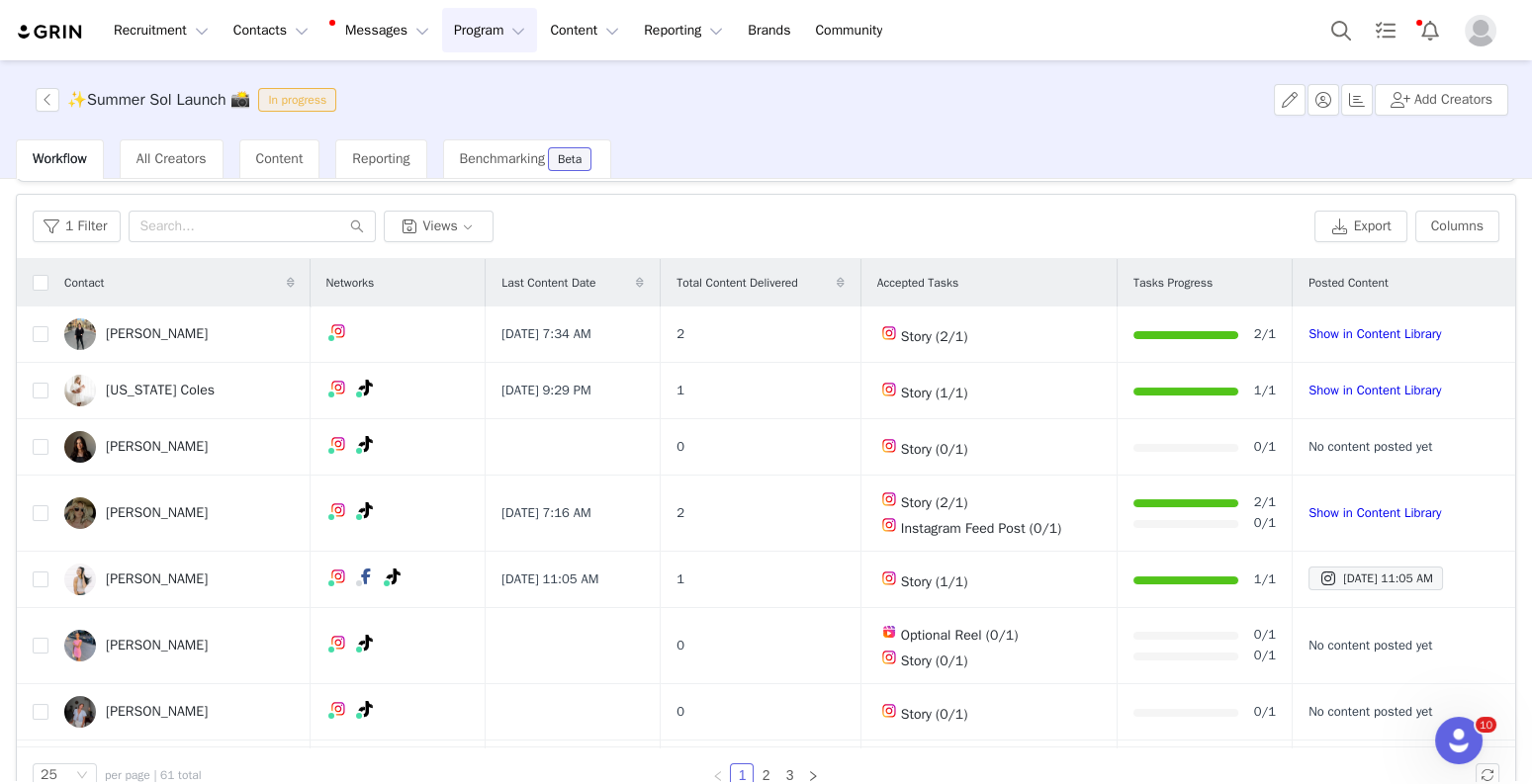 scroll, scrollTop: 92, scrollLeft: 0, axis: vertical 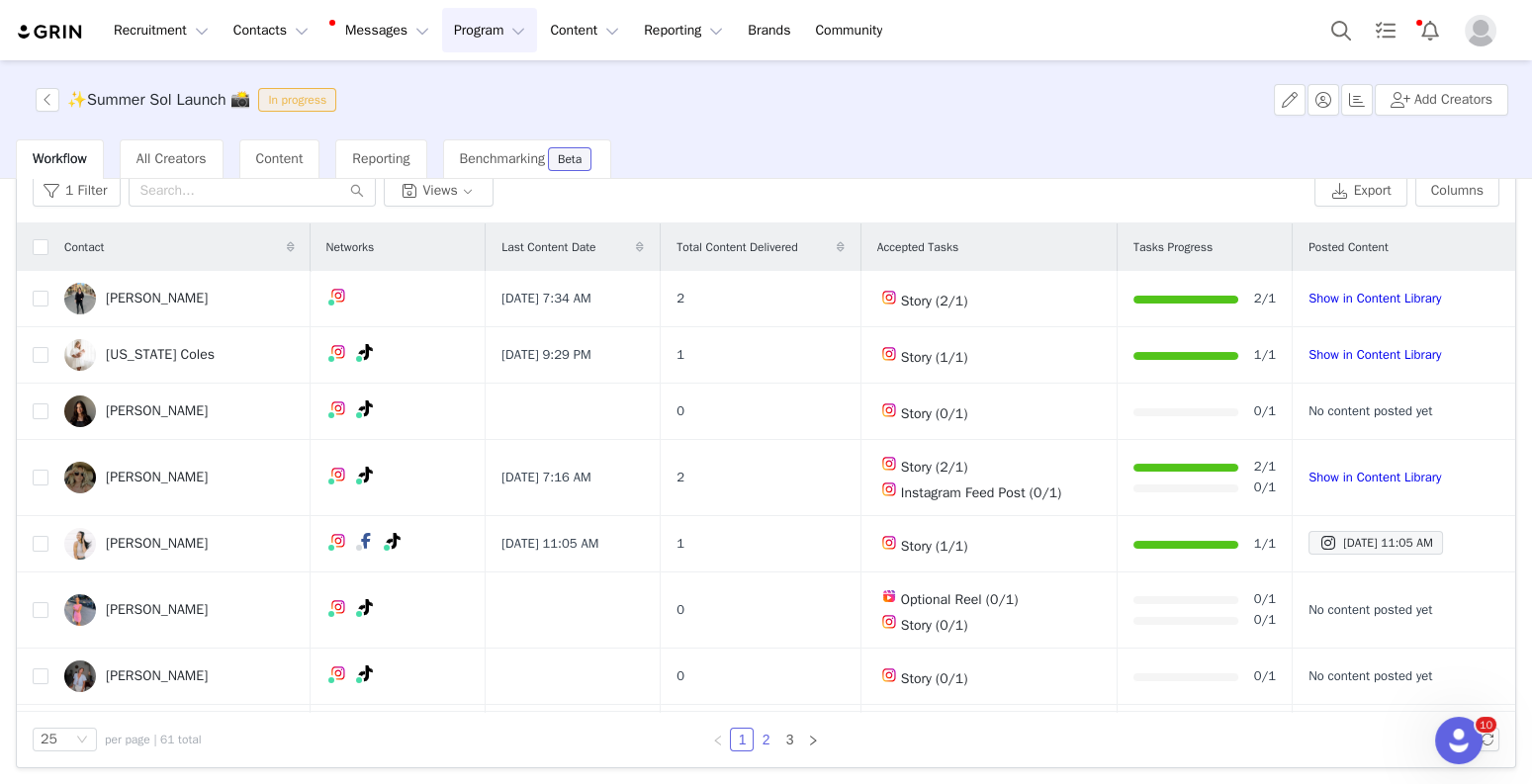 click on "2" at bounding box center [766, 740] 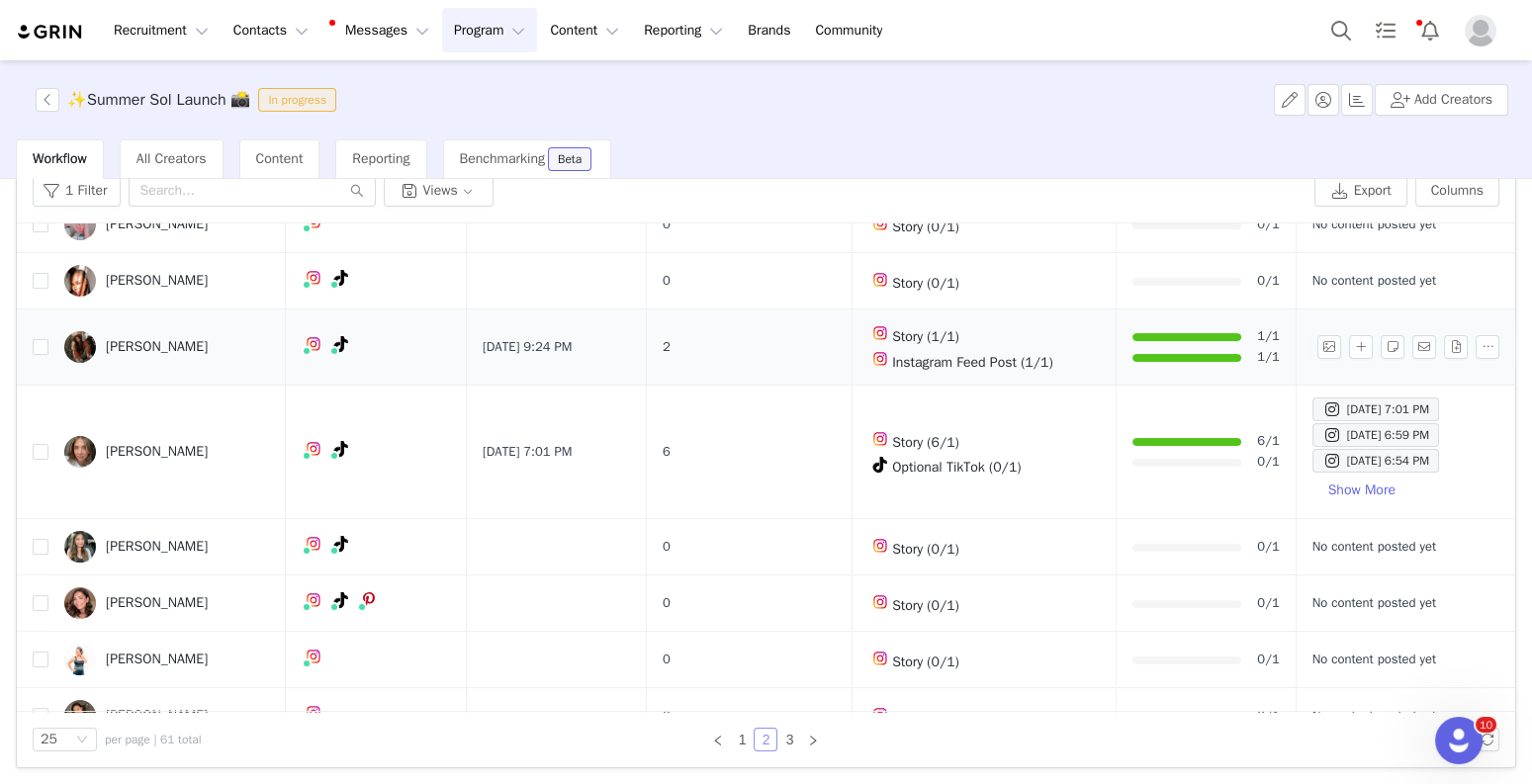 scroll, scrollTop: 600, scrollLeft: 0, axis: vertical 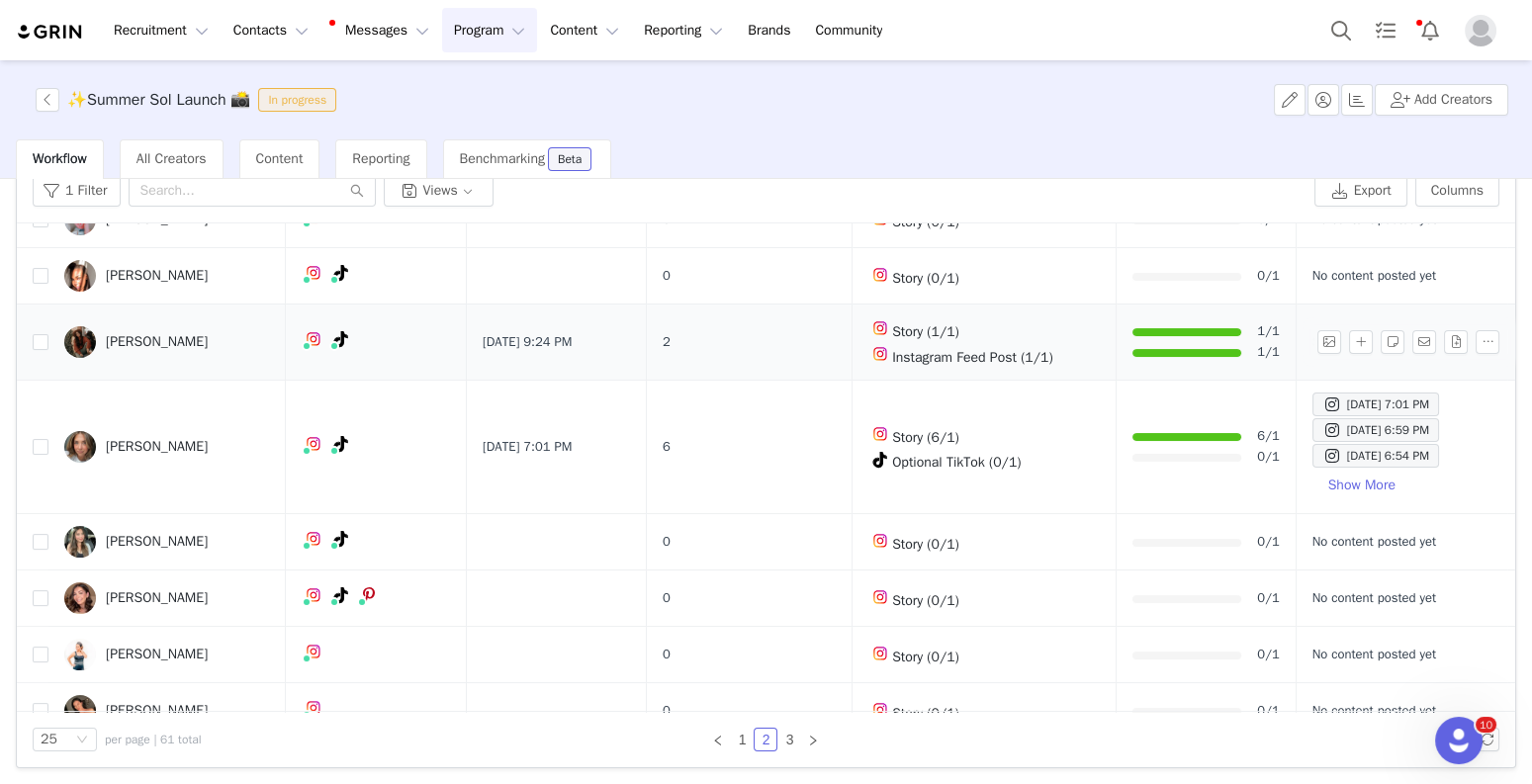 click on "Show in Content Library" at bounding box center [1379, 341] 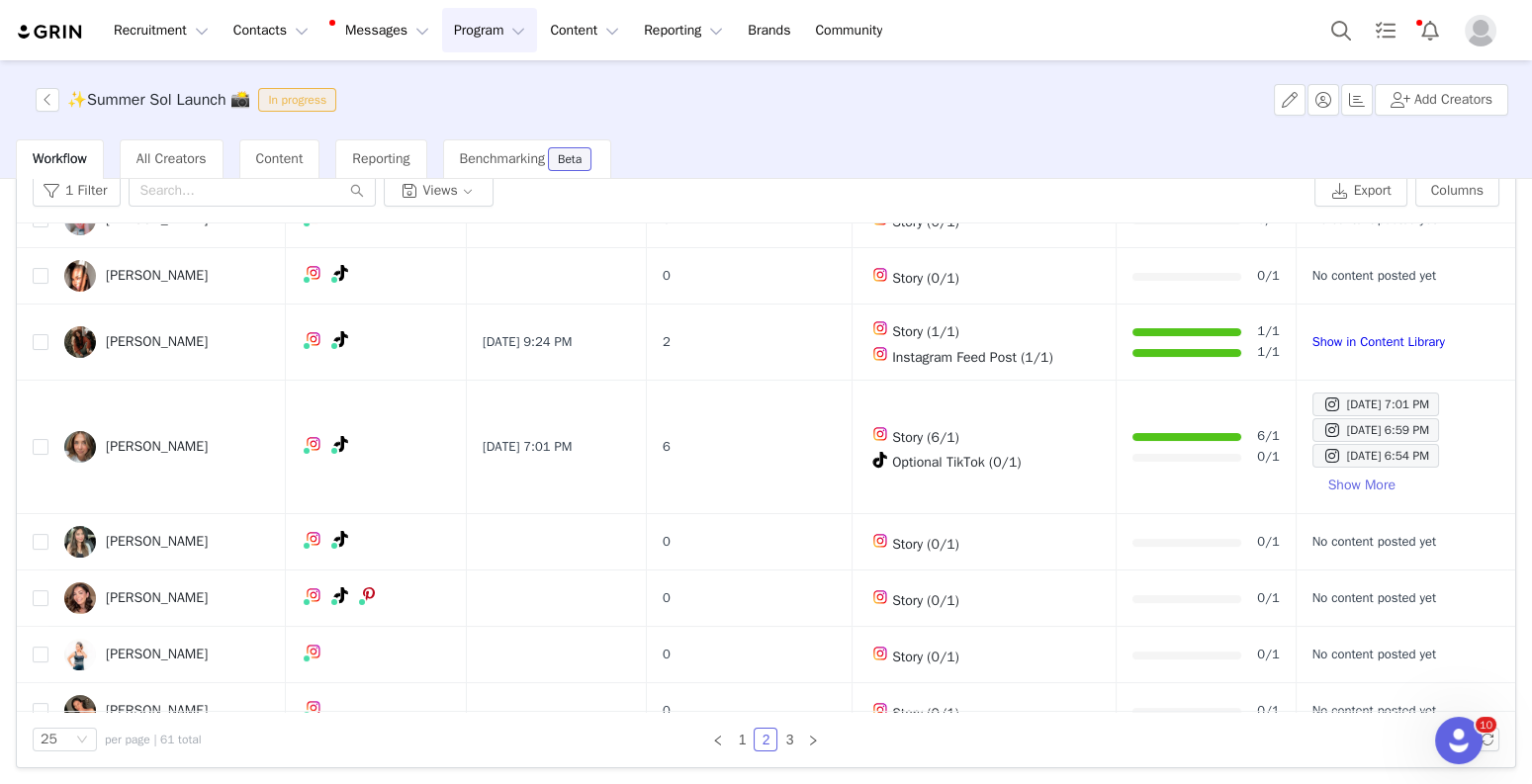 click on "Program Program" at bounding box center (490, 30) 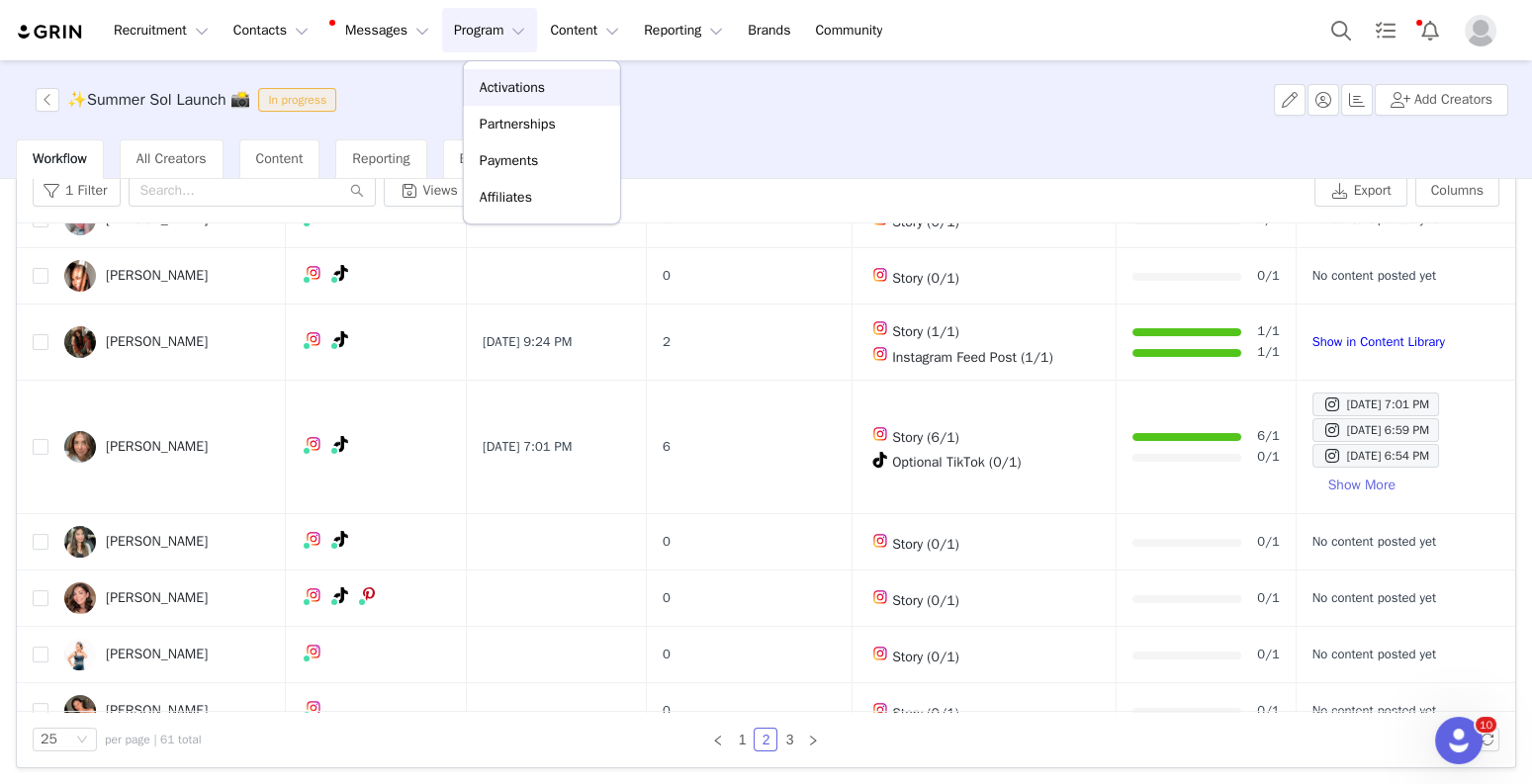 click on "Activations" at bounding box center [512, 87] 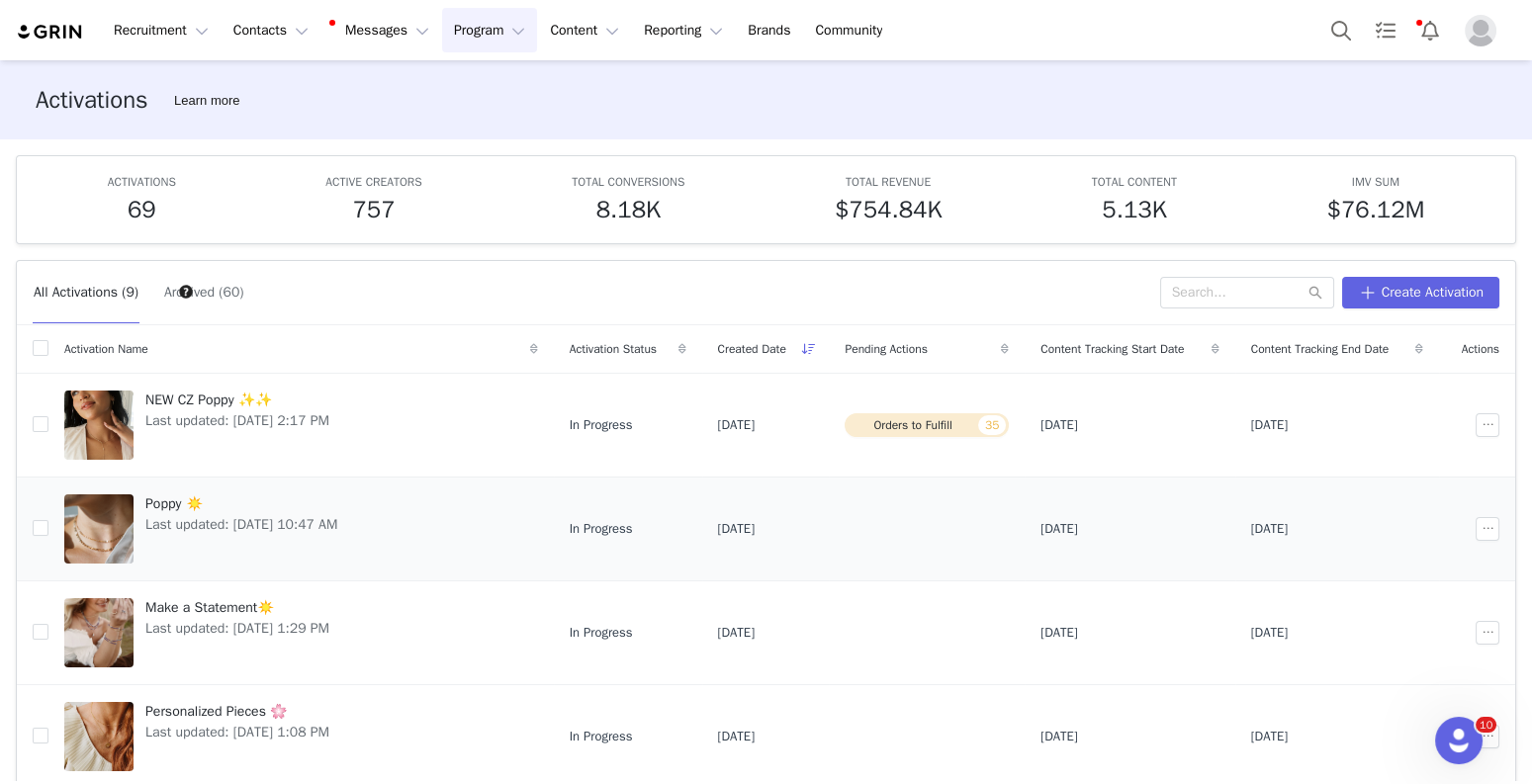 scroll, scrollTop: 487, scrollLeft: 0, axis: vertical 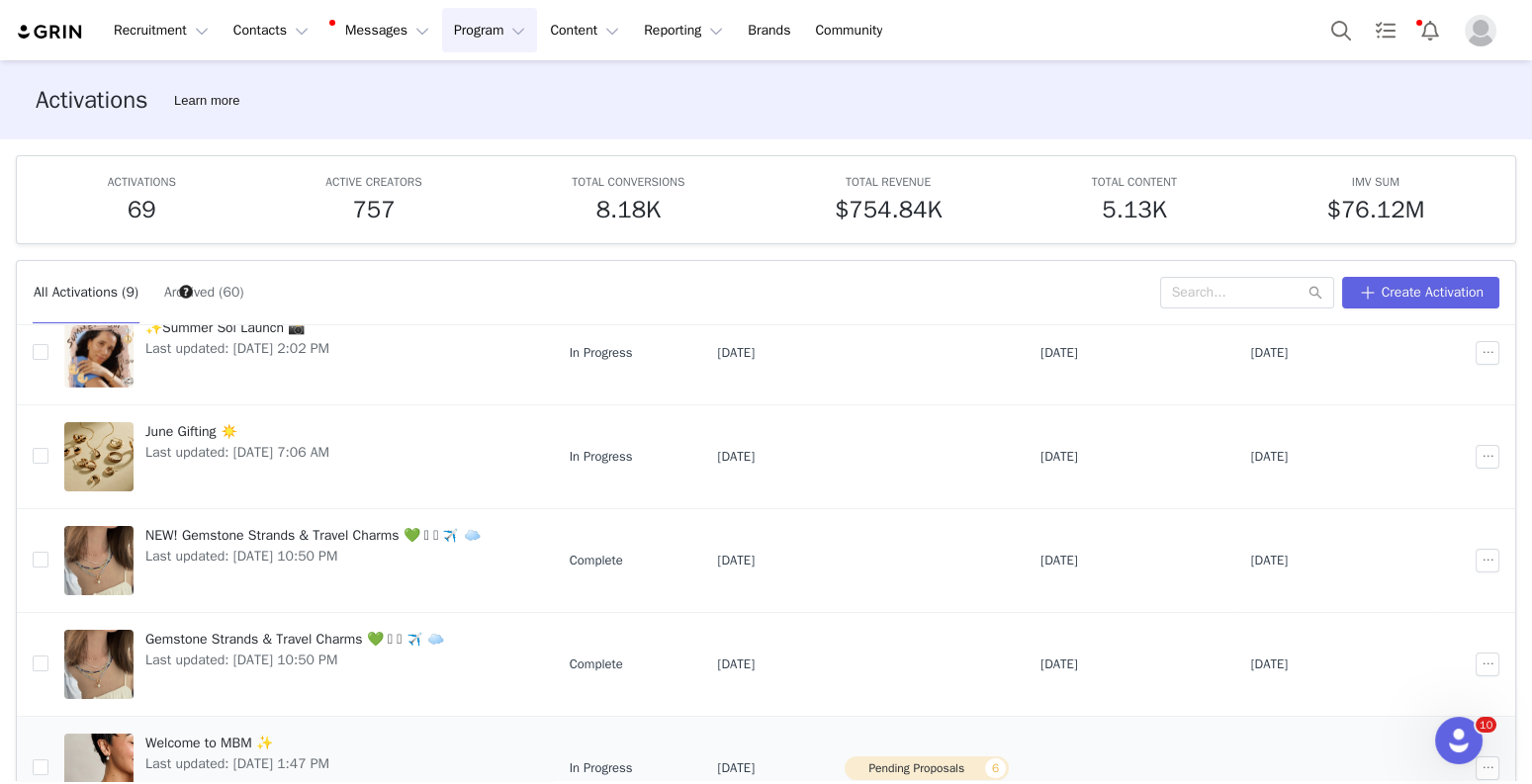 click on "Pending Proposals 6" at bounding box center [927, 768] 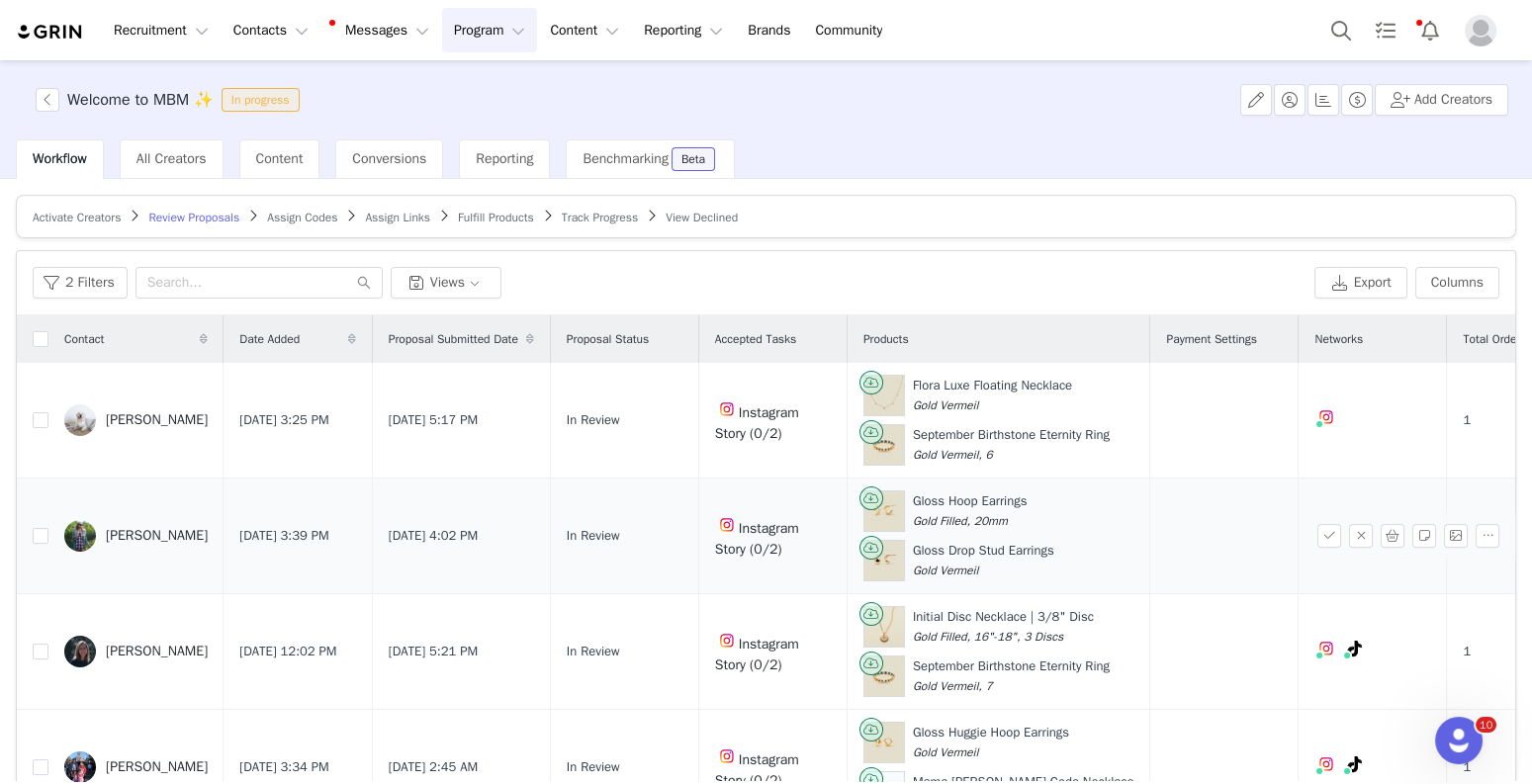 scroll, scrollTop: 237, scrollLeft: 0, axis: vertical 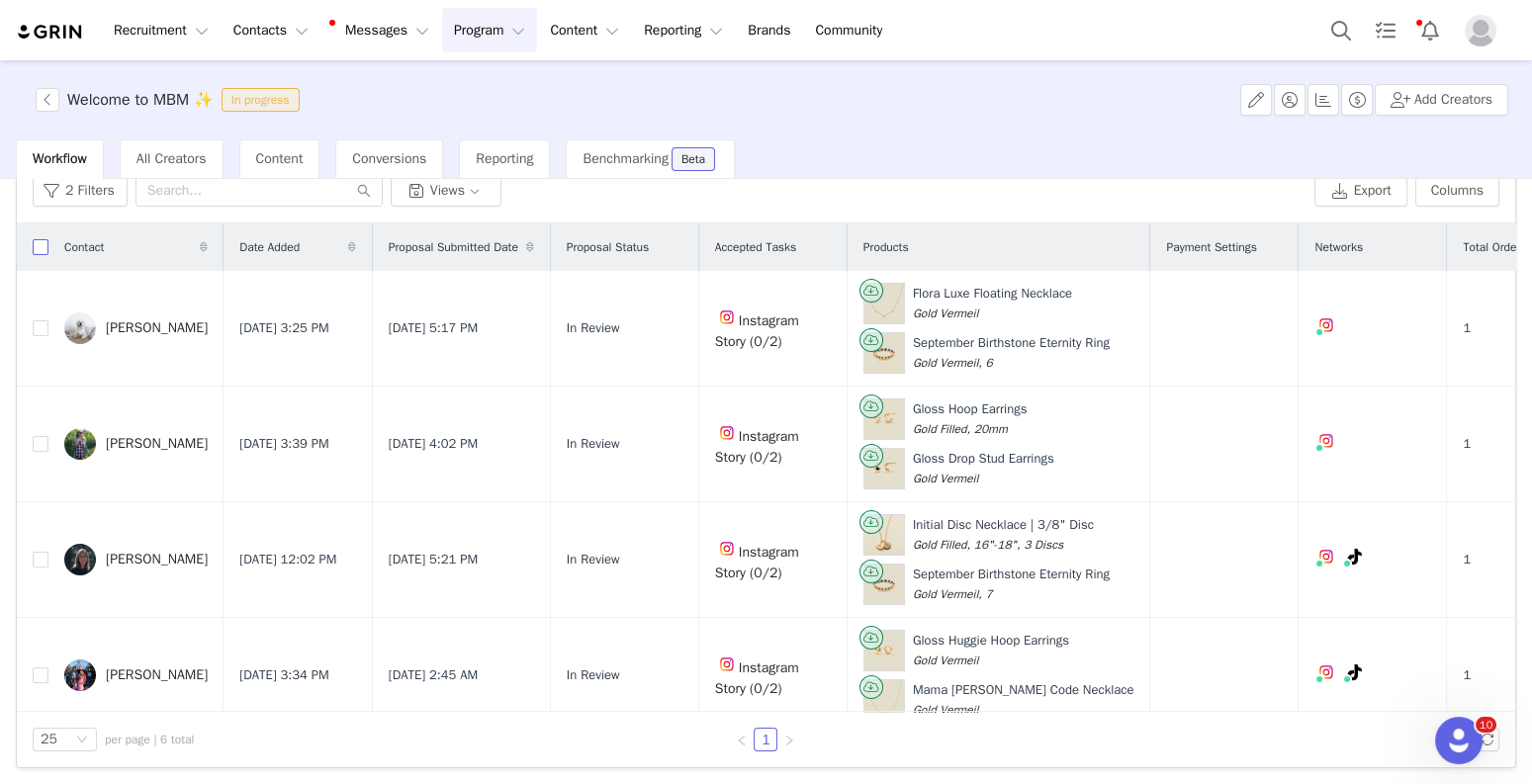 click at bounding box center [41, 247] 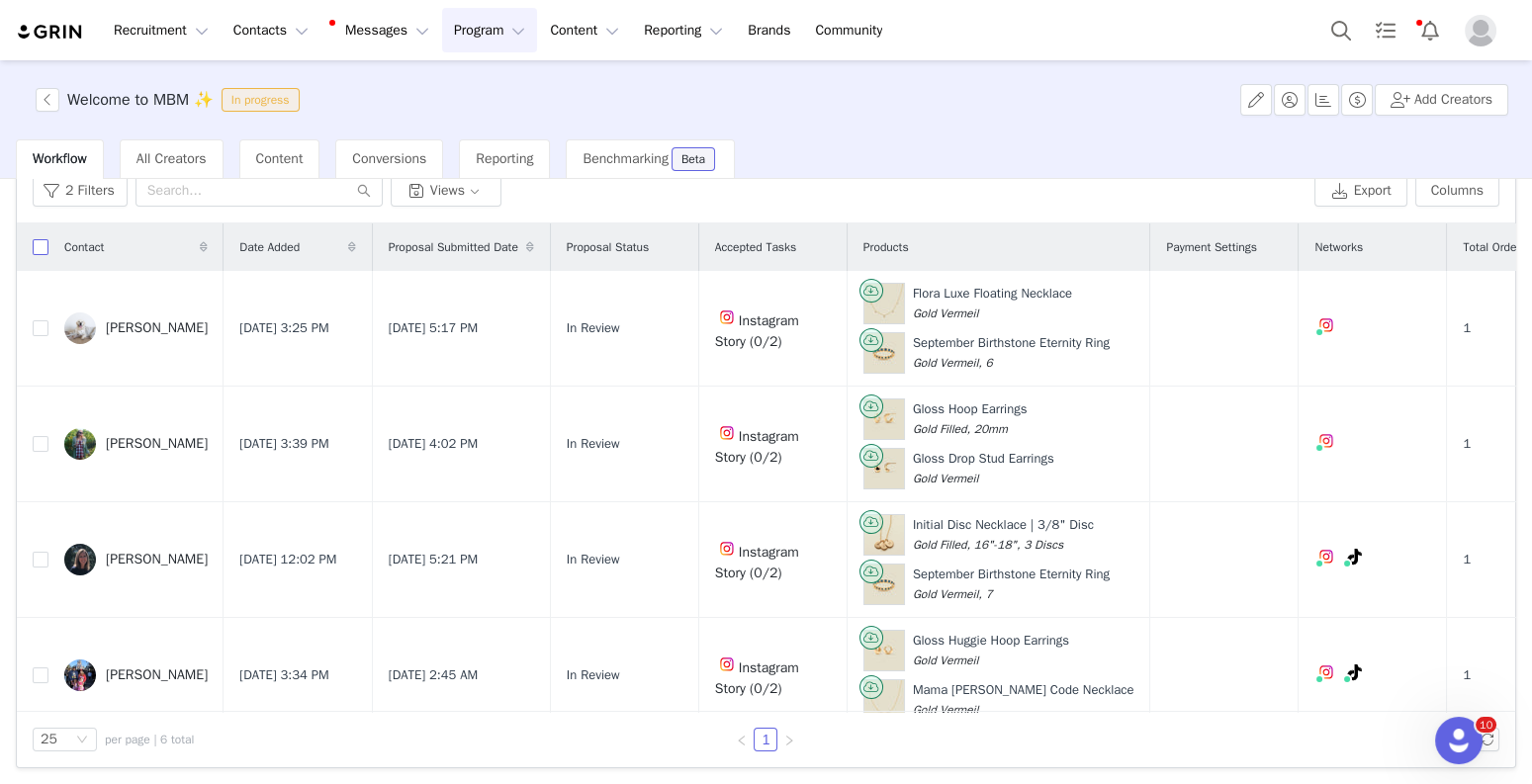 checkbox on "true" 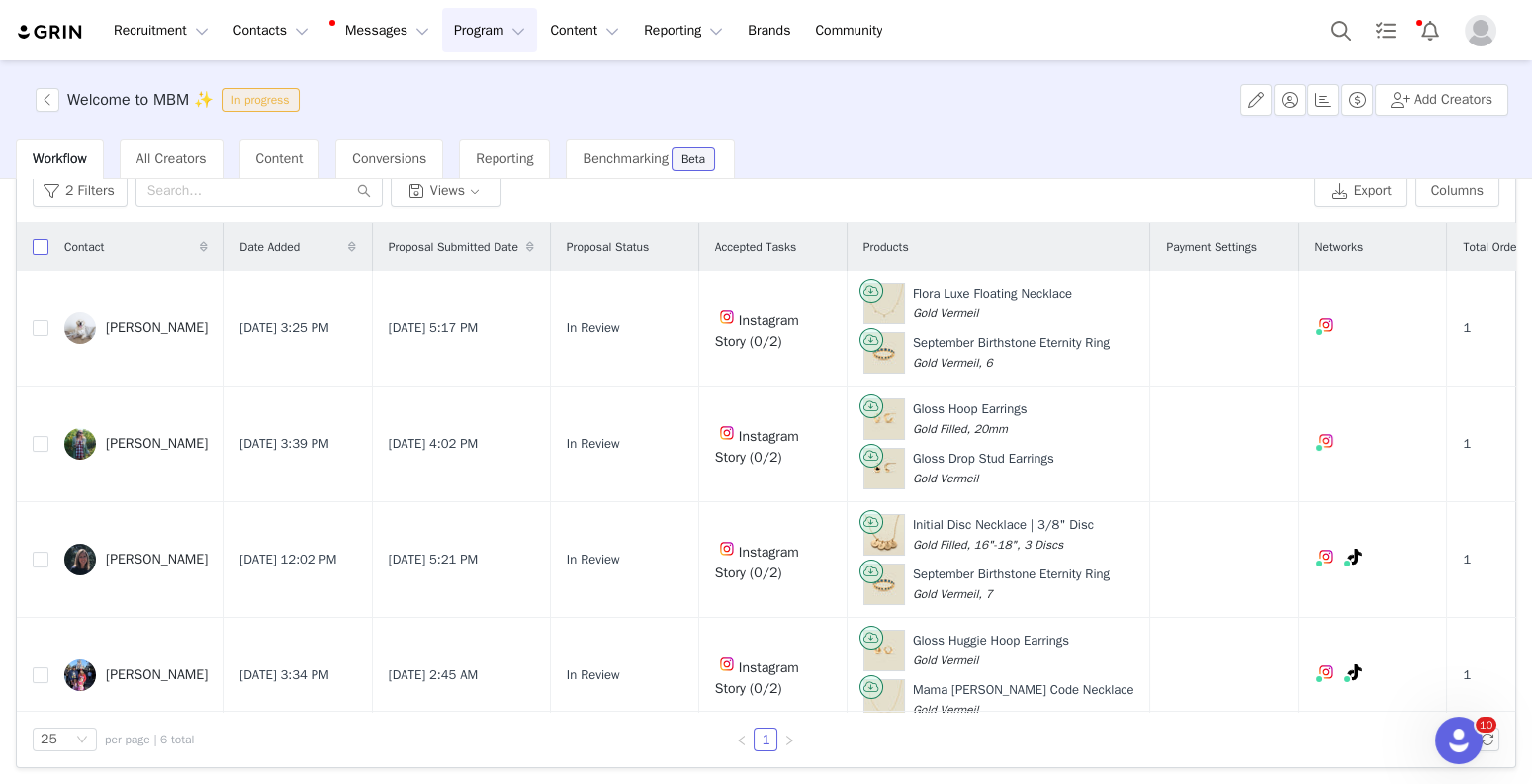 checkbox on "true" 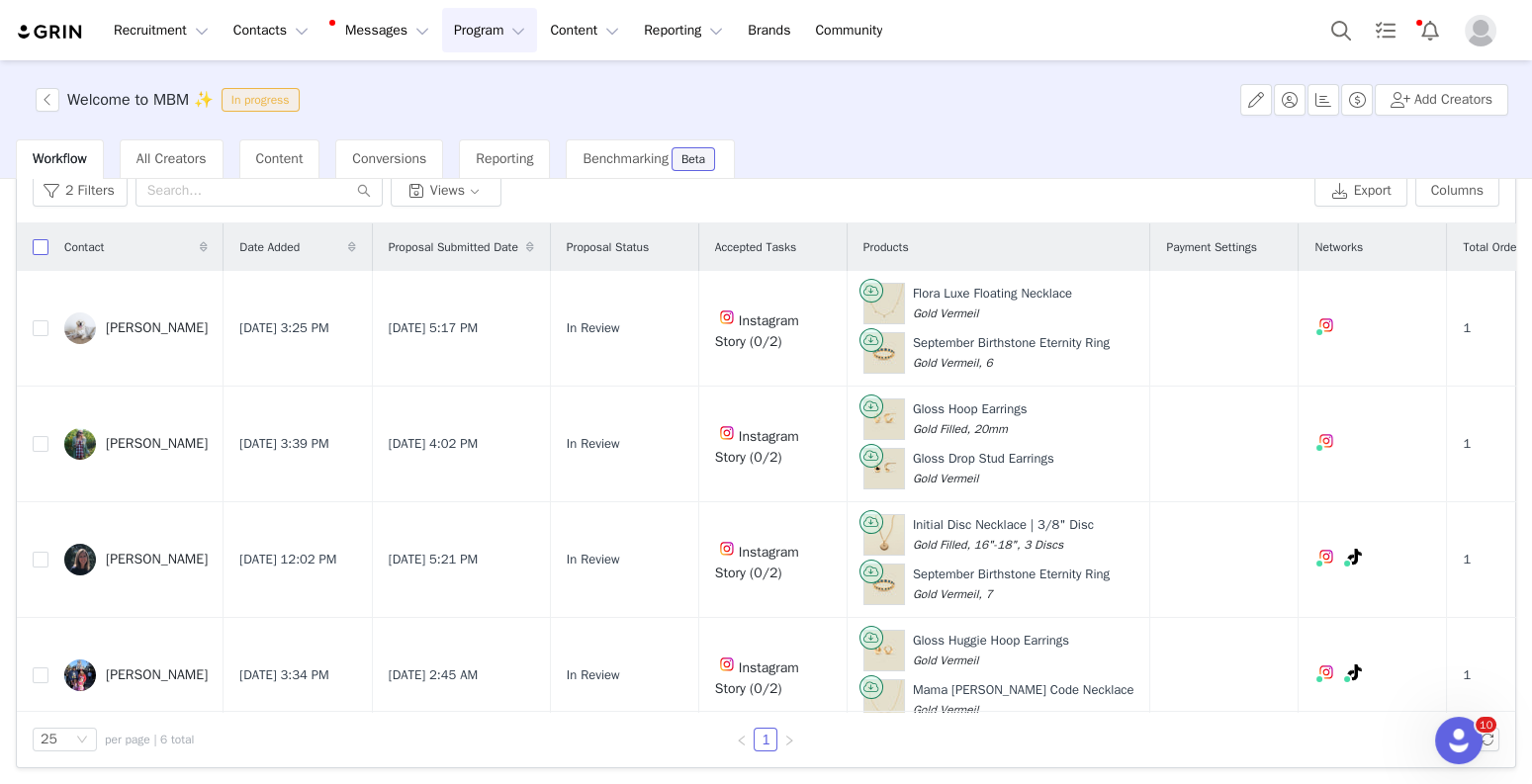 checkbox on "true" 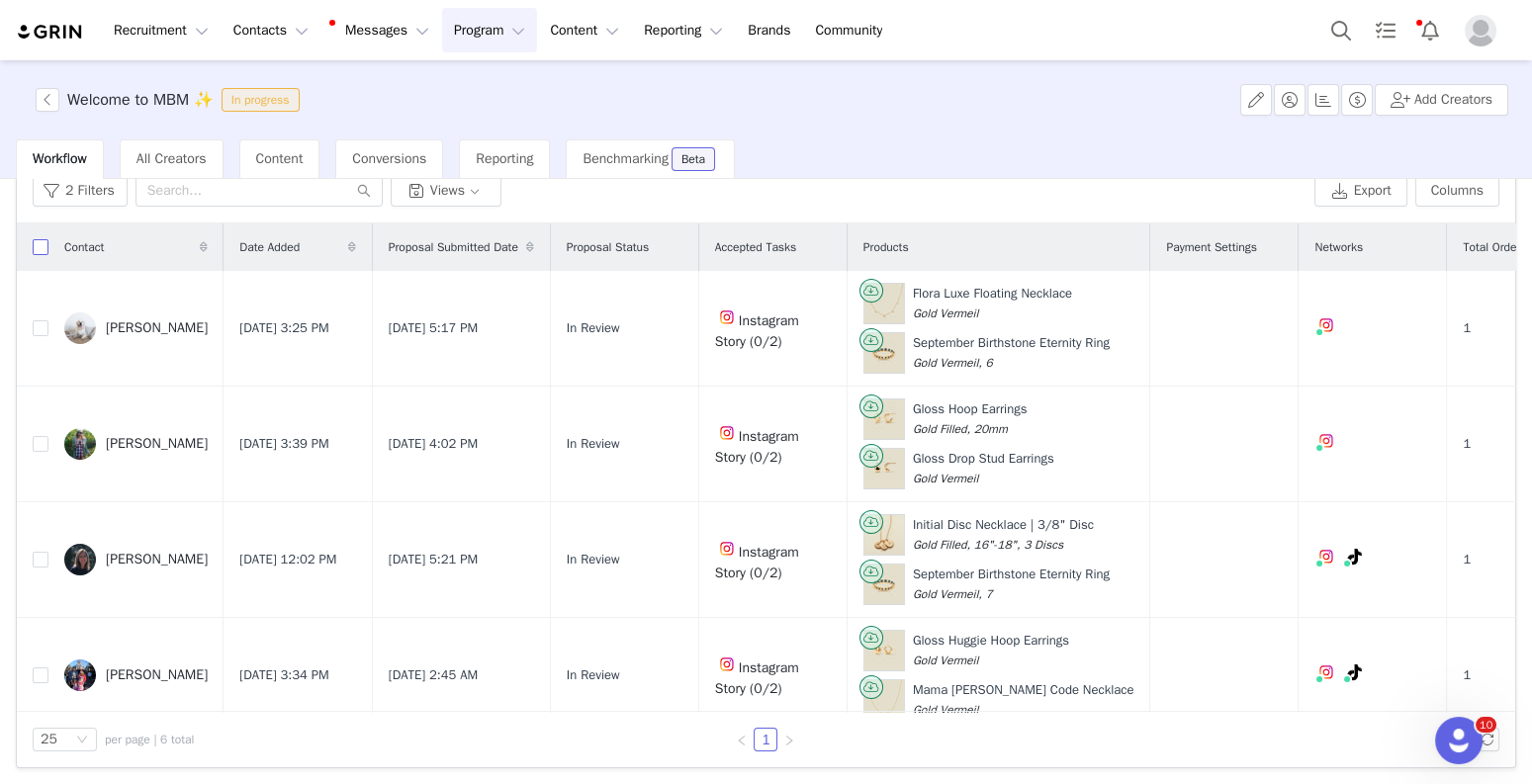 checkbox on "true" 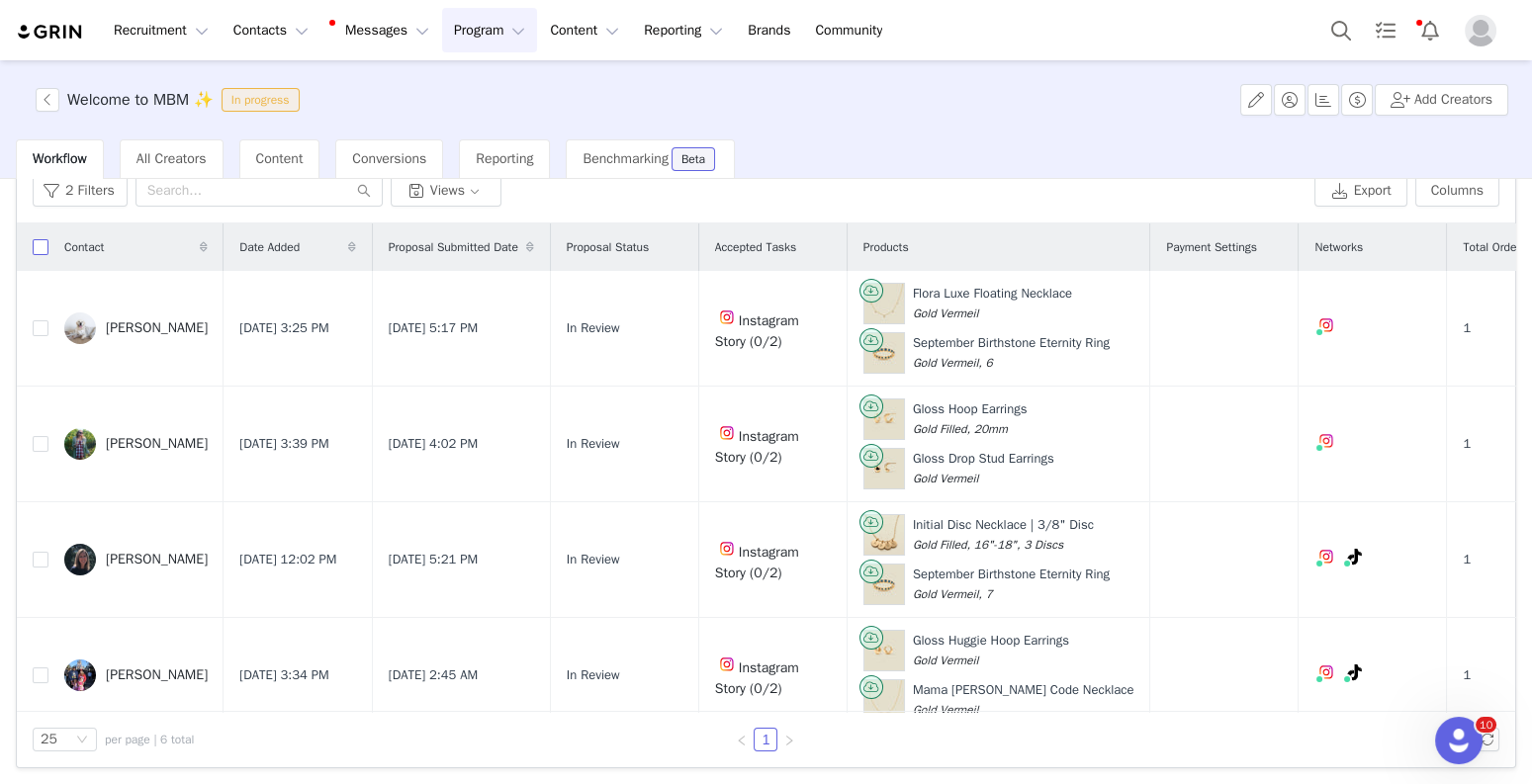 checkbox on "true" 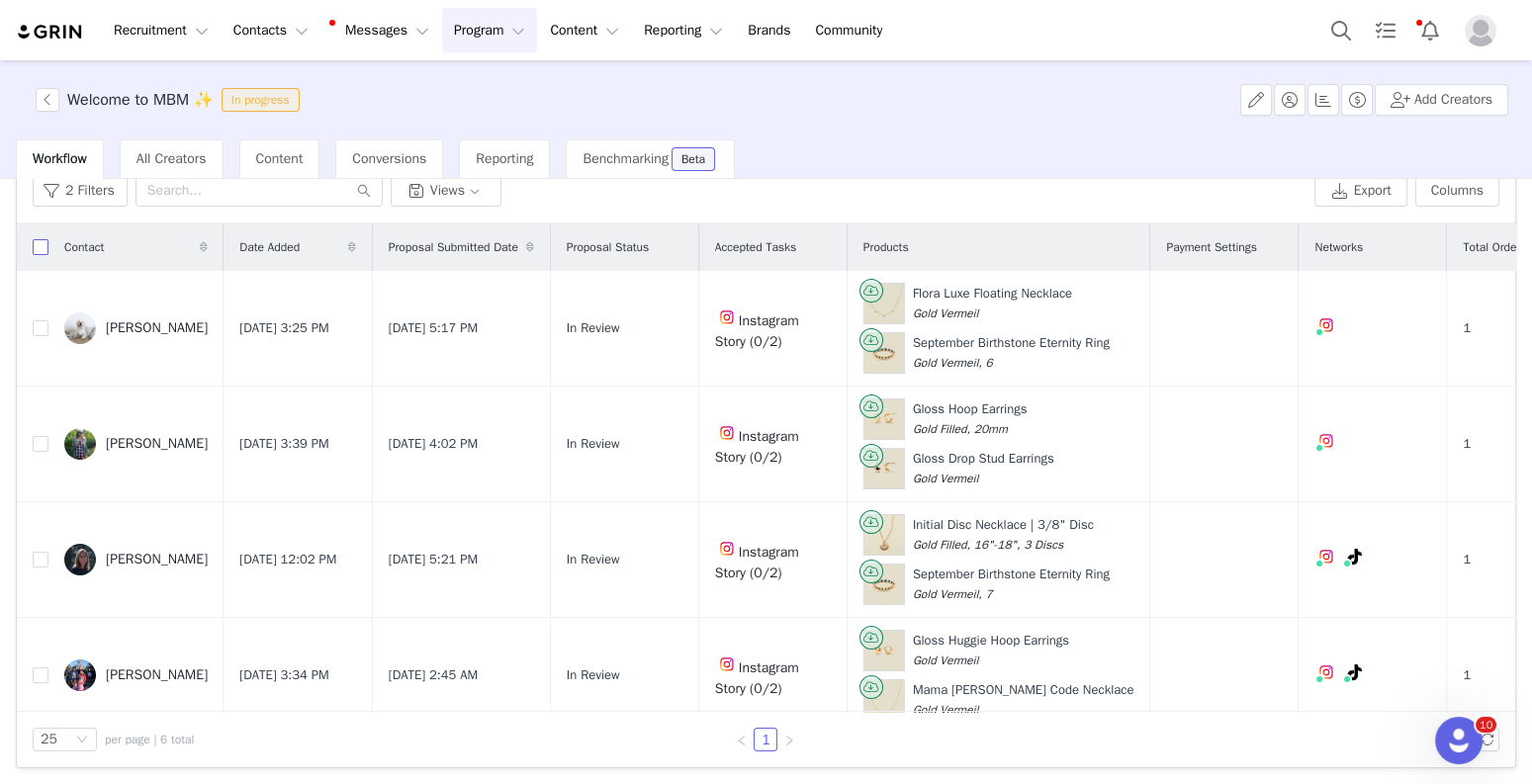 checkbox on "true" 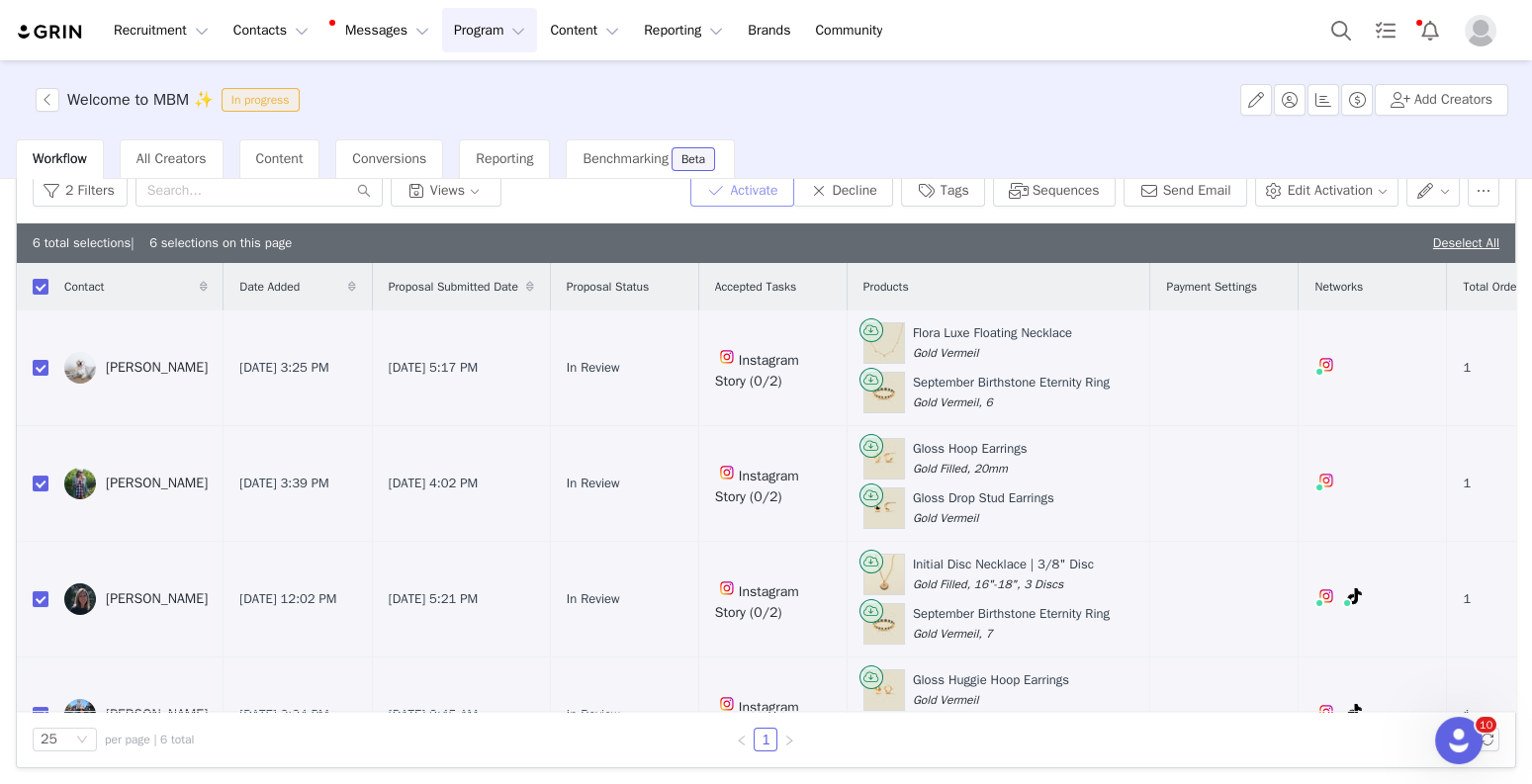 click on "Activate" at bounding box center (742, 191) 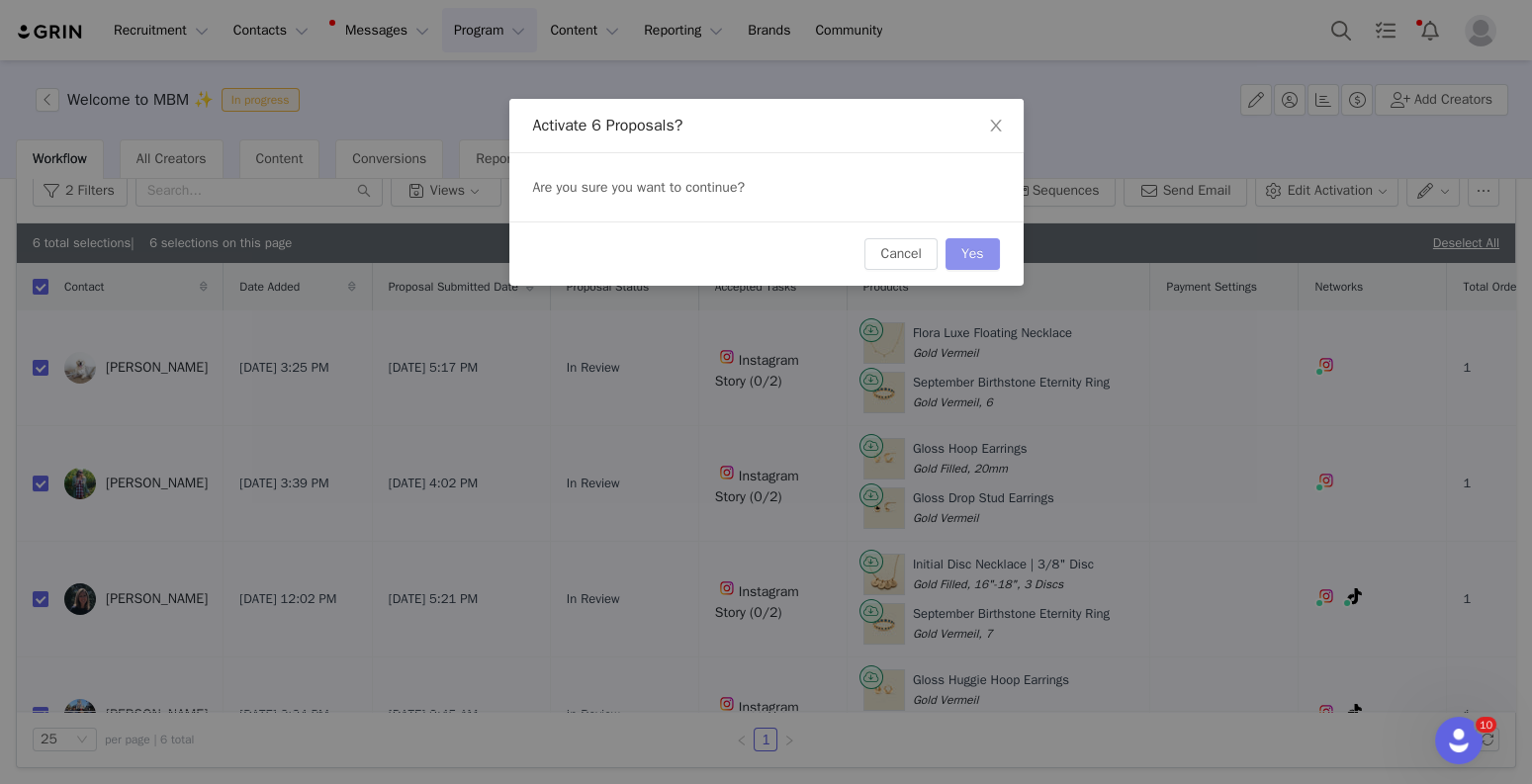 click on "Yes" at bounding box center (972, 254) 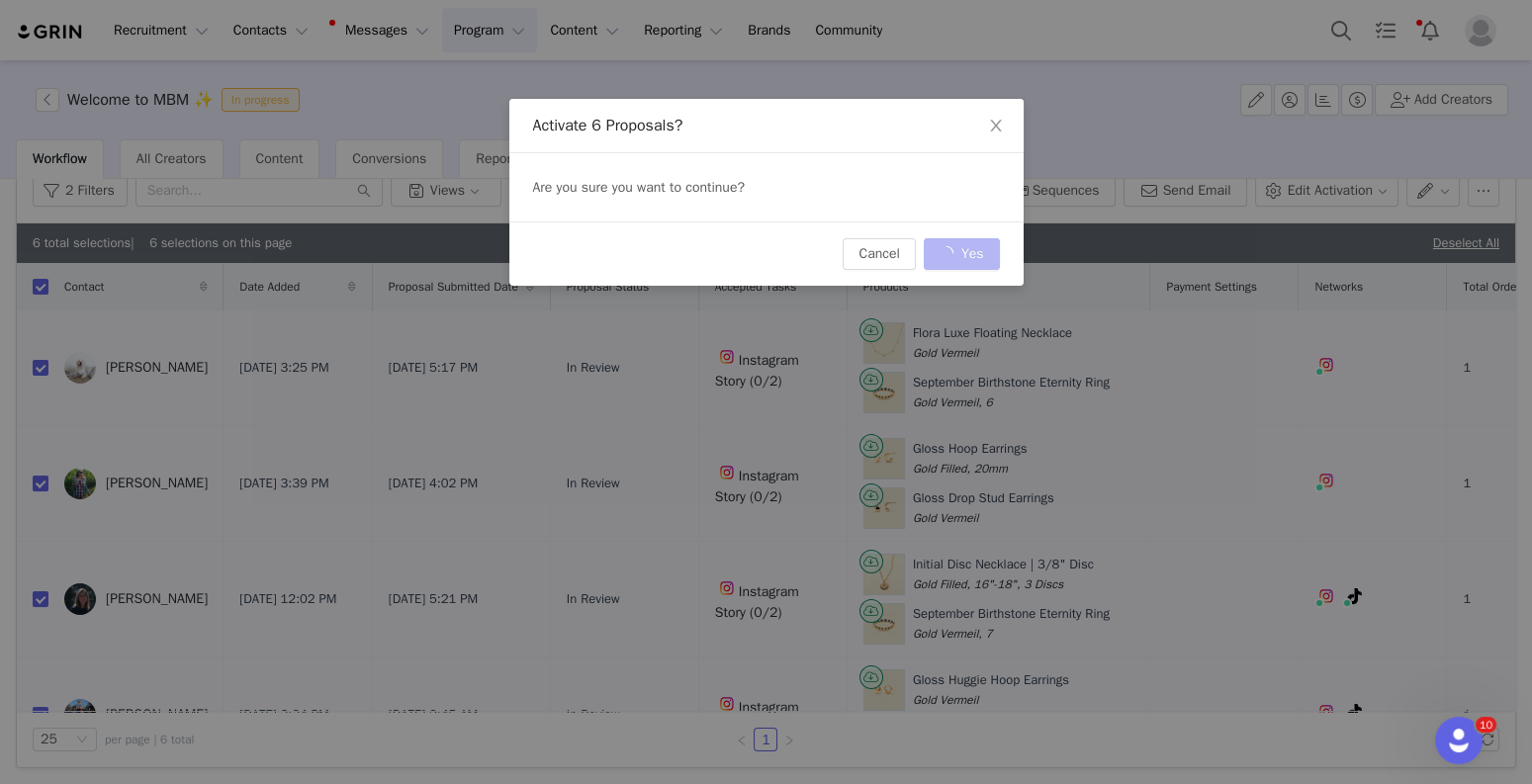 scroll, scrollTop: 86, scrollLeft: 0, axis: vertical 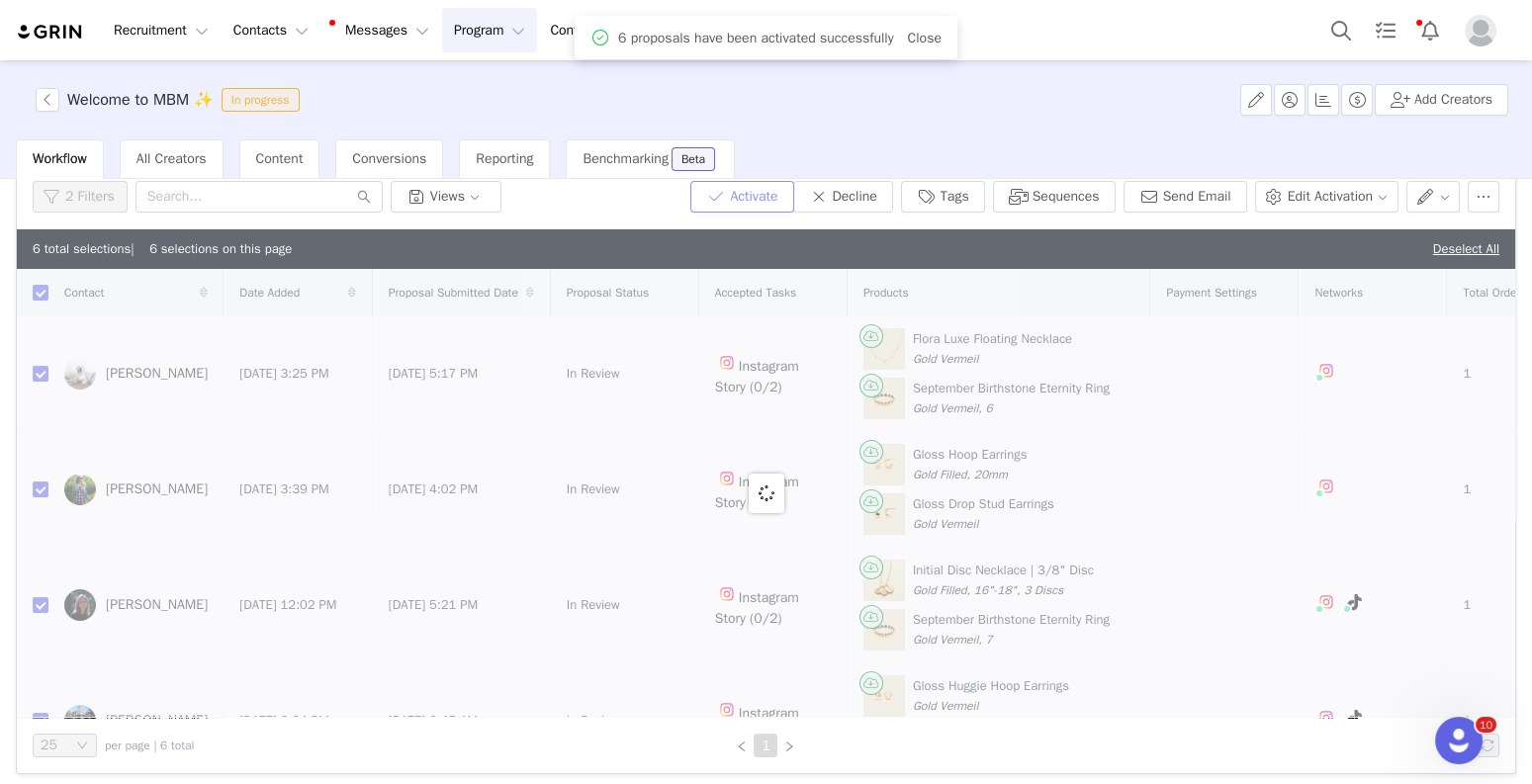 checkbox on "false" 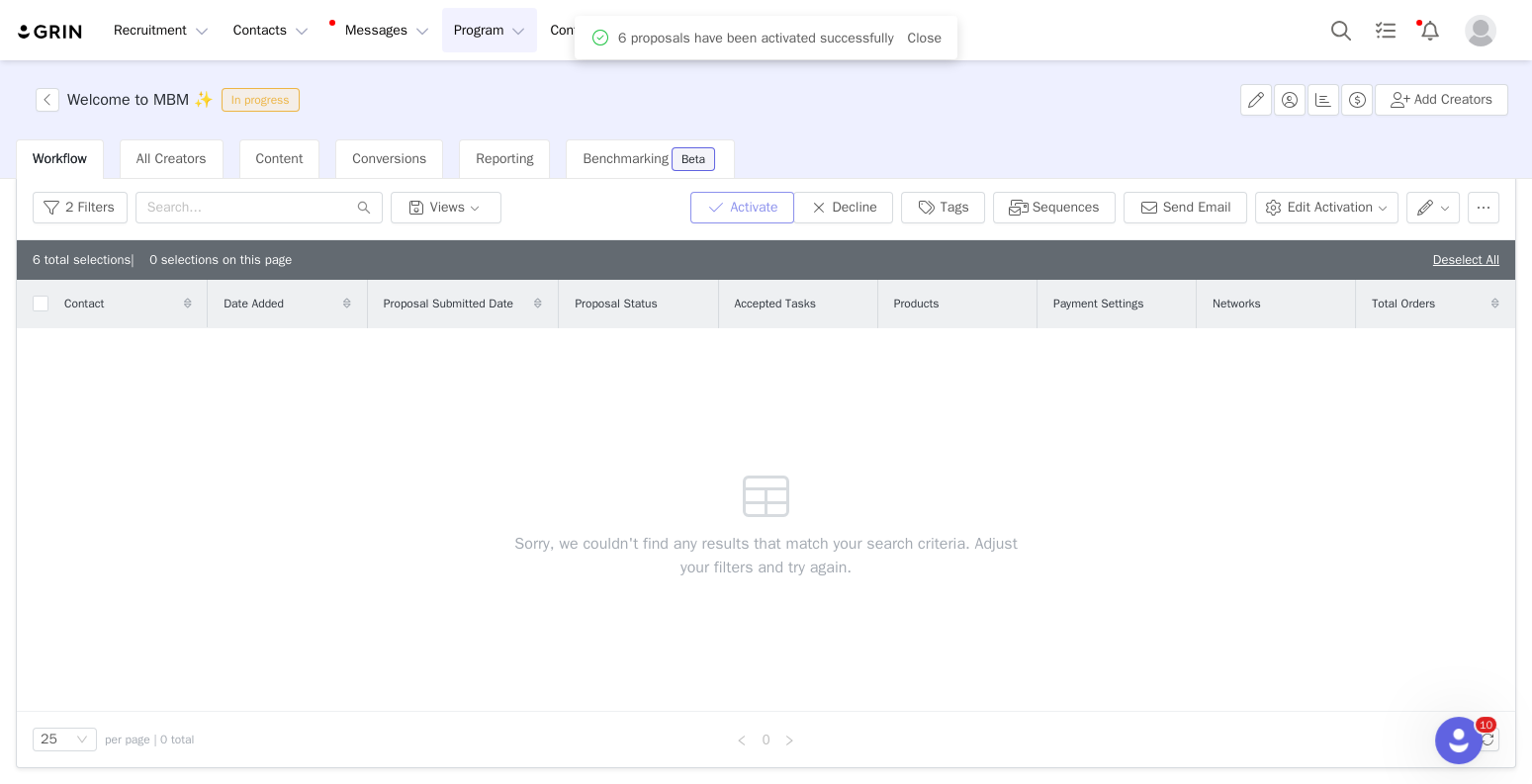 scroll, scrollTop: 0, scrollLeft: 0, axis: both 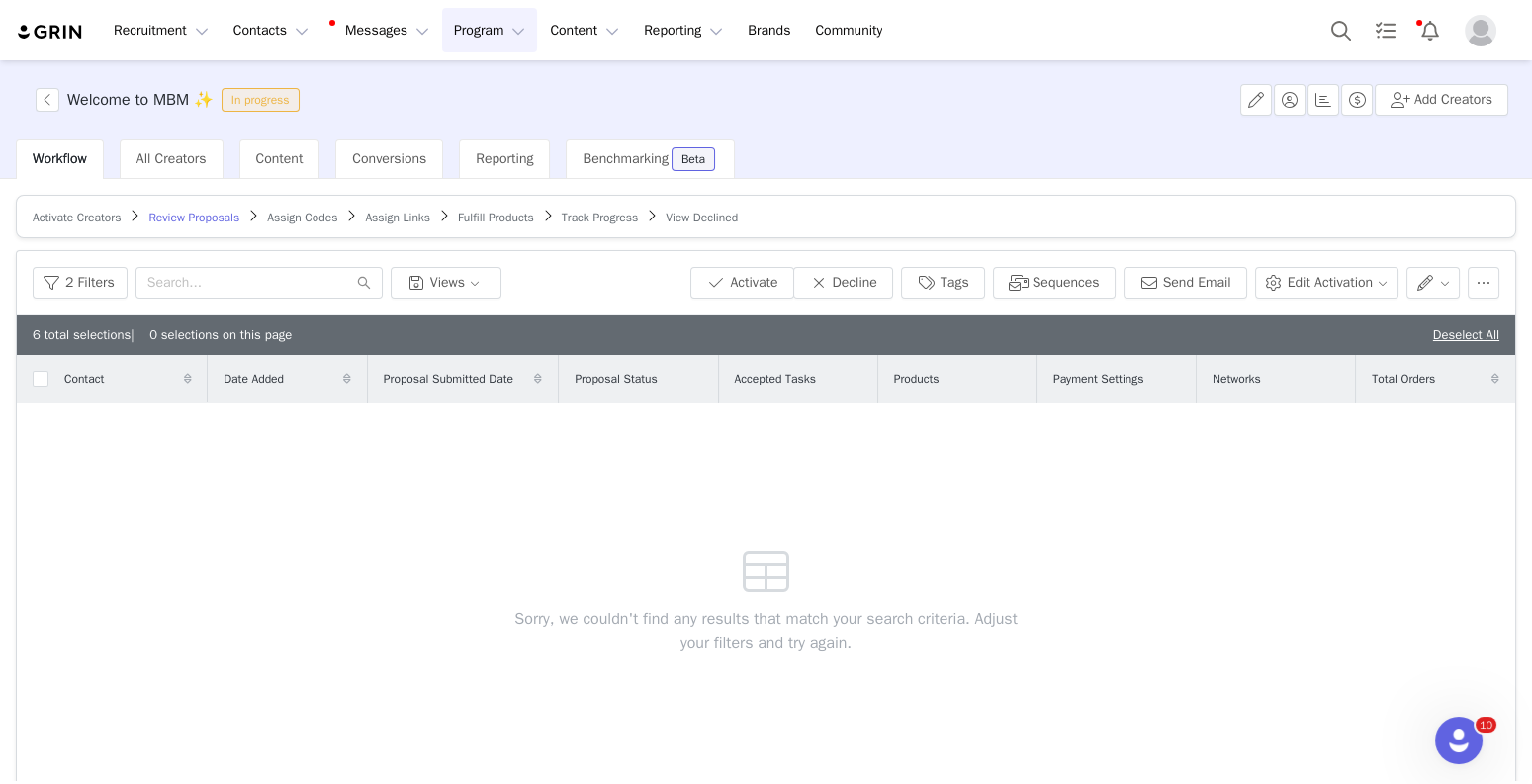 click on "Fulfill Products" at bounding box center [496, 218] 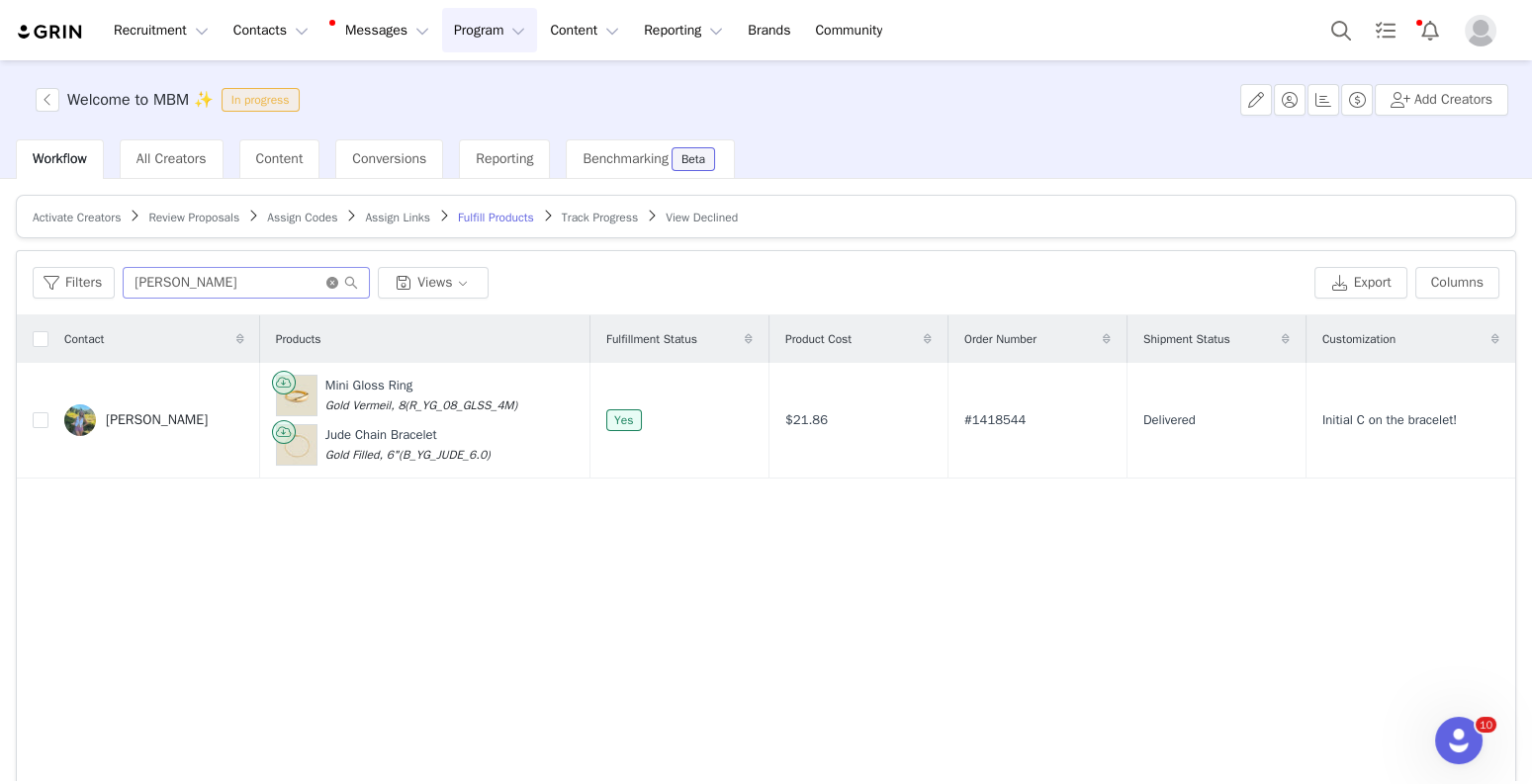 click 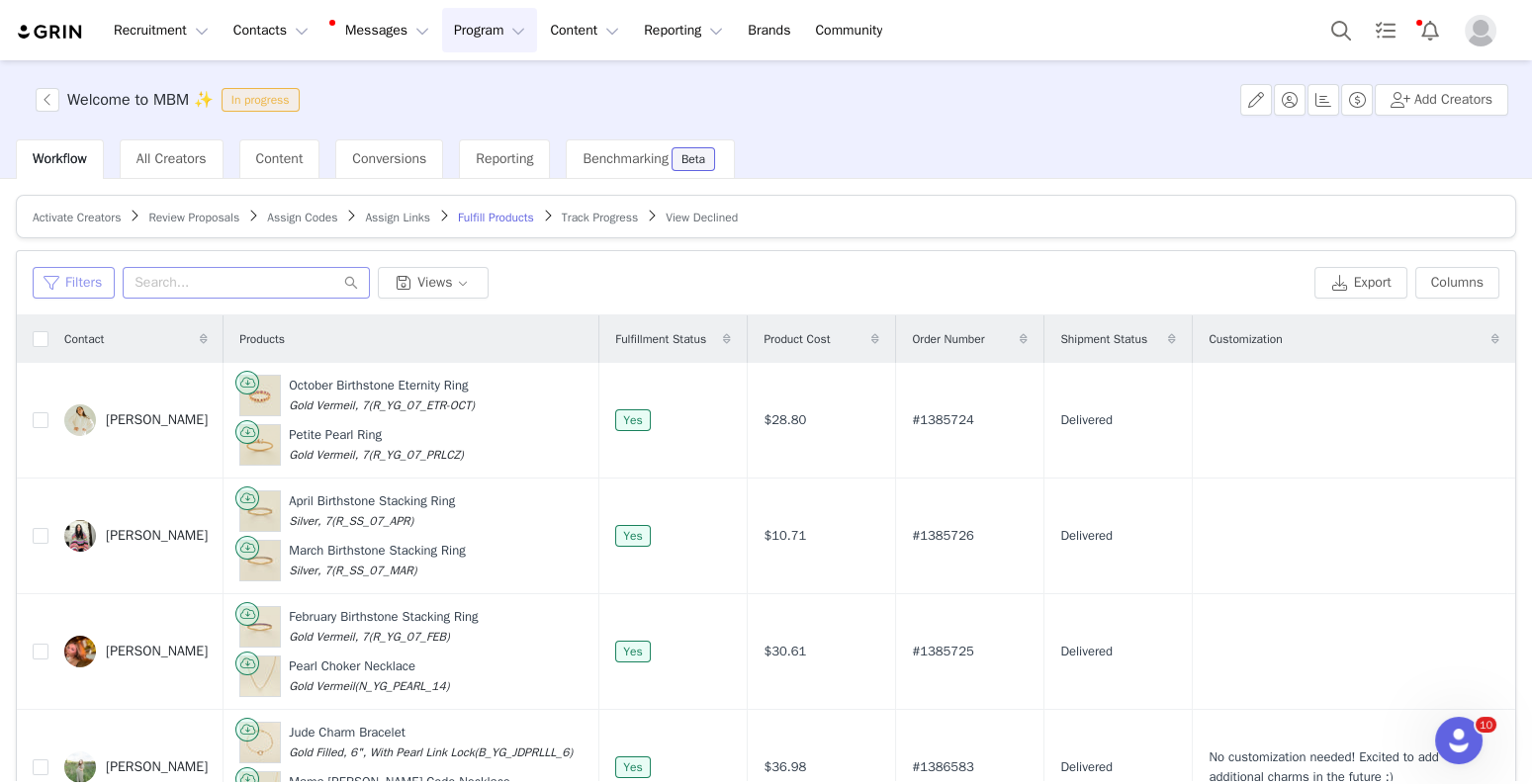 click on "Filters" at bounding box center [73, 283] 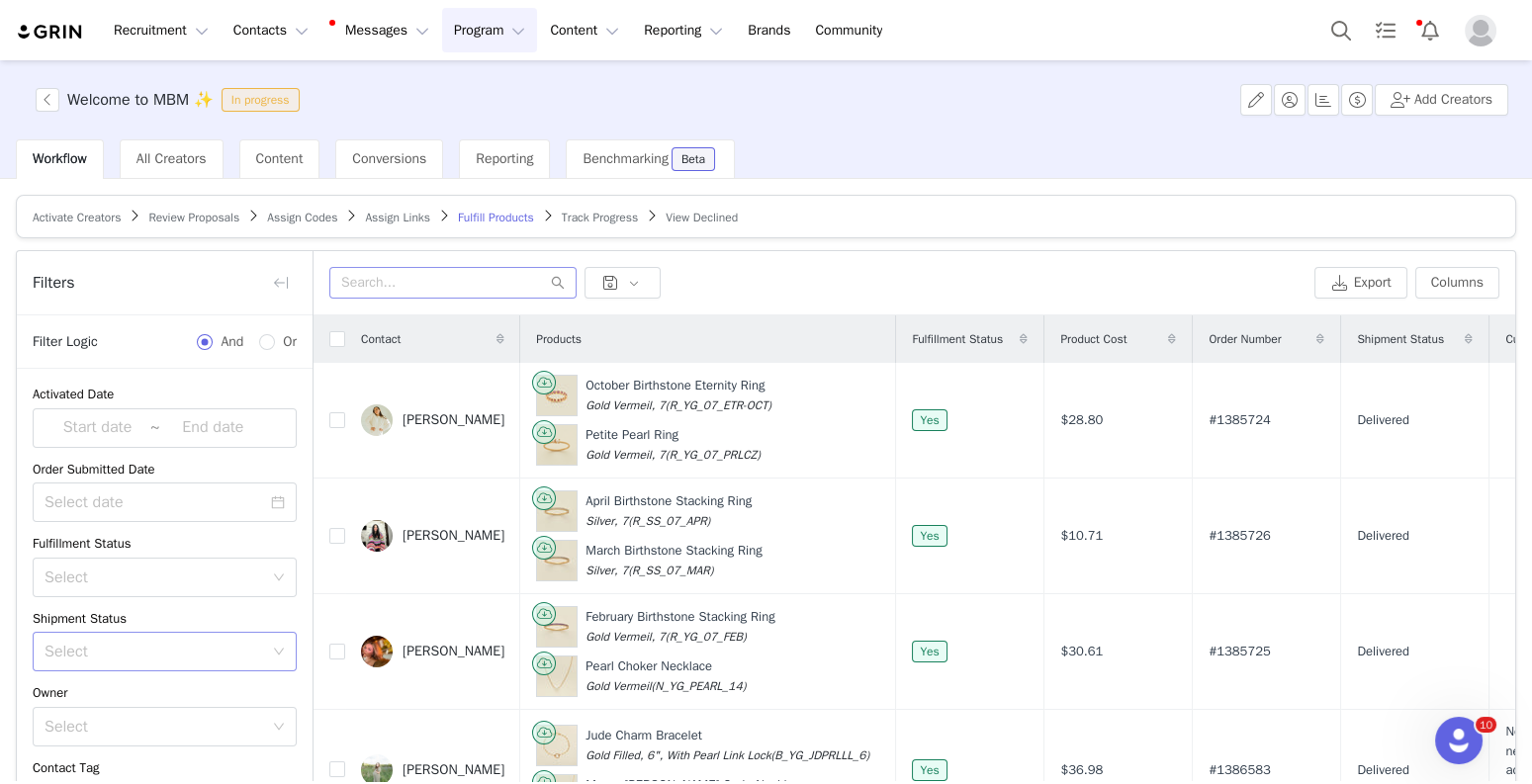 click on "Select" at bounding box center [153, 652] 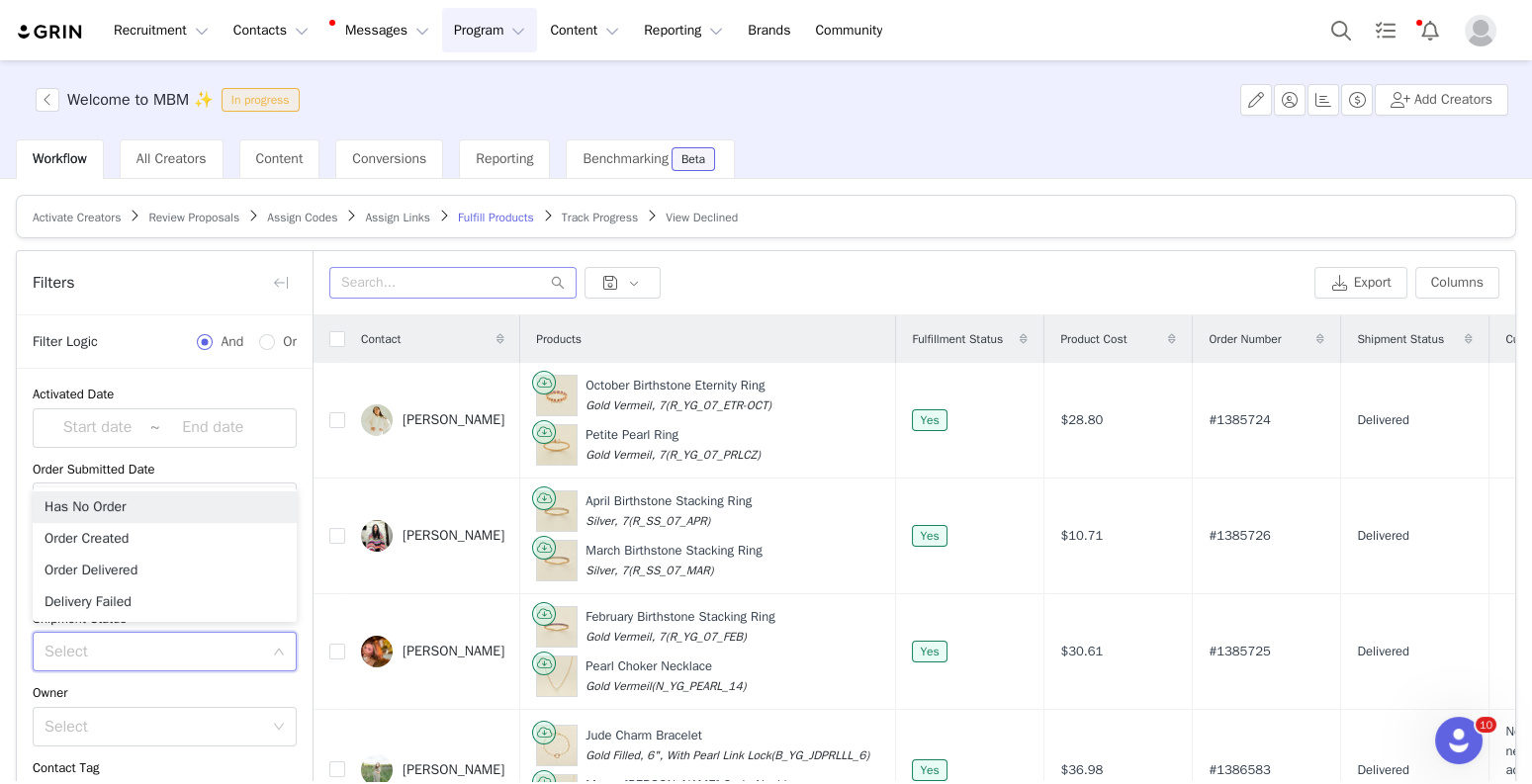 scroll, scrollTop: 185, scrollLeft: 0, axis: vertical 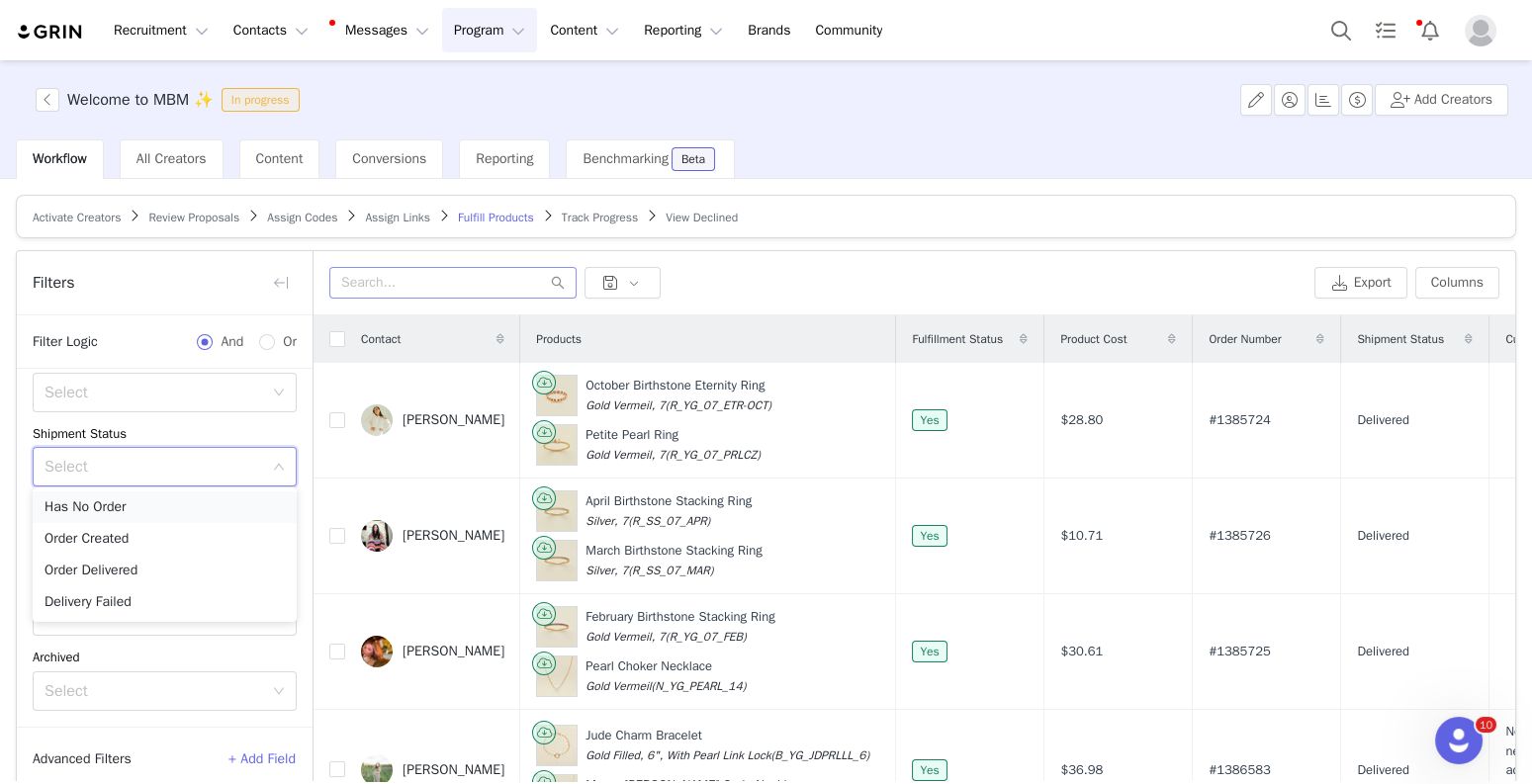 click on "Has No Order" at bounding box center [164, 507] 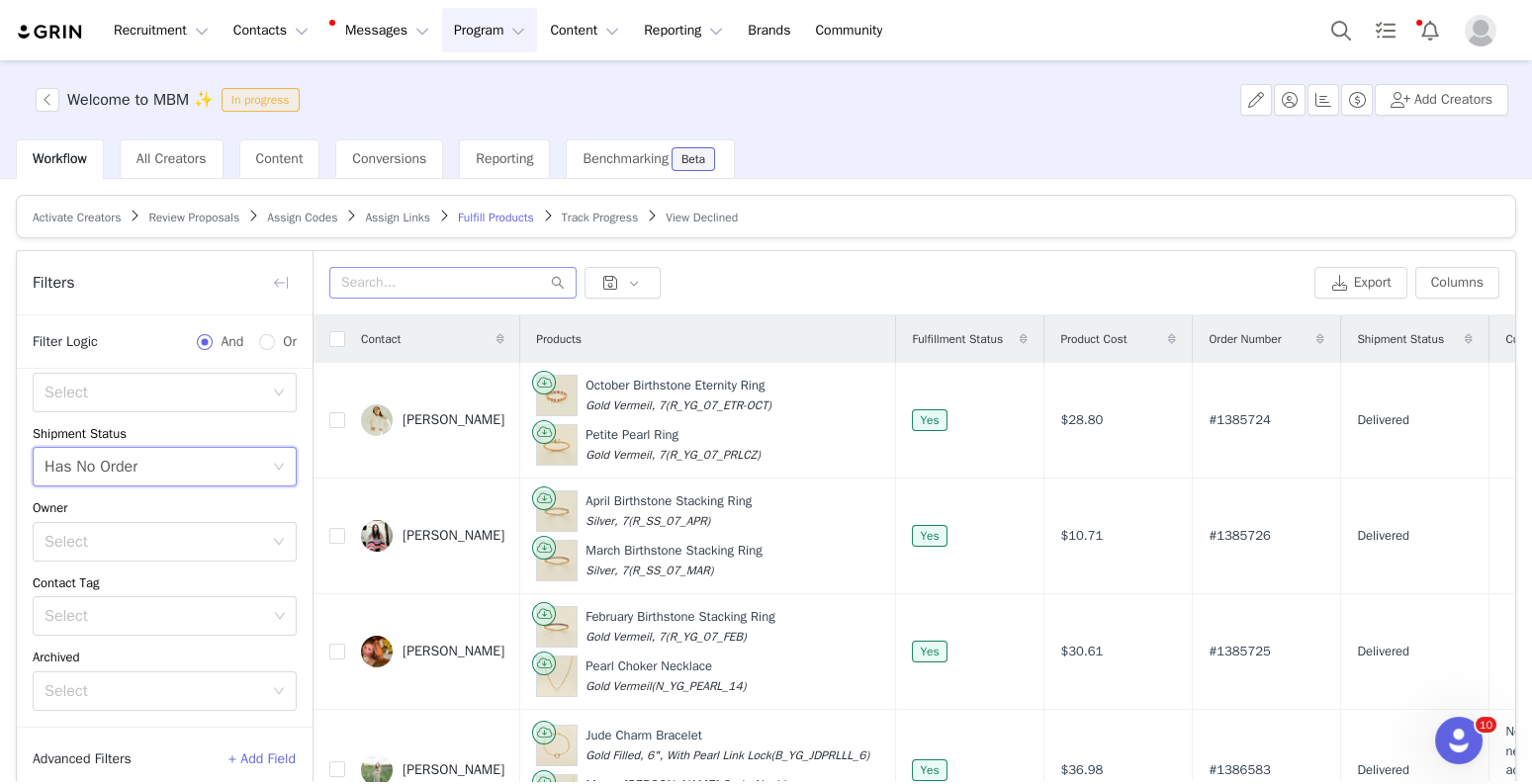scroll, scrollTop: 92, scrollLeft: 0, axis: vertical 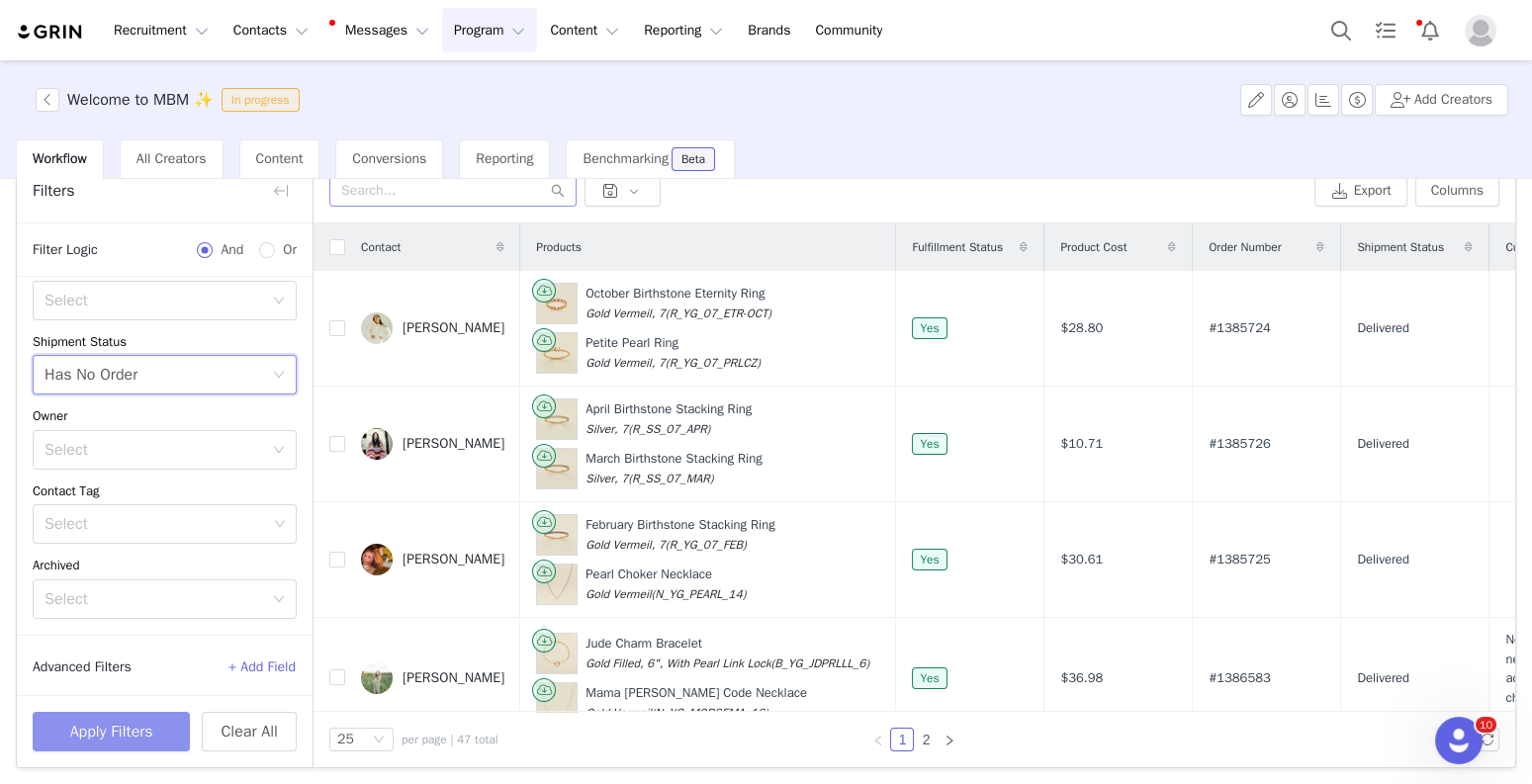 click on "Apply Filters" at bounding box center [111, 732] 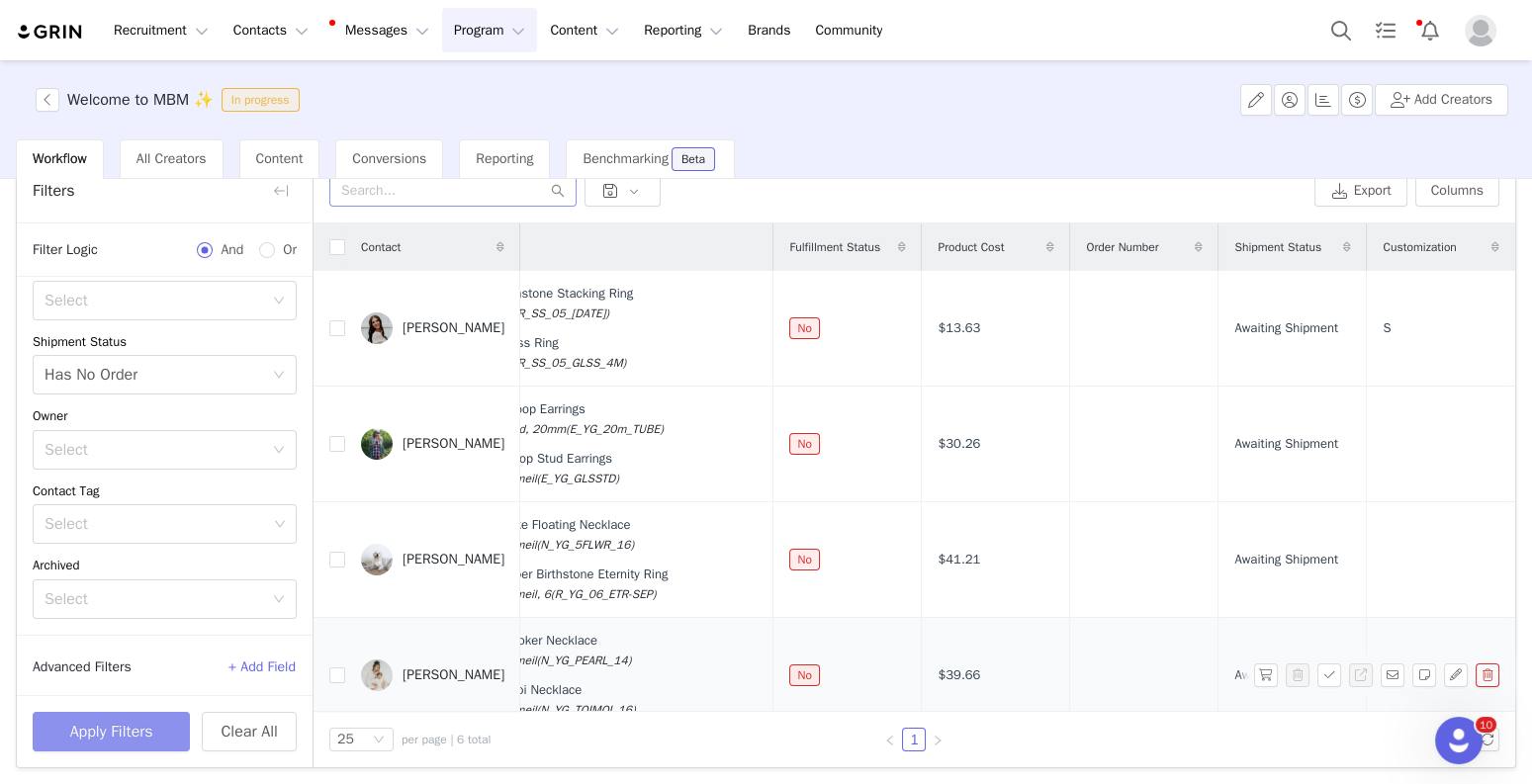 scroll, scrollTop: 0, scrollLeft: 0, axis: both 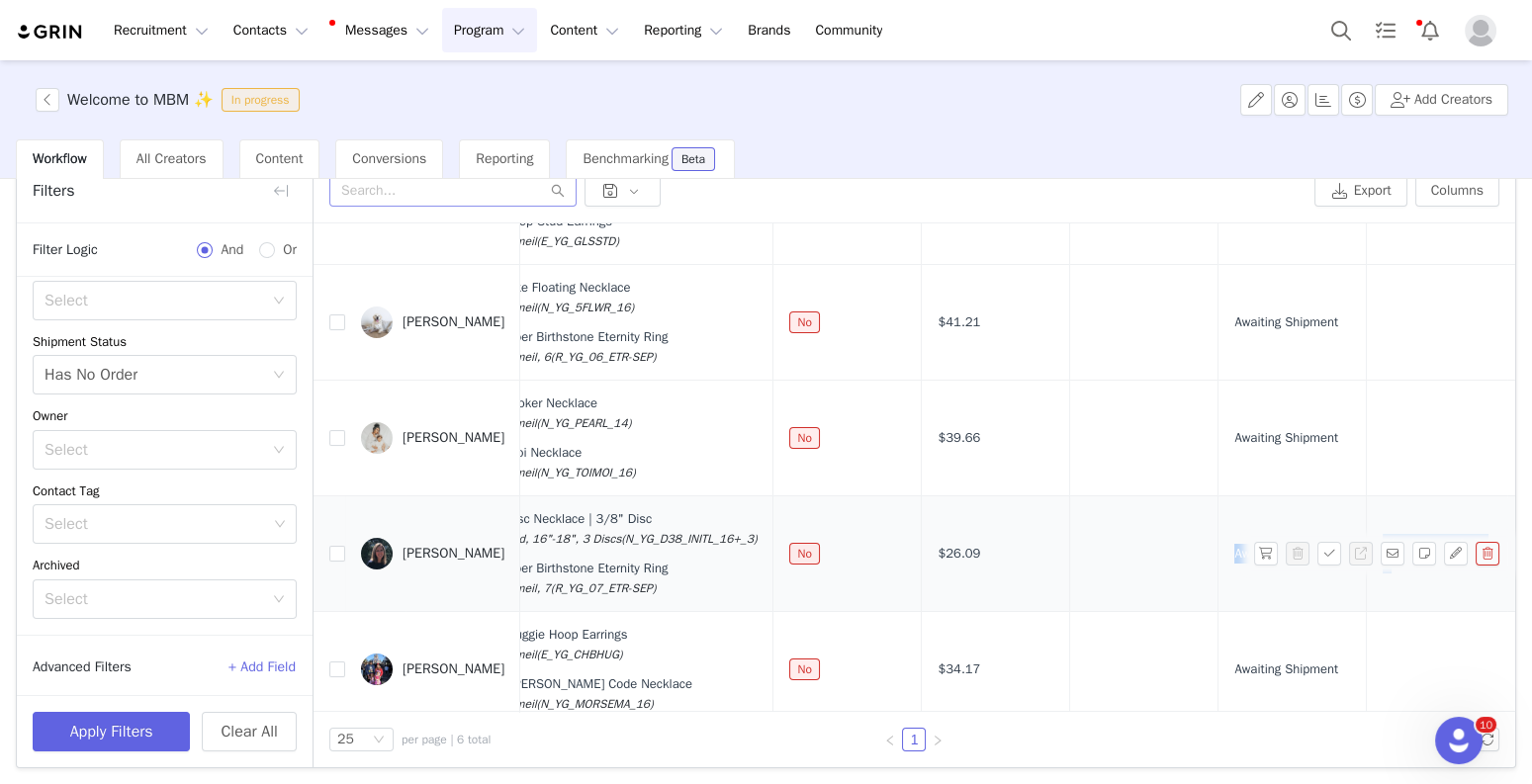 drag, startPoint x: 1429, startPoint y: 574, endPoint x: 1360, endPoint y: 491, distance: 107.9352 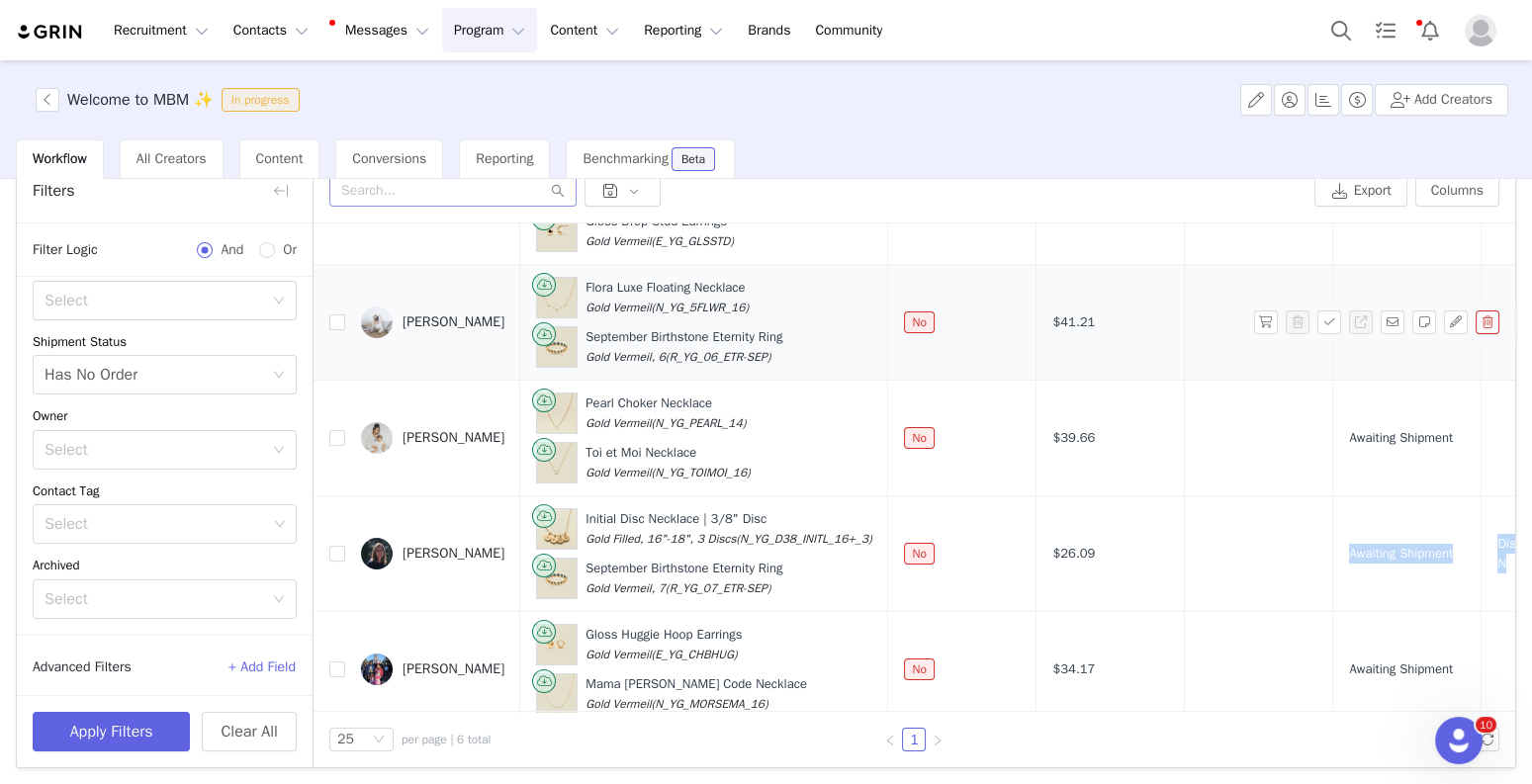 scroll, scrollTop: 0, scrollLeft: 0, axis: both 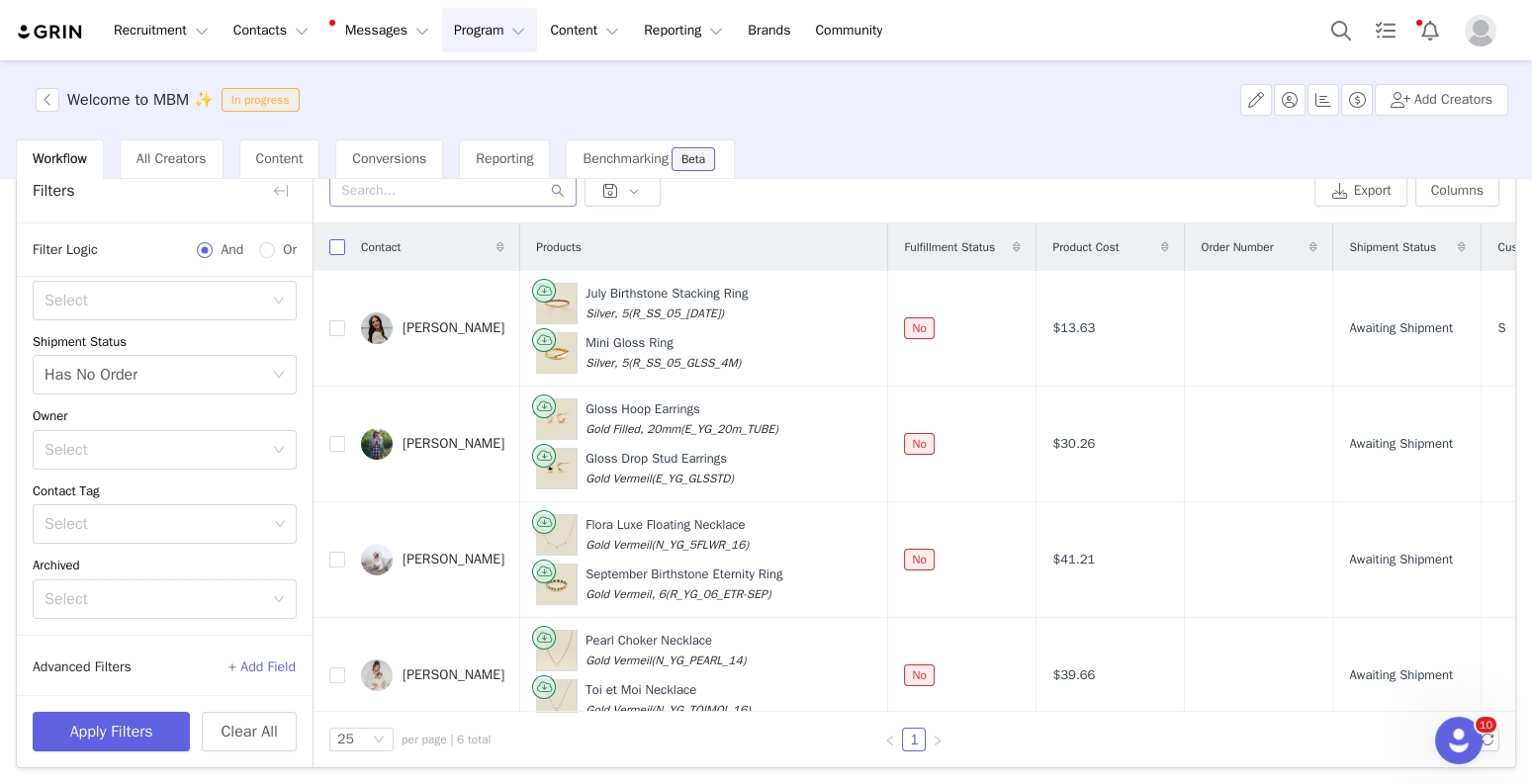 click at bounding box center (337, 247) 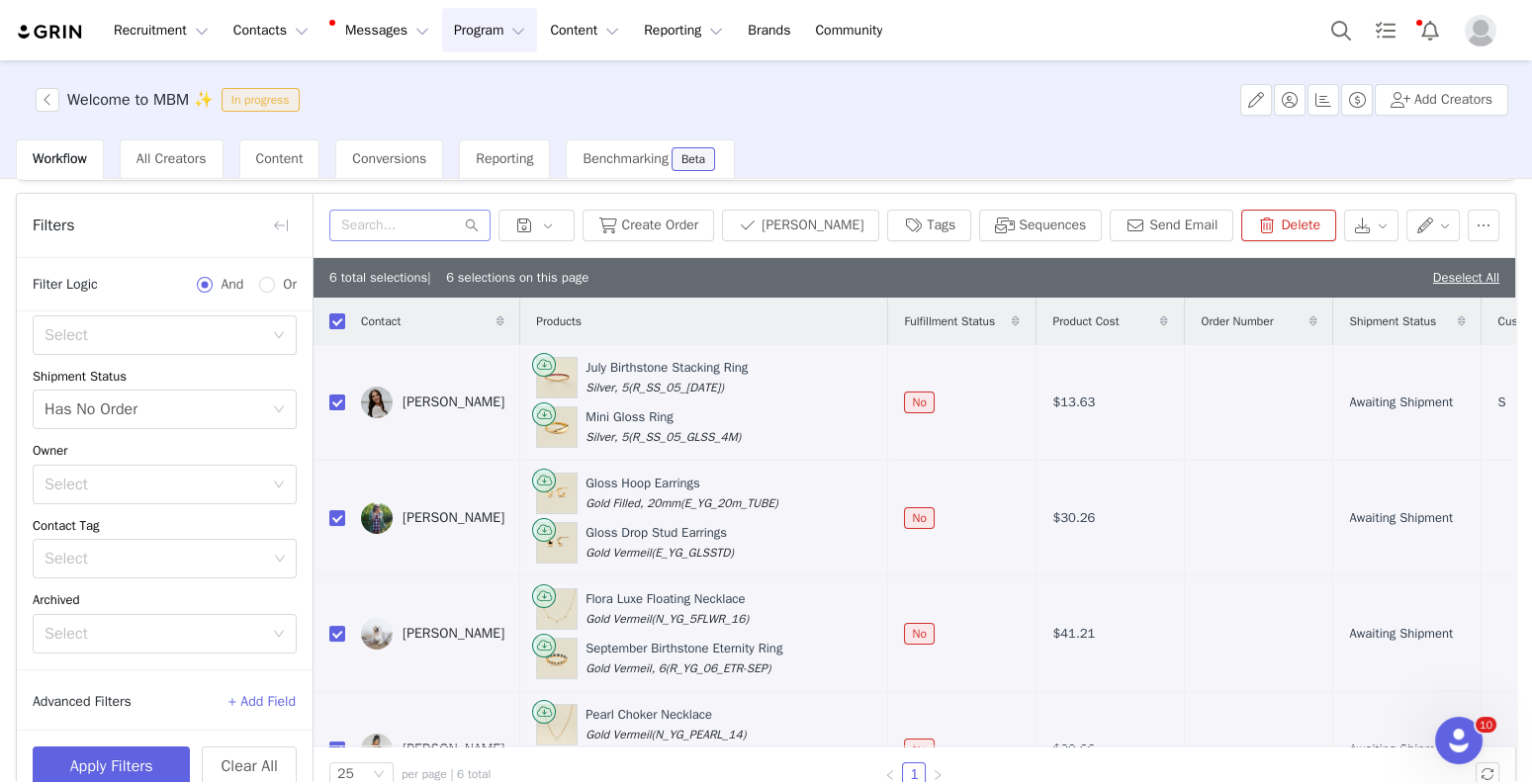 scroll, scrollTop: 52, scrollLeft: 0, axis: vertical 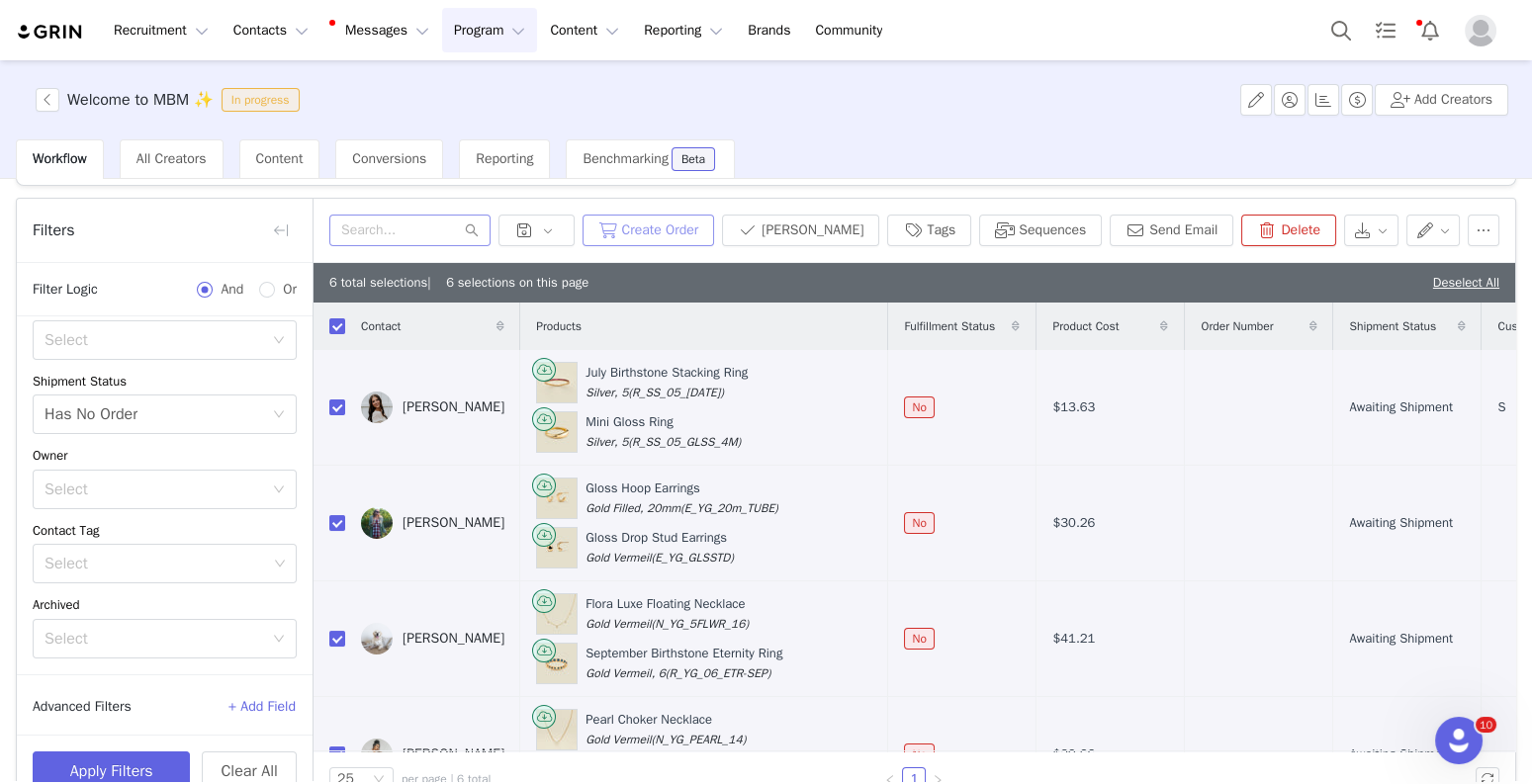 click on "Create Order" at bounding box center [649, 230] 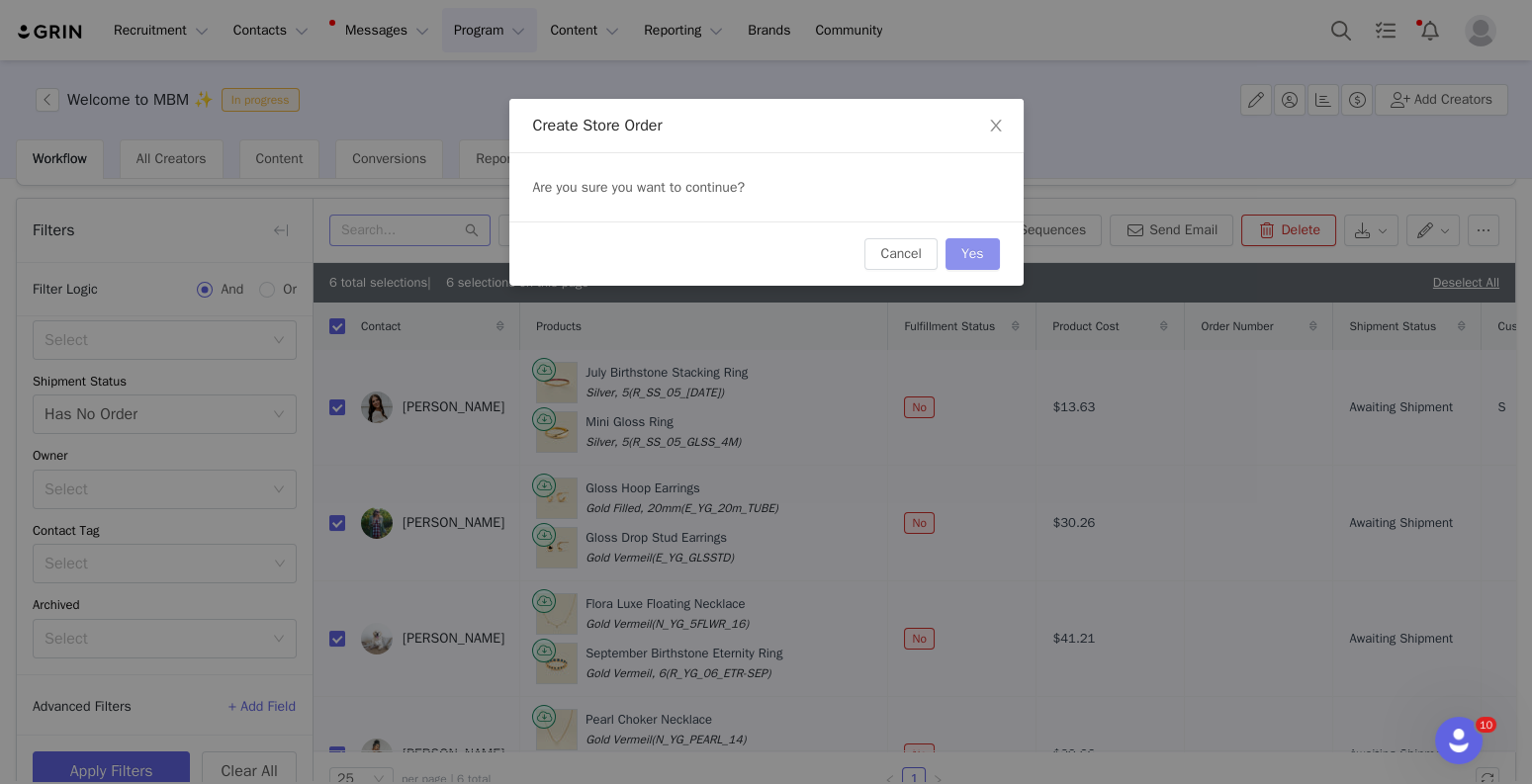 click on "Yes" at bounding box center (972, 254) 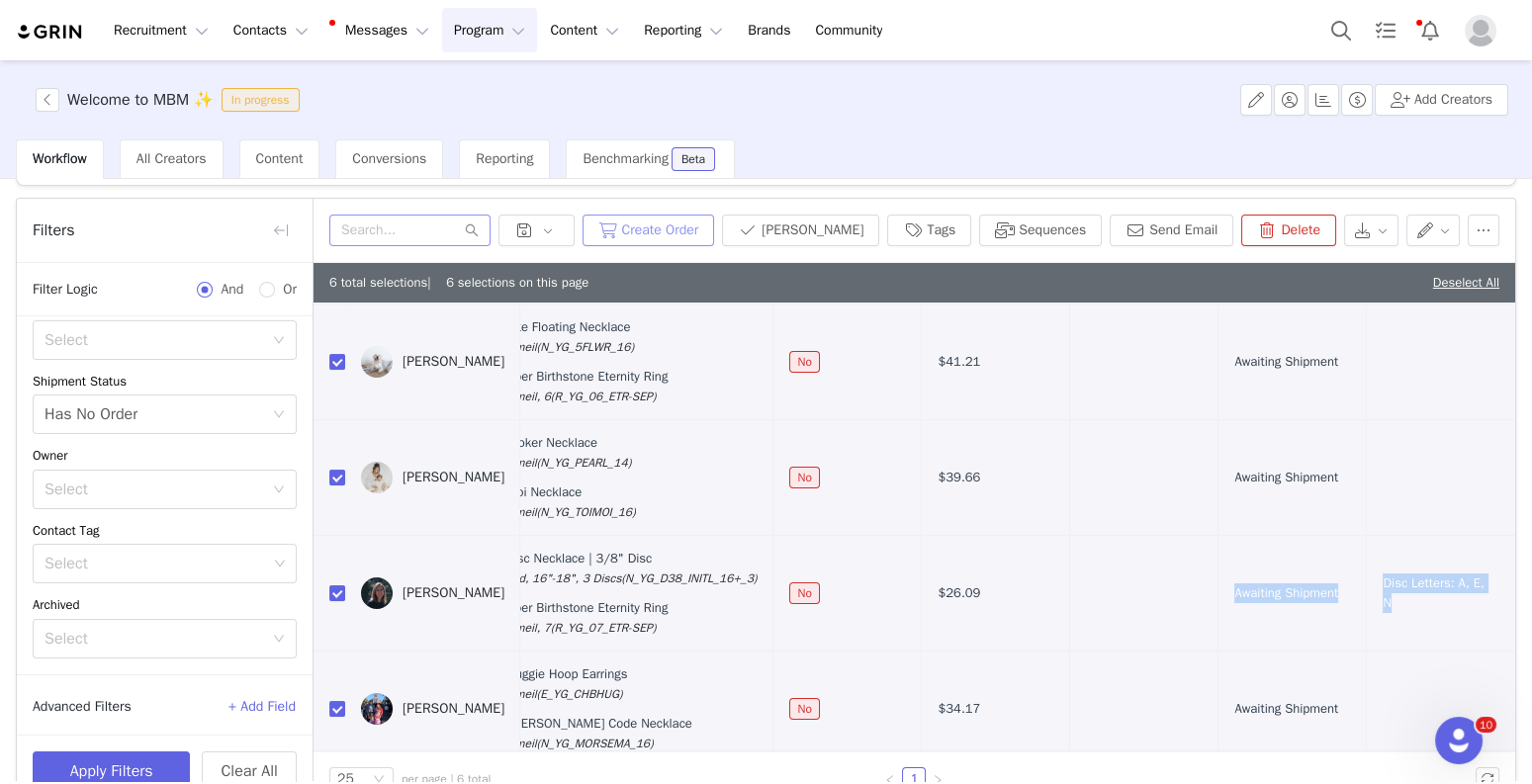 scroll, scrollTop: 277, scrollLeft: 178, axis: both 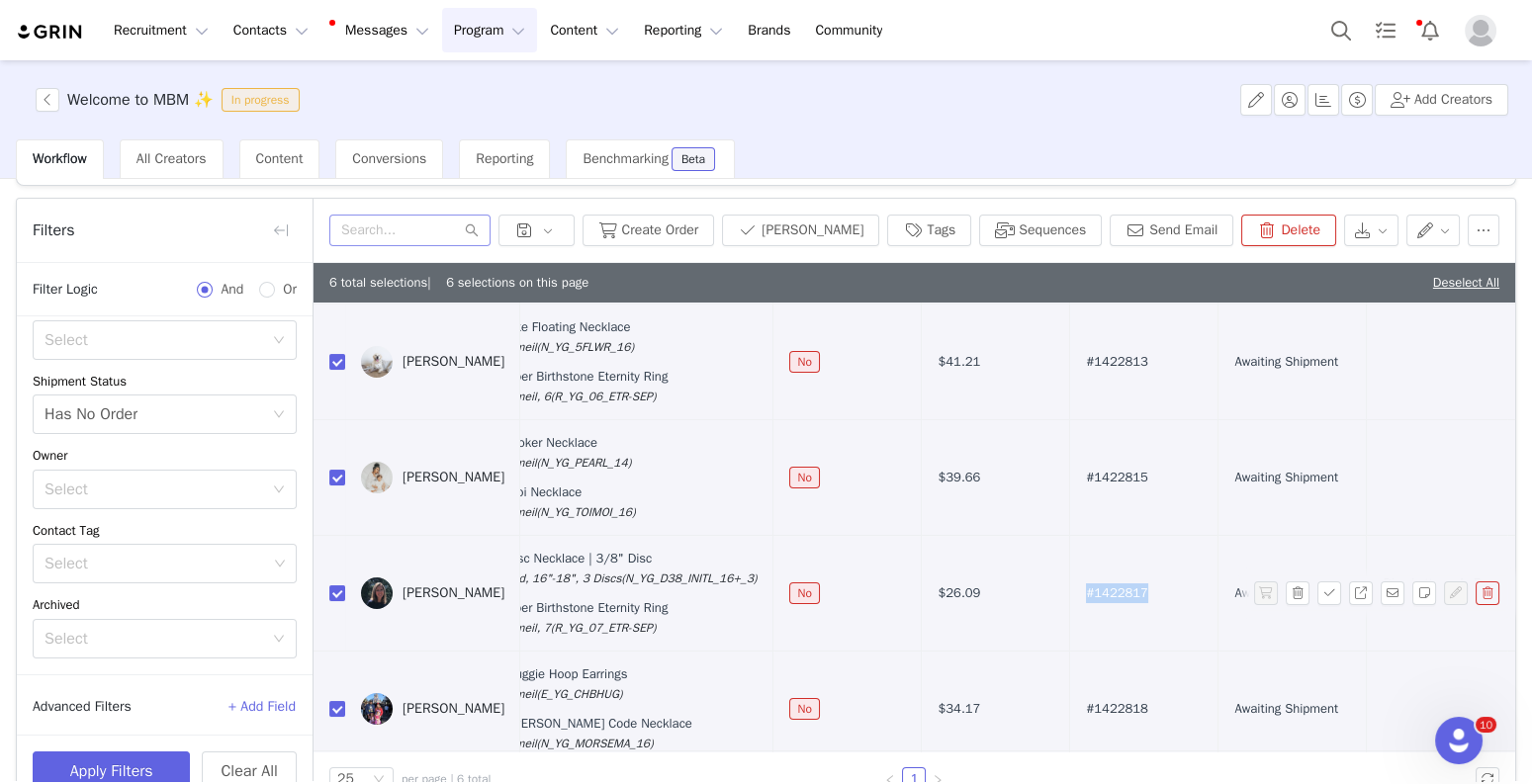 drag, startPoint x: 1155, startPoint y: 574, endPoint x: 1087, endPoint y: 573, distance: 68.00735 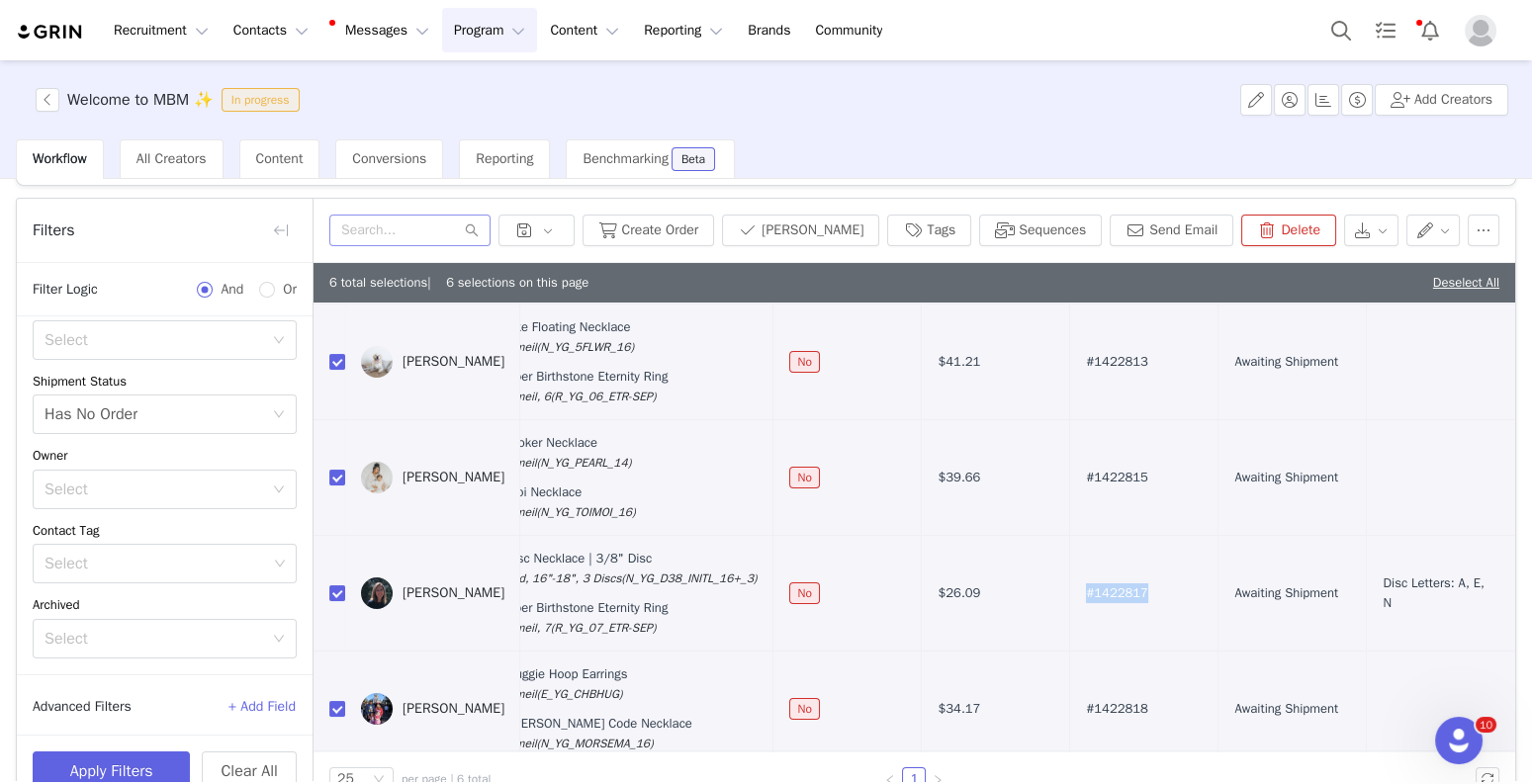 copy on "#1422817" 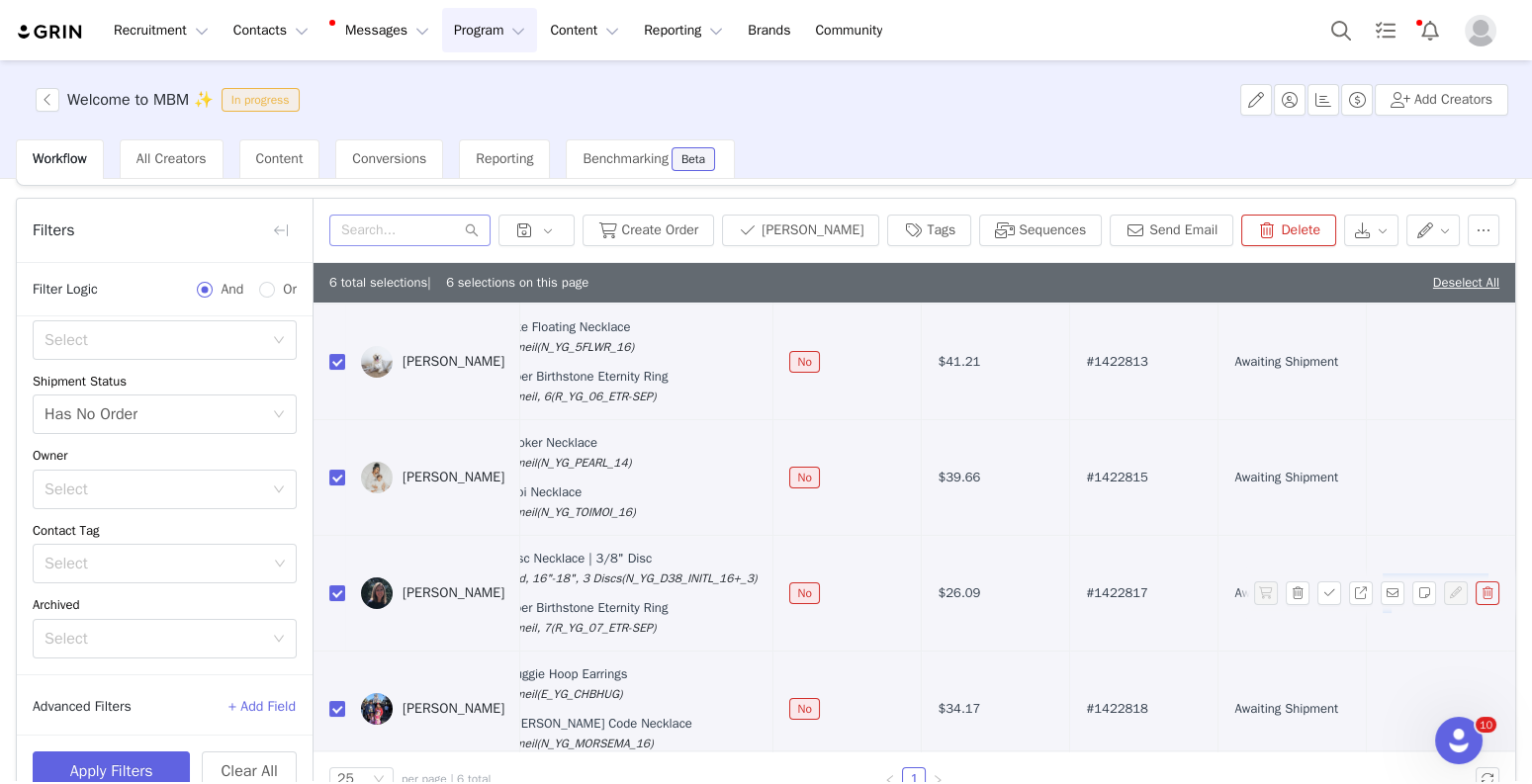 drag, startPoint x: 1419, startPoint y: 612, endPoint x: 1381, endPoint y: 543, distance: 78.77182 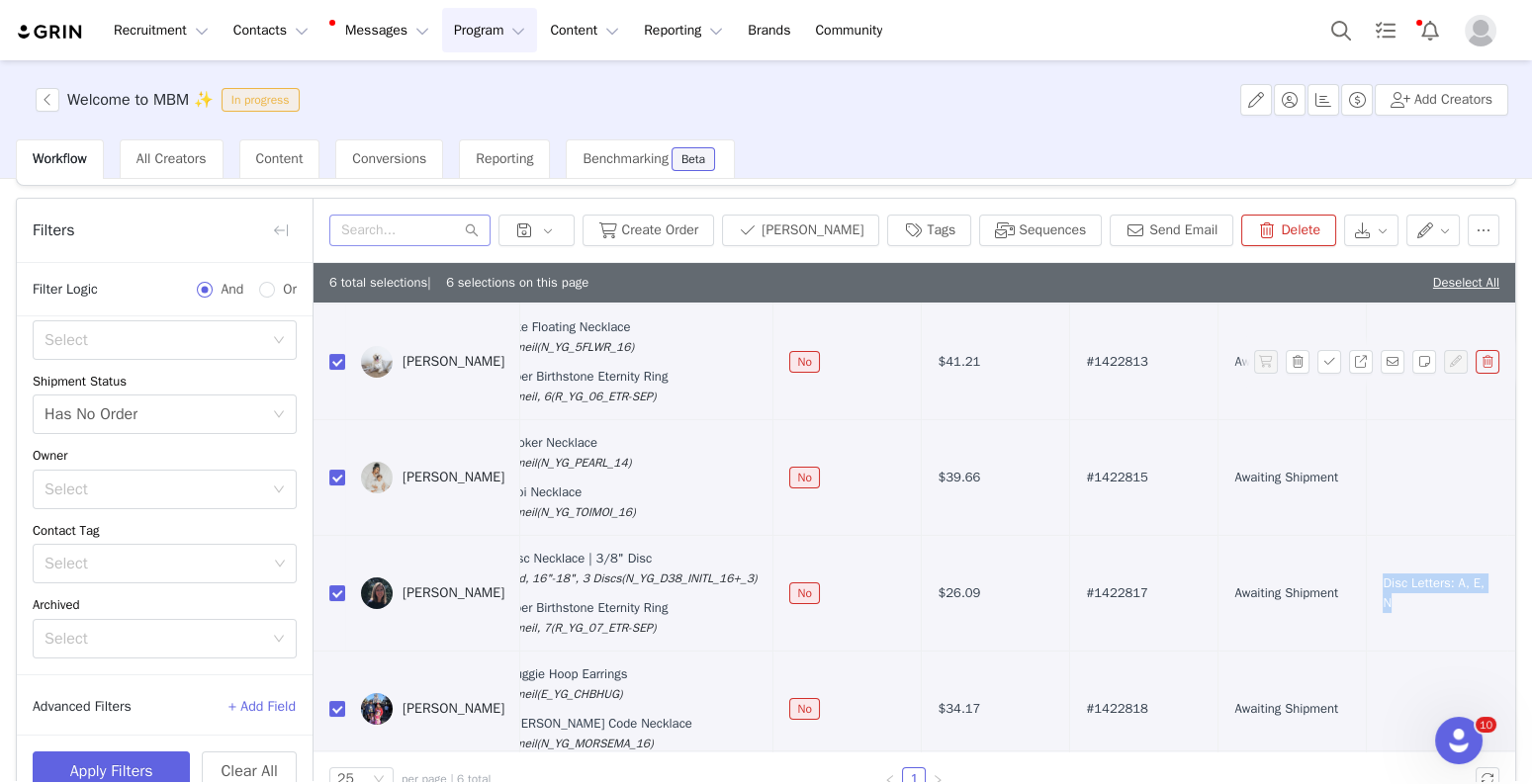 copy on "Disc Letters: A, E, N" 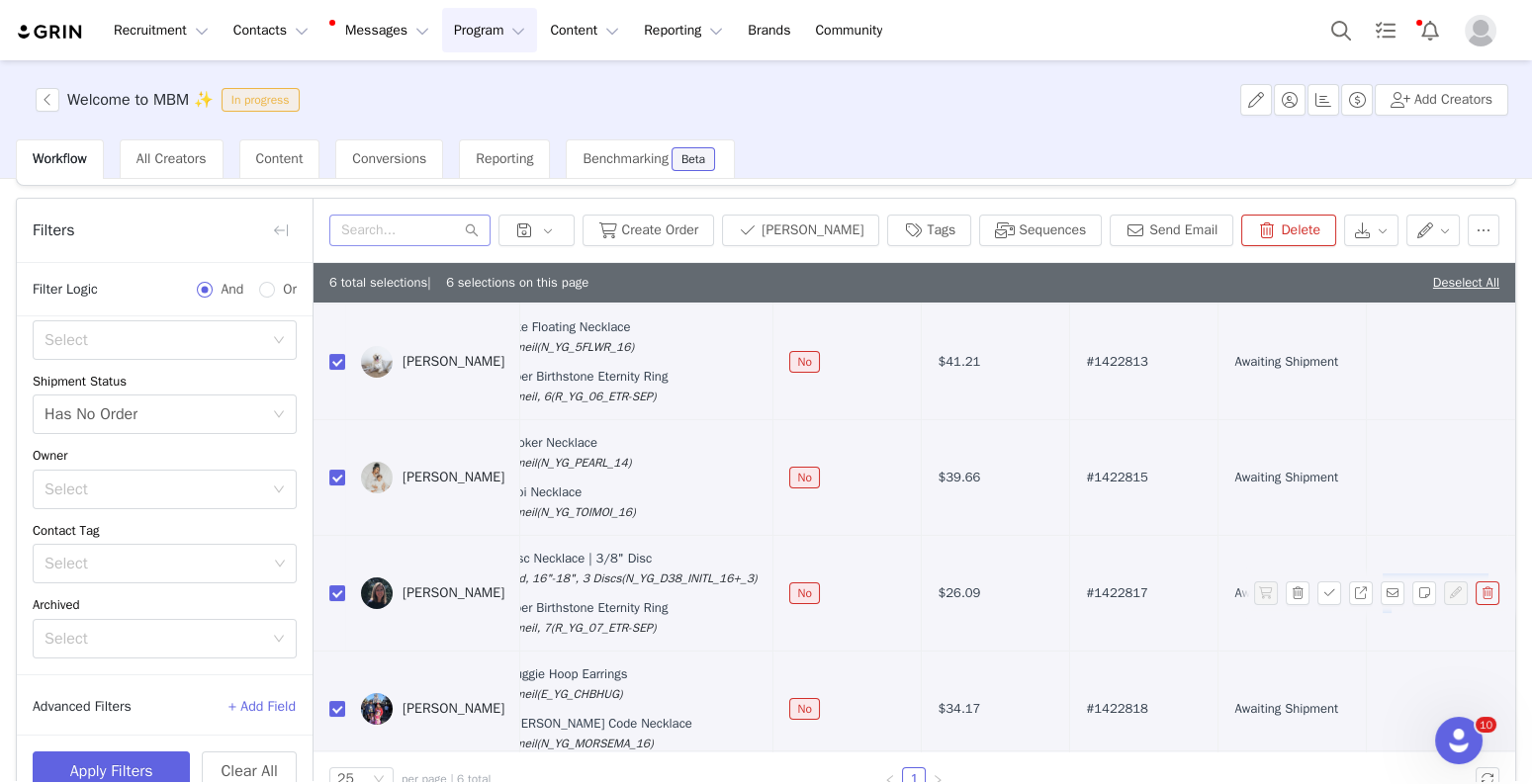 scroll, scrollTop: 92, scrollLeft: 0, axis: vertical 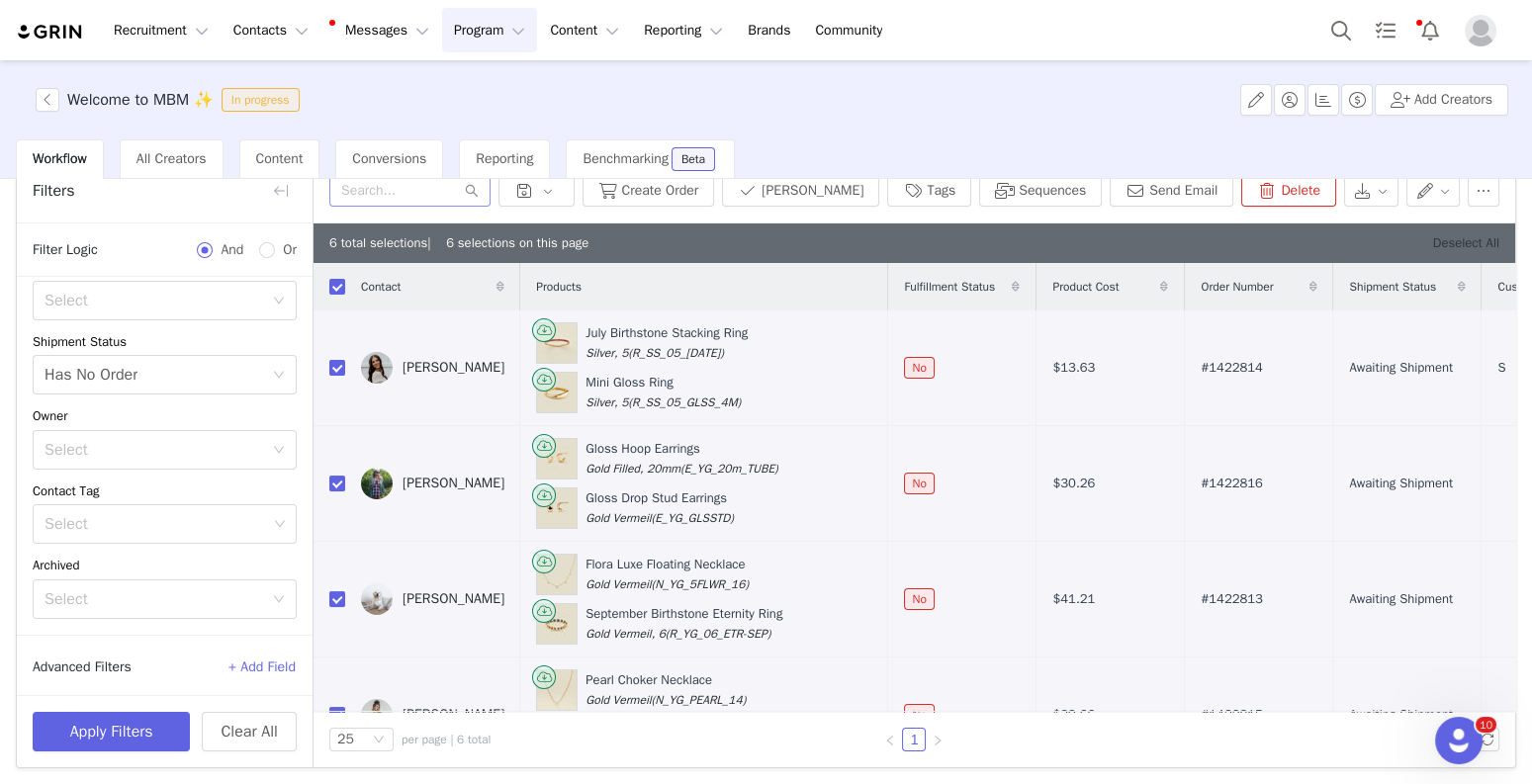 click on "Deselect All" at bounding box center (1466, 242) 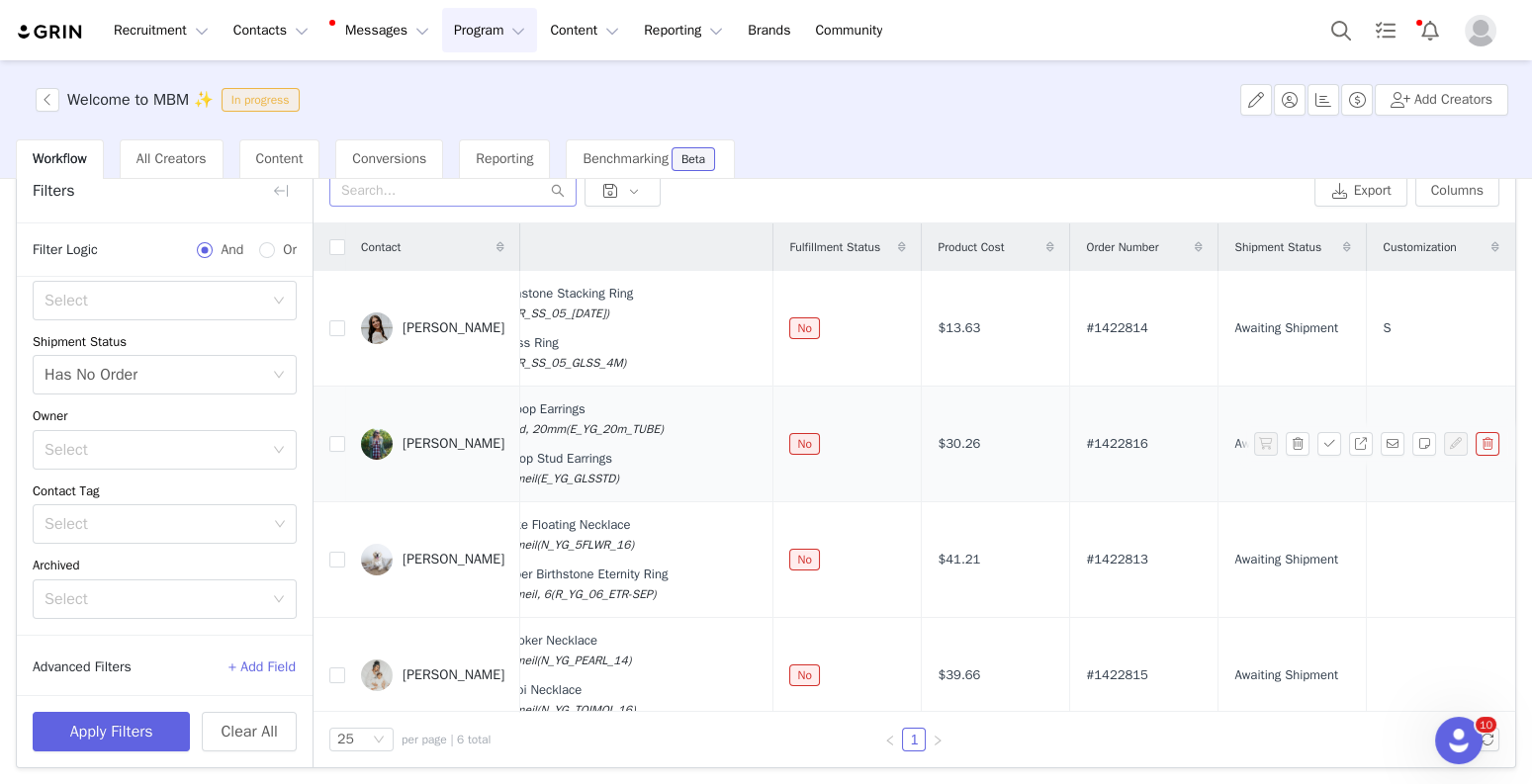 scroll, scrollTop: 0, scrollLeft: 0, axis: both 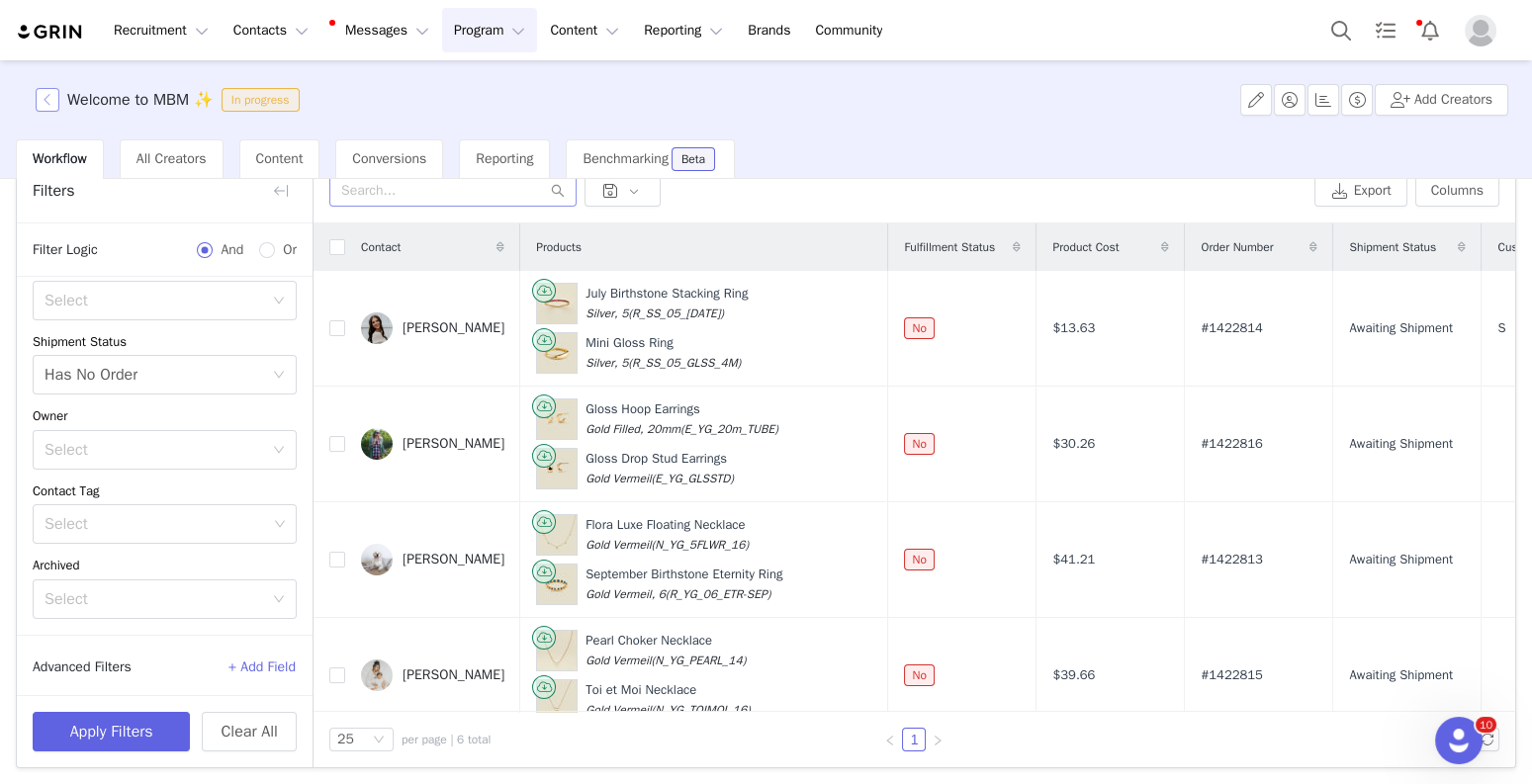 click at bounding box center [47, 100] 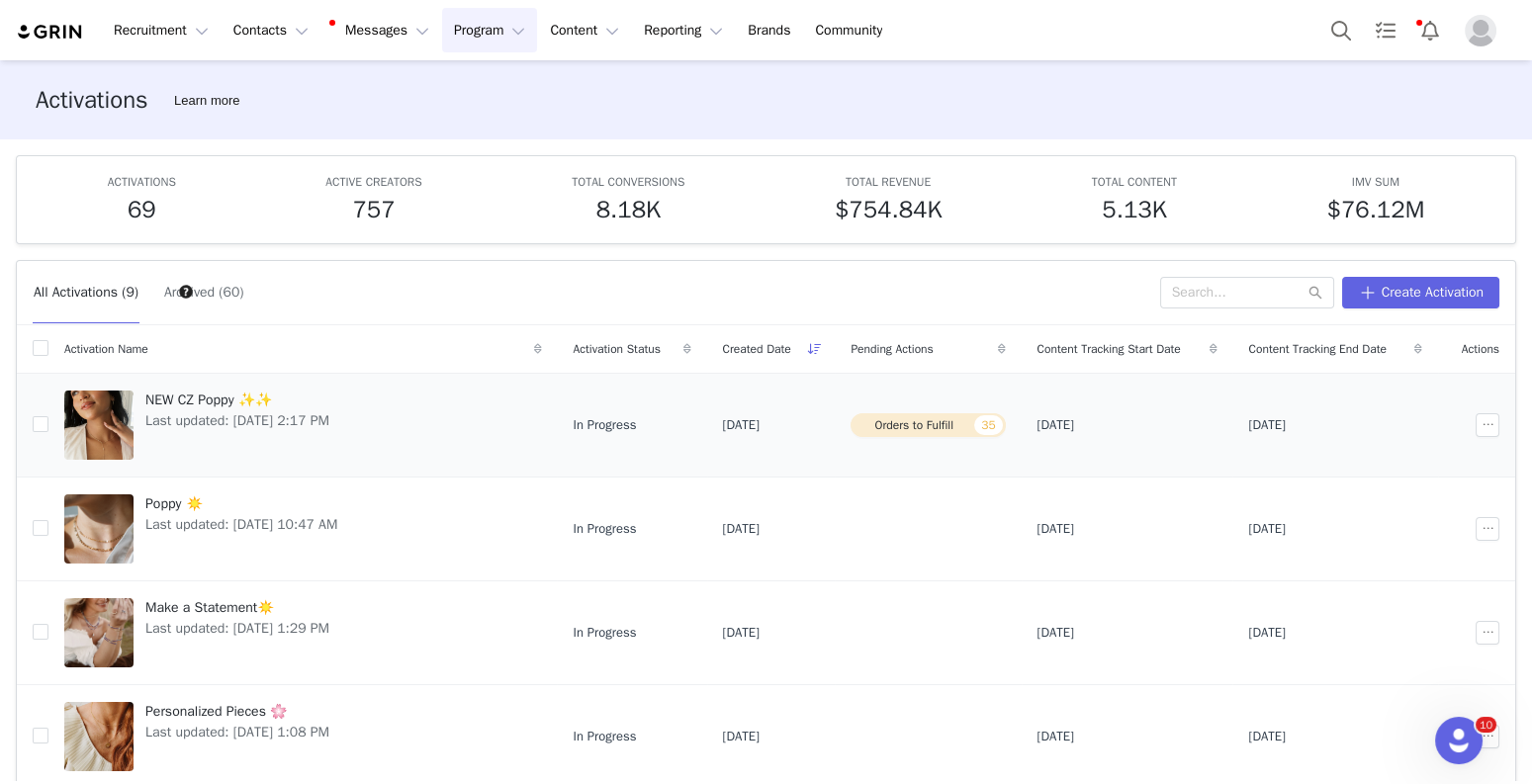 scroll, scrollTop: 487, scrollLeft: 0, axis: vertical 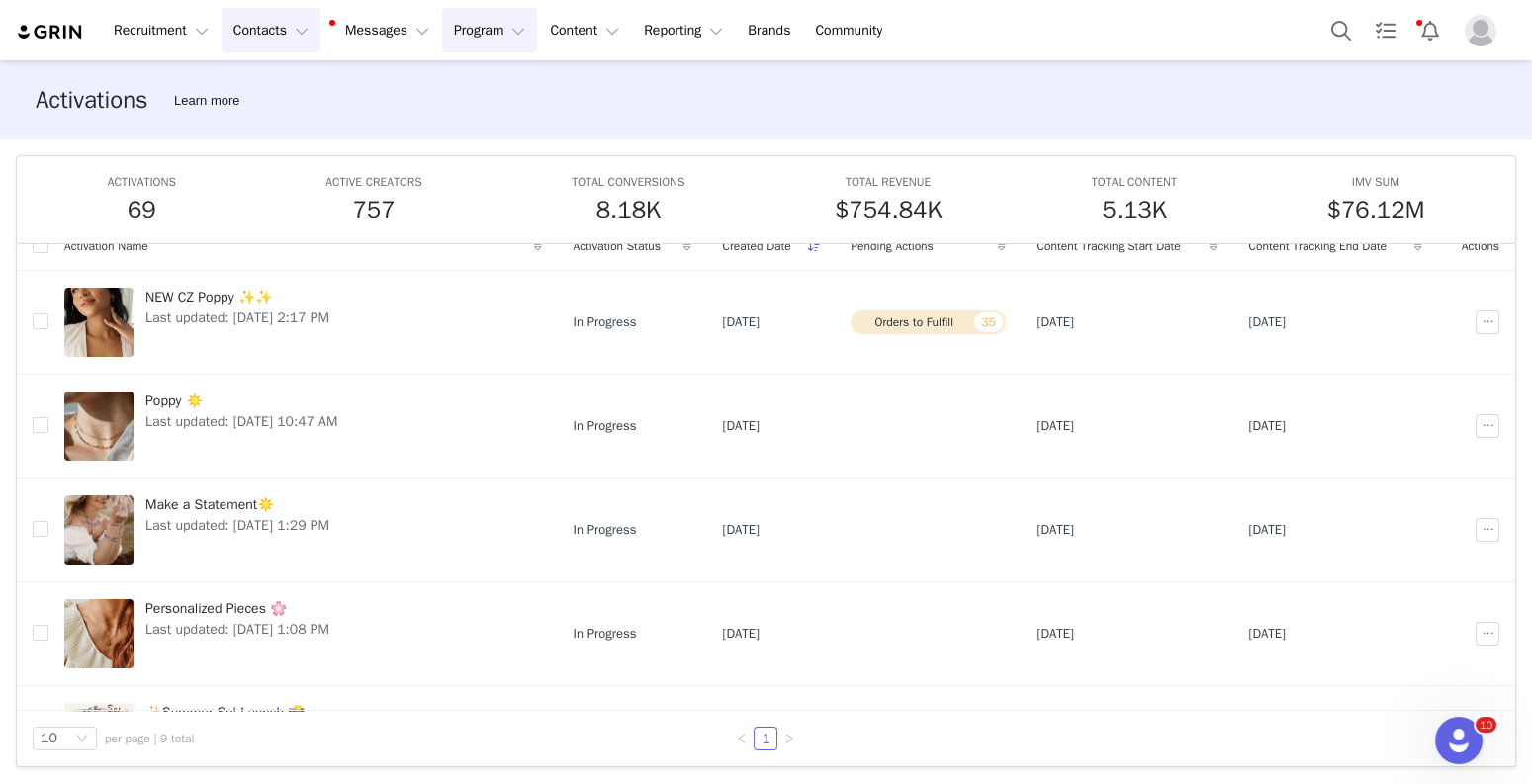 click on "Contacts Contacts" at bounding box center [271, 30] 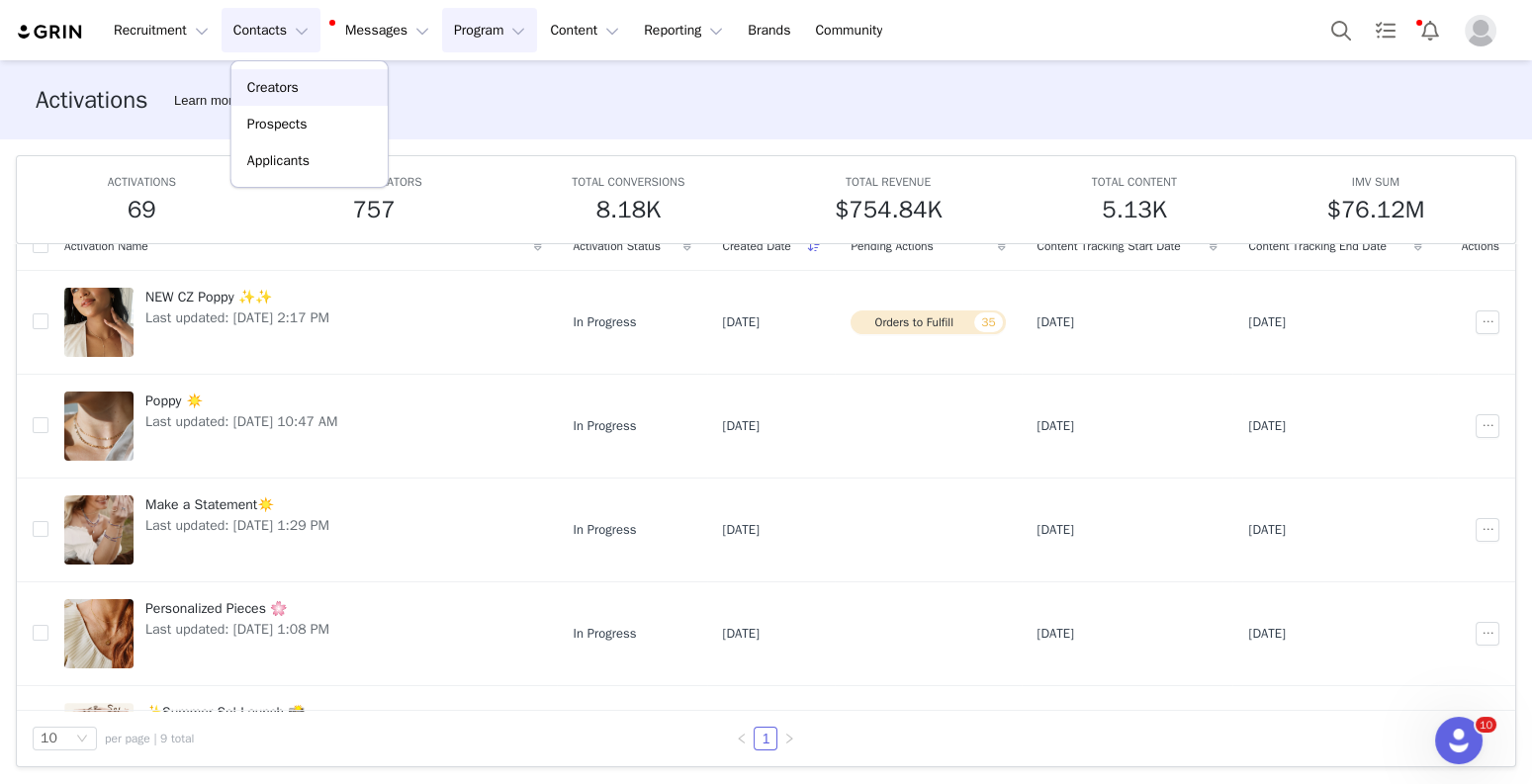 click on "Creators" at bounding box center (310, 87) 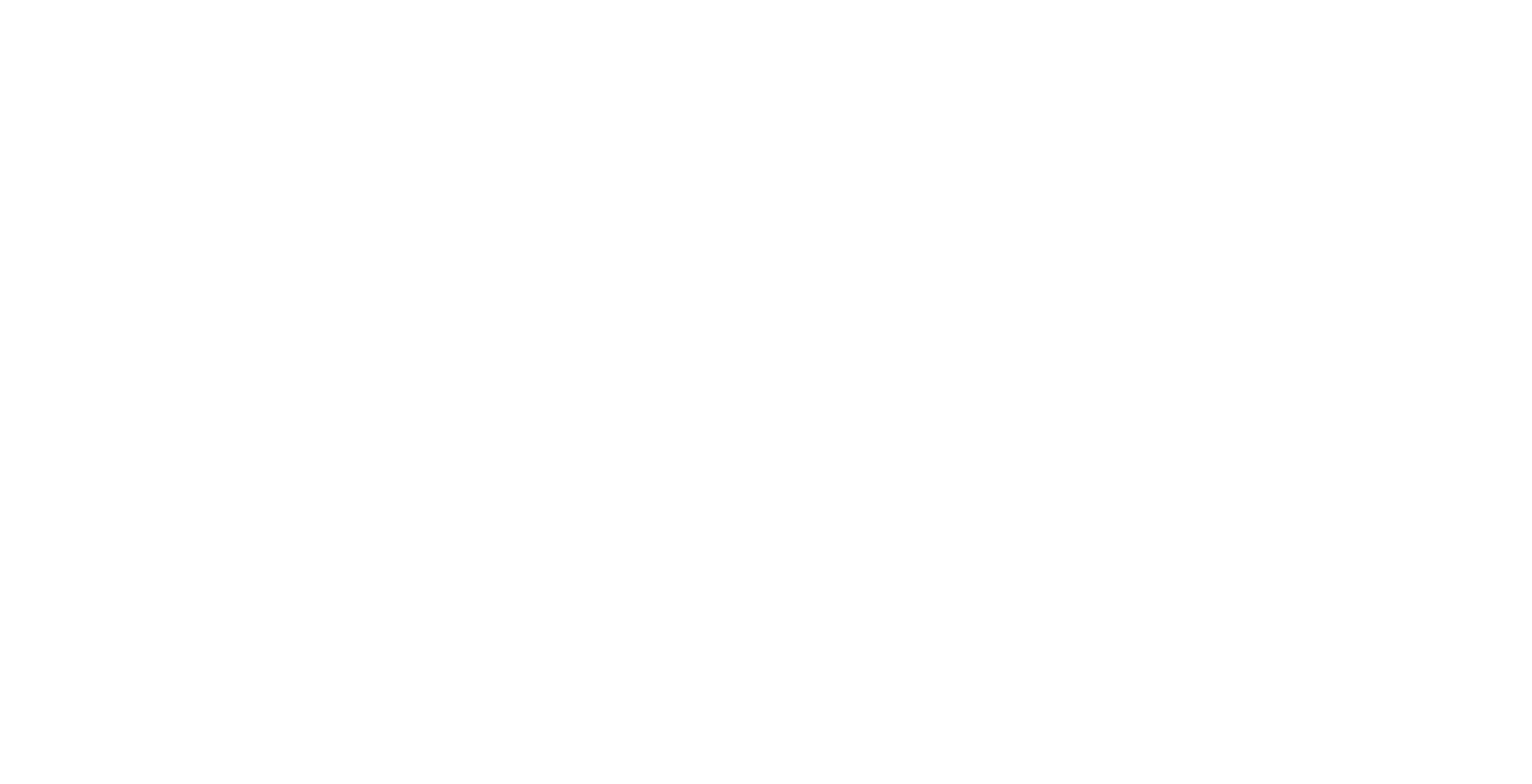 scroll, scrollTop: 0, scrollLeft: 0, axis: both 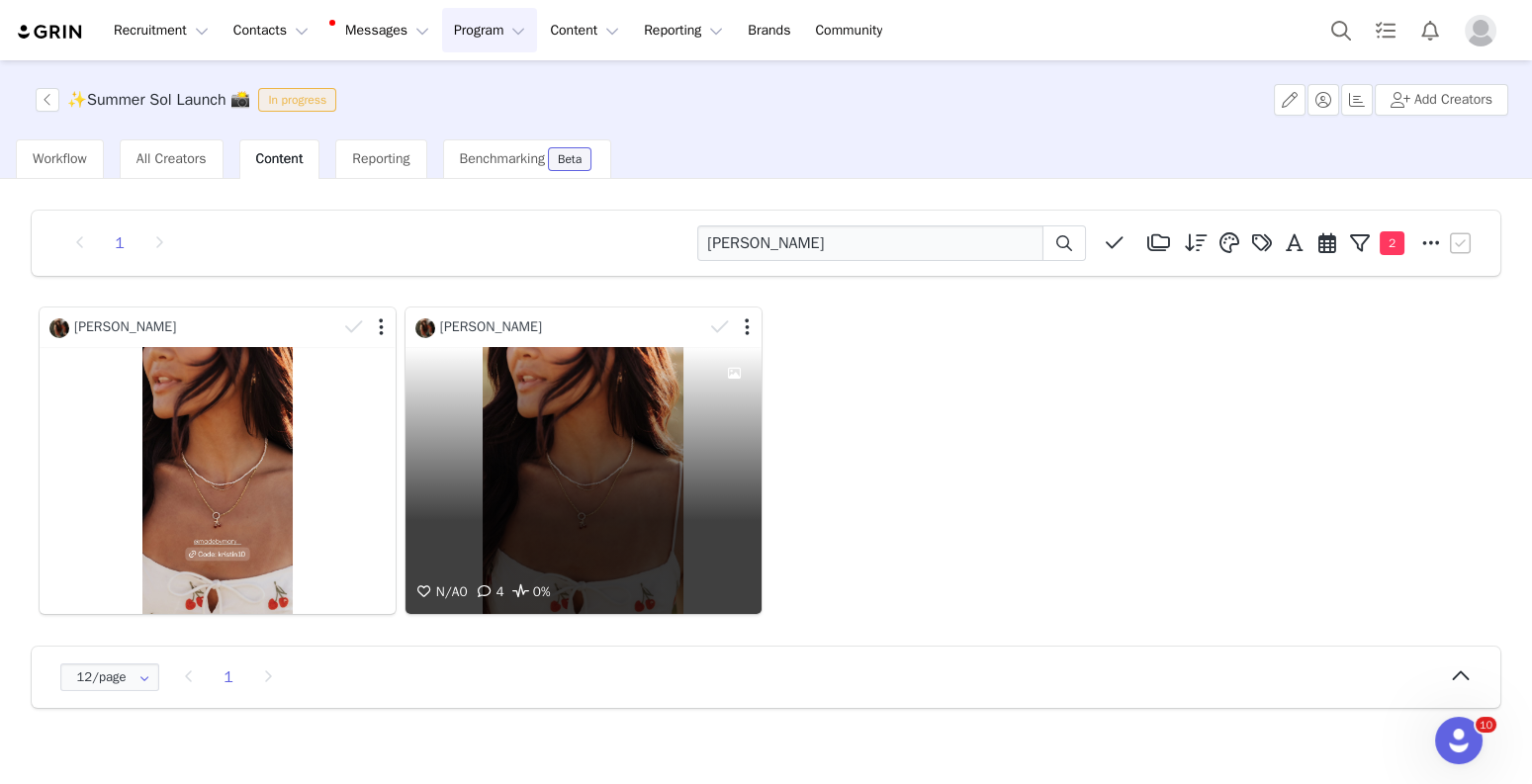 click on "N/A  0  4  0%" at bounding box center (584, 480) 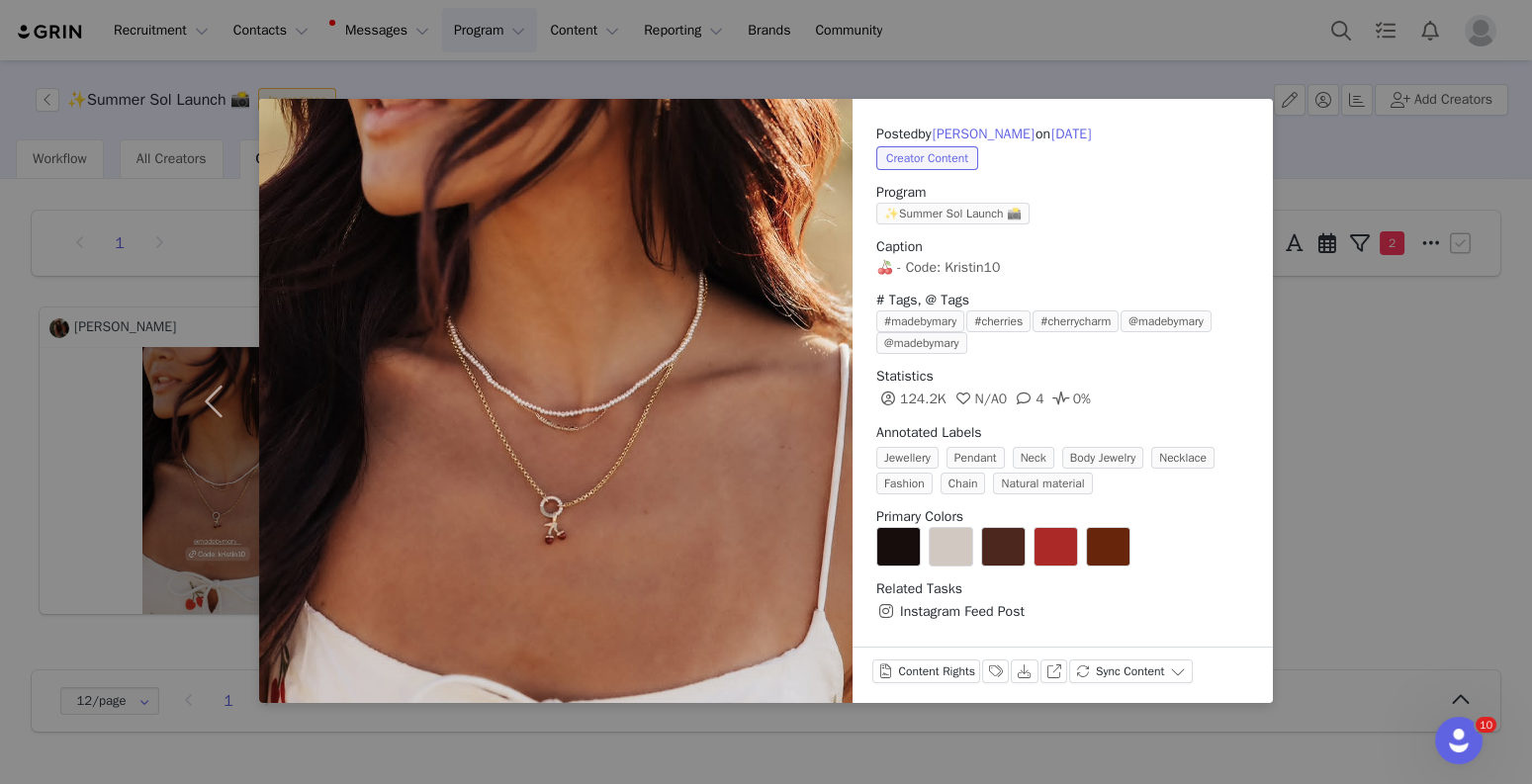 click on "Posted  by  [PERSON_NAME]  on  [DATE]  Creator Content  Program ✨Summer Sol Launch 📸 Caption 🍒
- Code: Kristin10
# Tags, @ Tags  #madebymary   #cherries   #cherrycharm   @madebymary   @madebymary      Statistics 124.2K   N/A  0  4  0%  Annotated Labels  Jewellery   Pendant   Neck   Body Jewelry   Necklace   Fashion   Chain   Natural material  Primary Colors Related Tasks Instagram Feed Post     Content Rights Labels & Tags Download View on Instagram Sync Content" at bounding box center [766, 392] 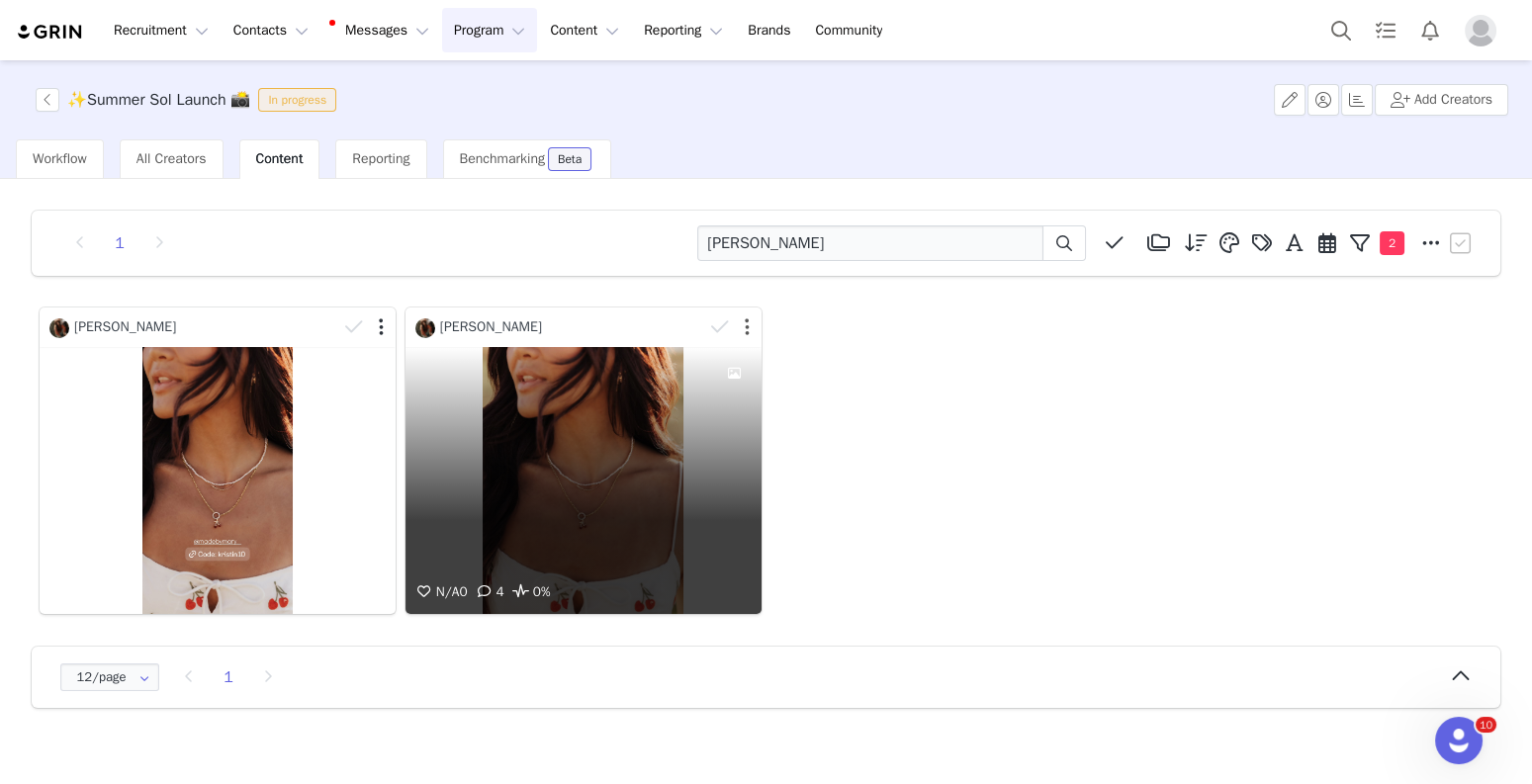 click at bounding box center (747, 327) 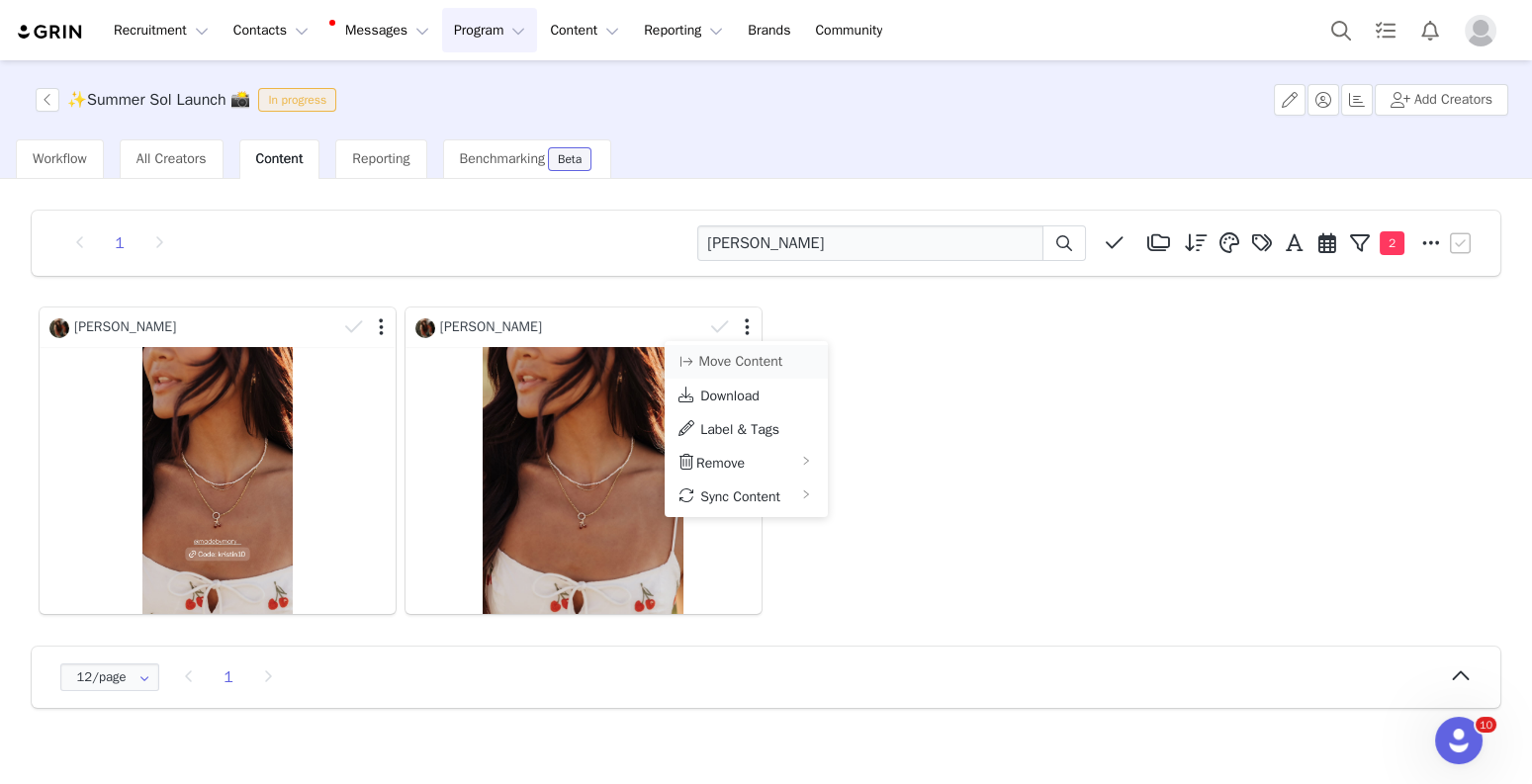 click on "Move Content" at bounding box center (746, 362) 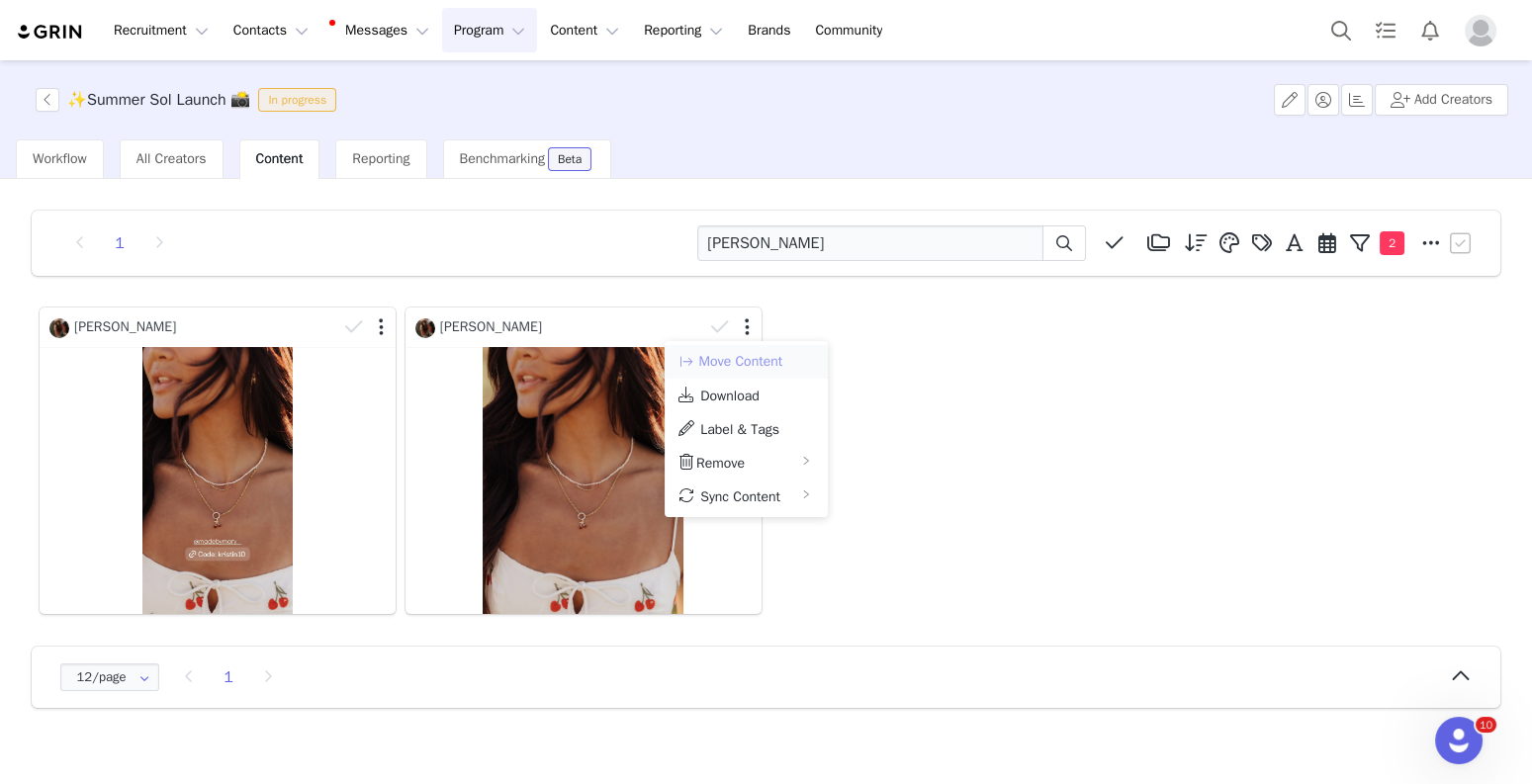 click on "Move Content" at bounding box center [730, 362] 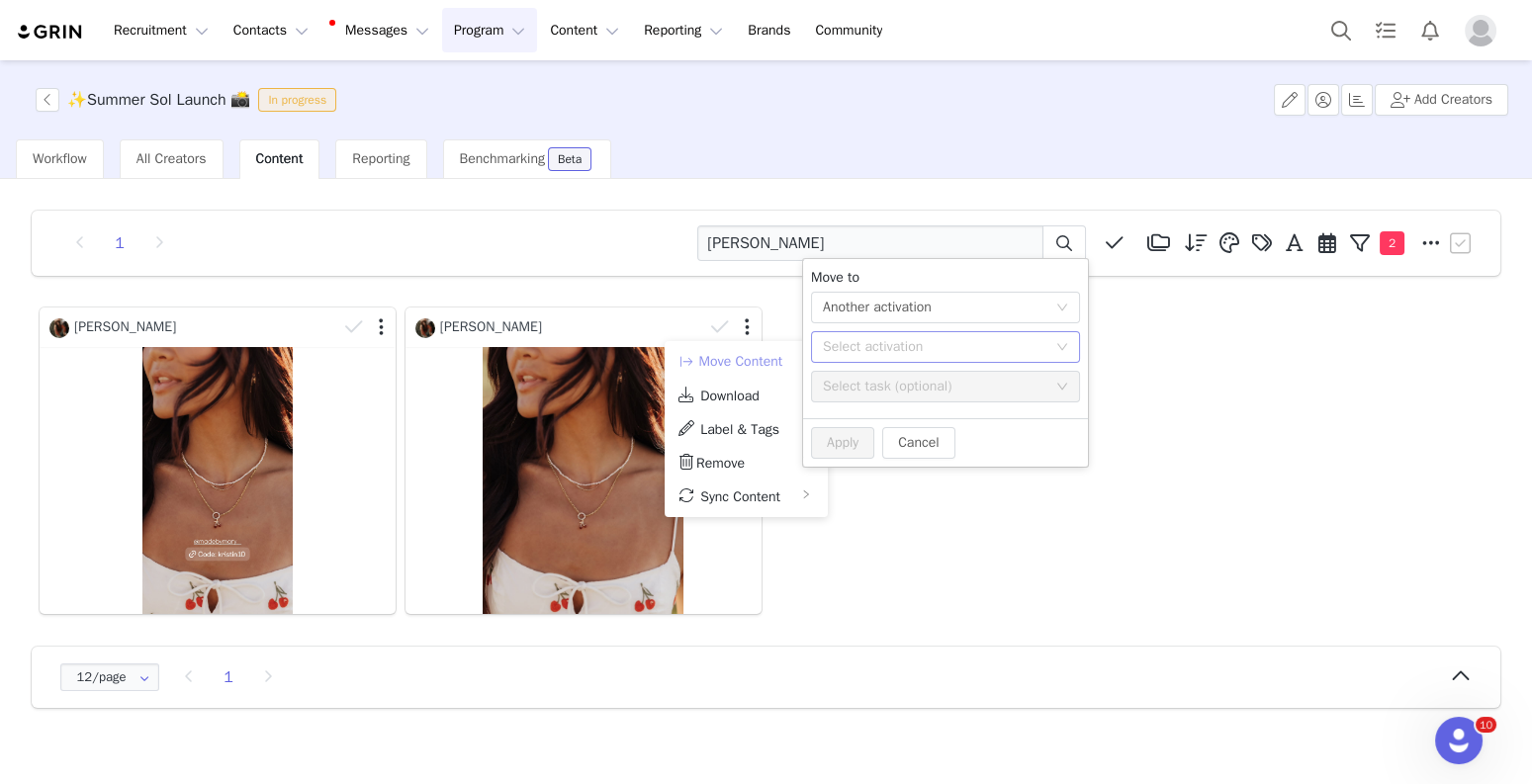 click on "Select activation" at bounding box center [935, 347] 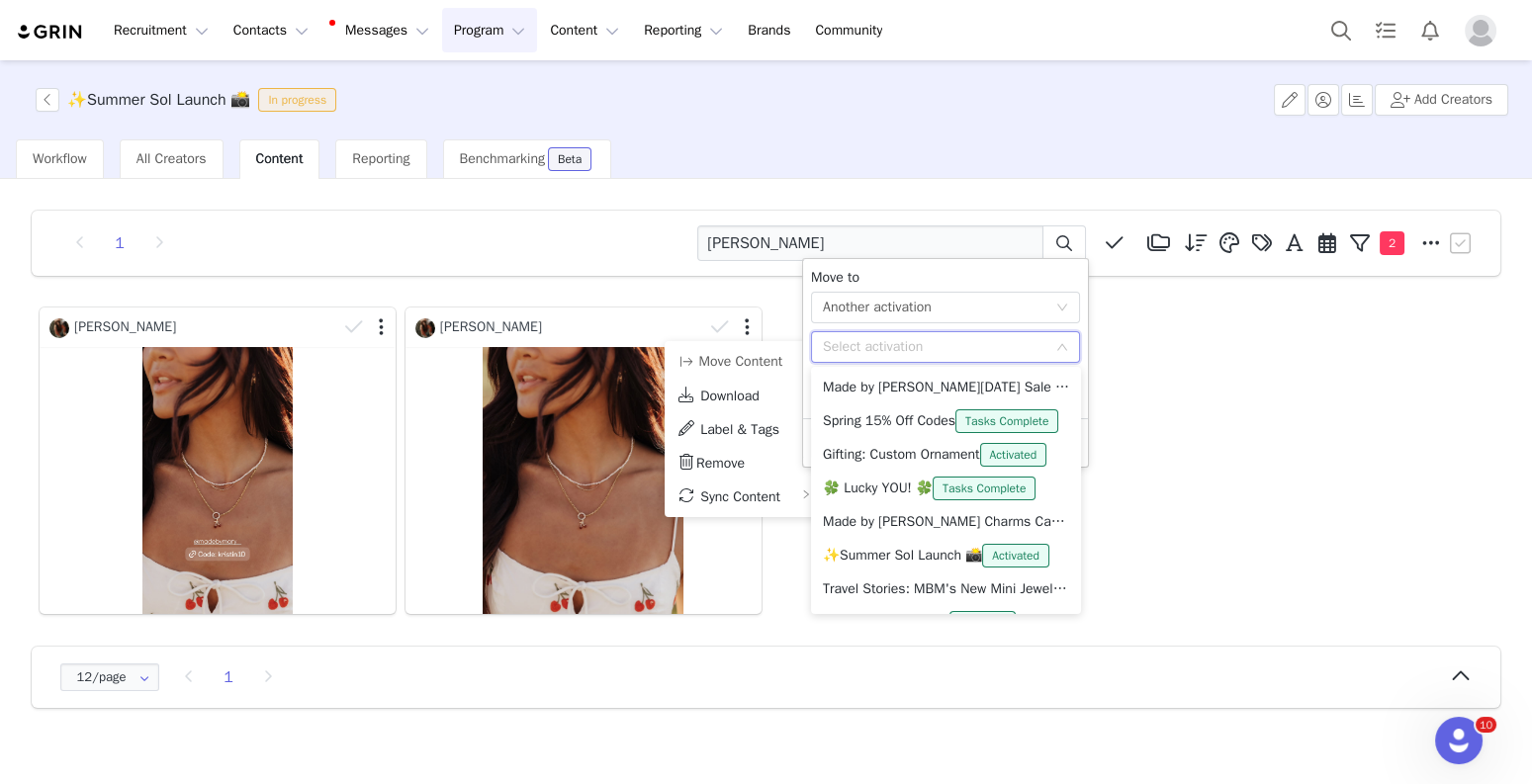 drag, startPoint x: 915, startPoint y: 453, endPoint x: 1046, endPoint y: 327, distance: 181.76083 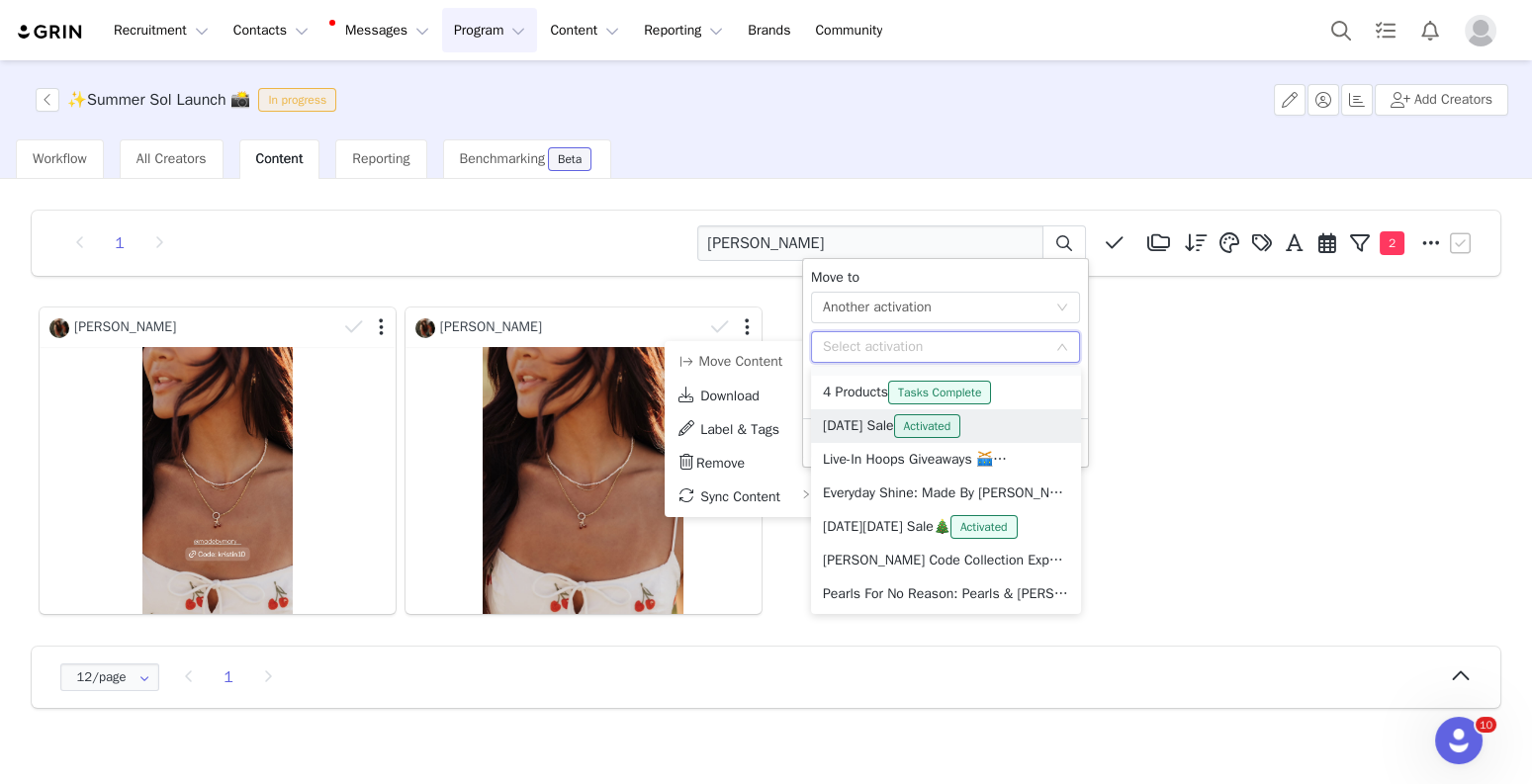 scroll, scrollTop: 429, scrollLeft: 0, axis: vertical 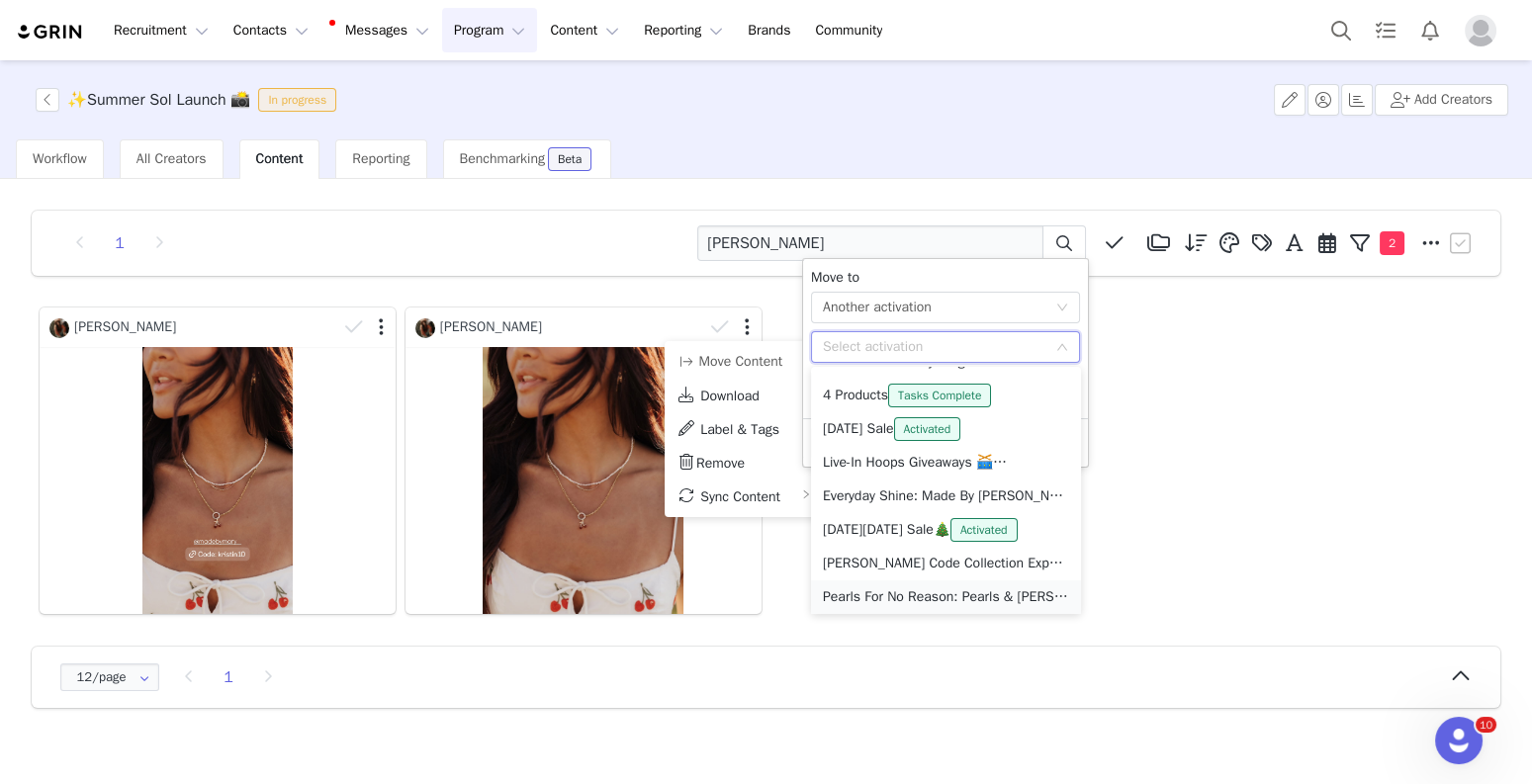 click on "Pearls For No Reason: Pearls & [PERSON_NAME] Launch 🐚🌊   Activated" at bounding box center [946, 597] 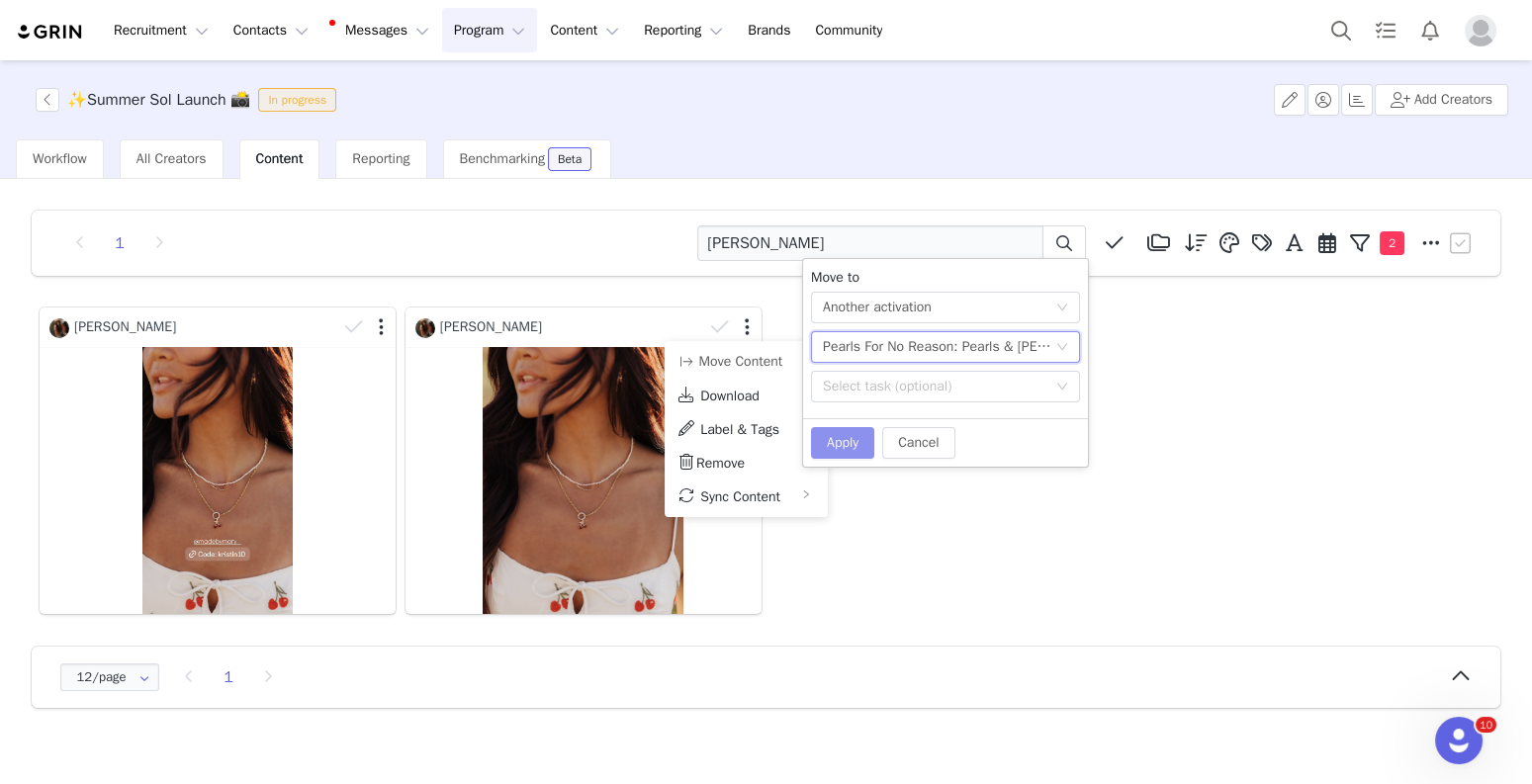 click on "Apply" at bounding box center [843, 443] 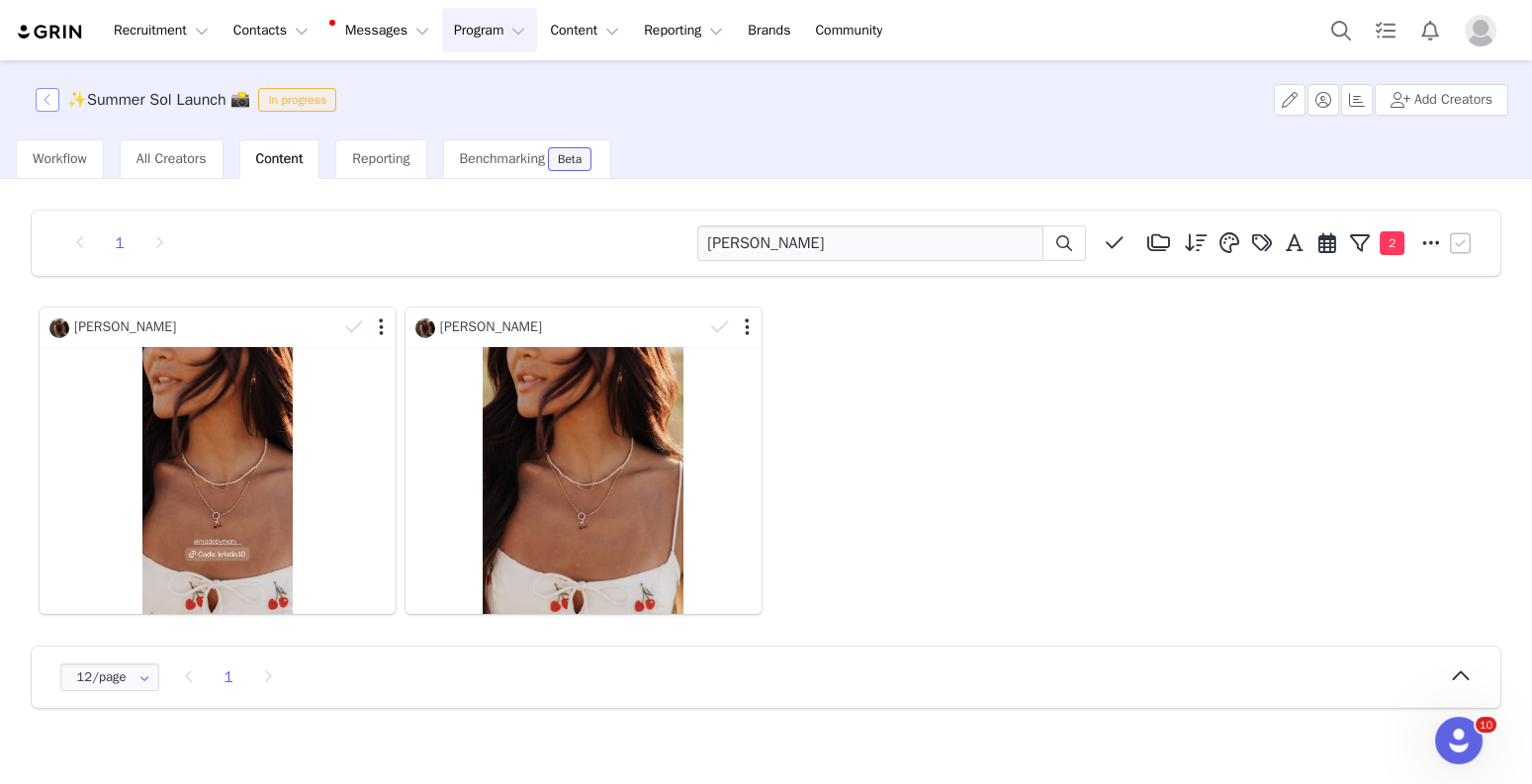 click at bounding box center [47, 100] 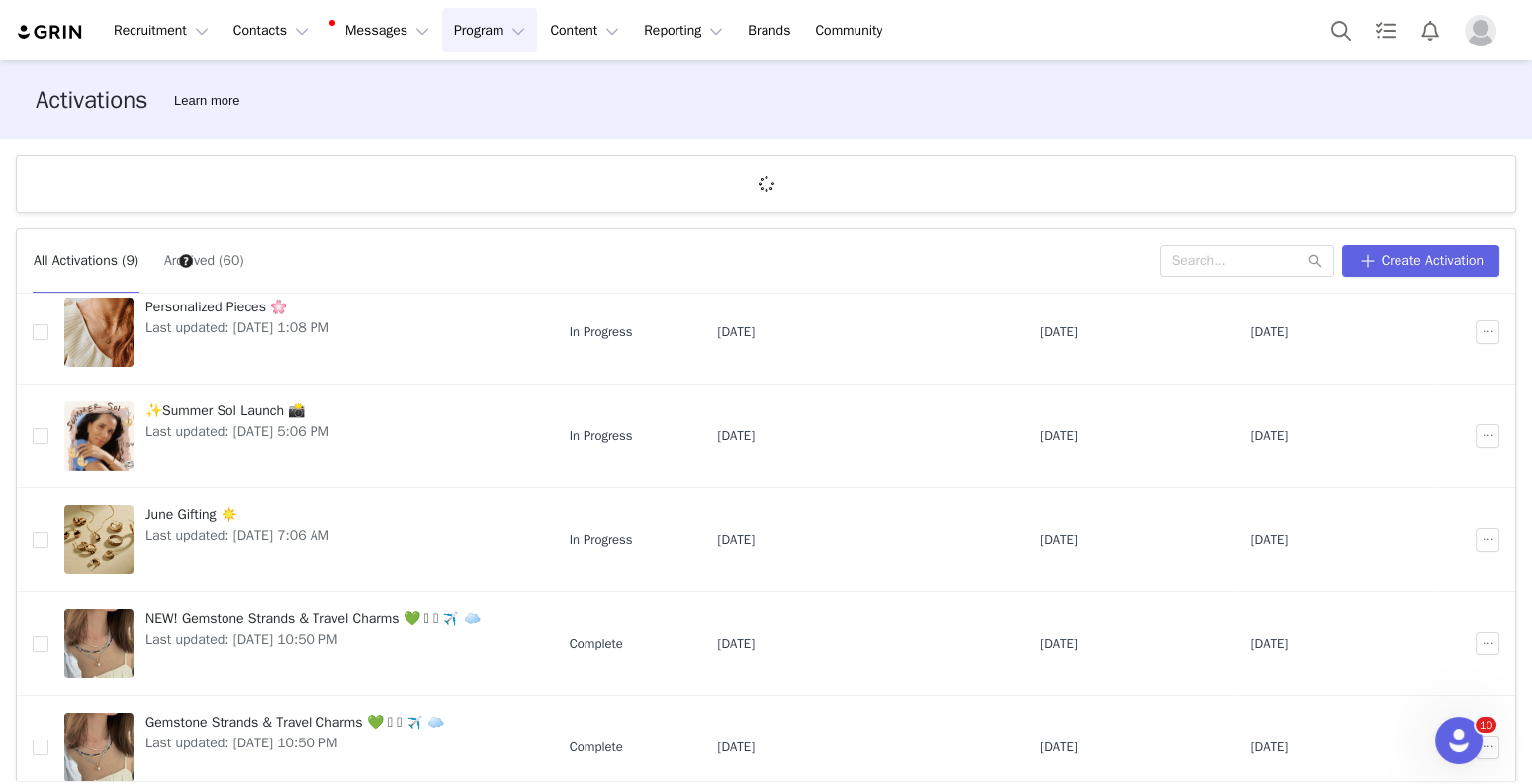 scroll, scrollTop: 487, scrollLeft: 0, axis: vertical 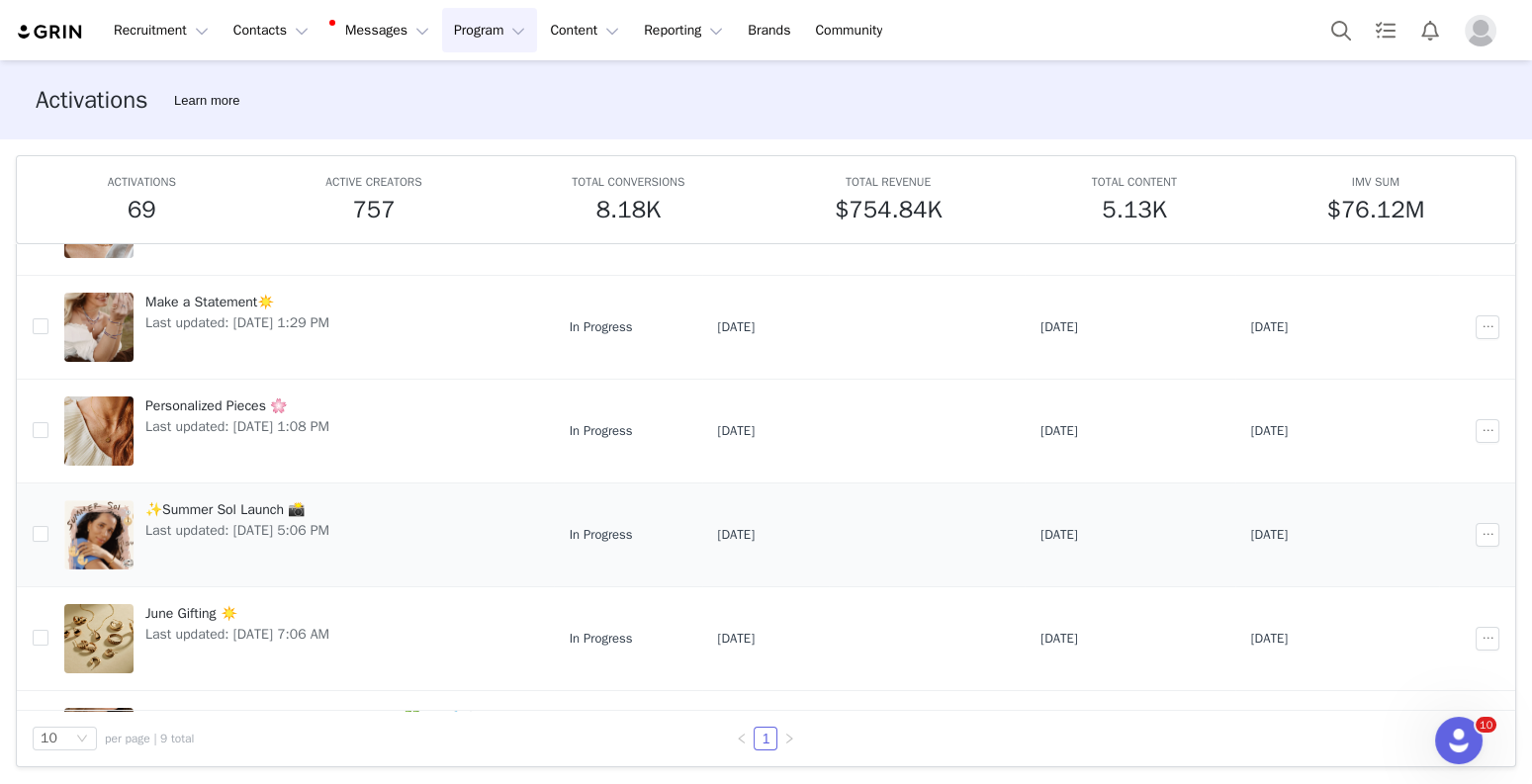 click on "✨Summer Sol Launch 📸" at bounding box center (237, 509) 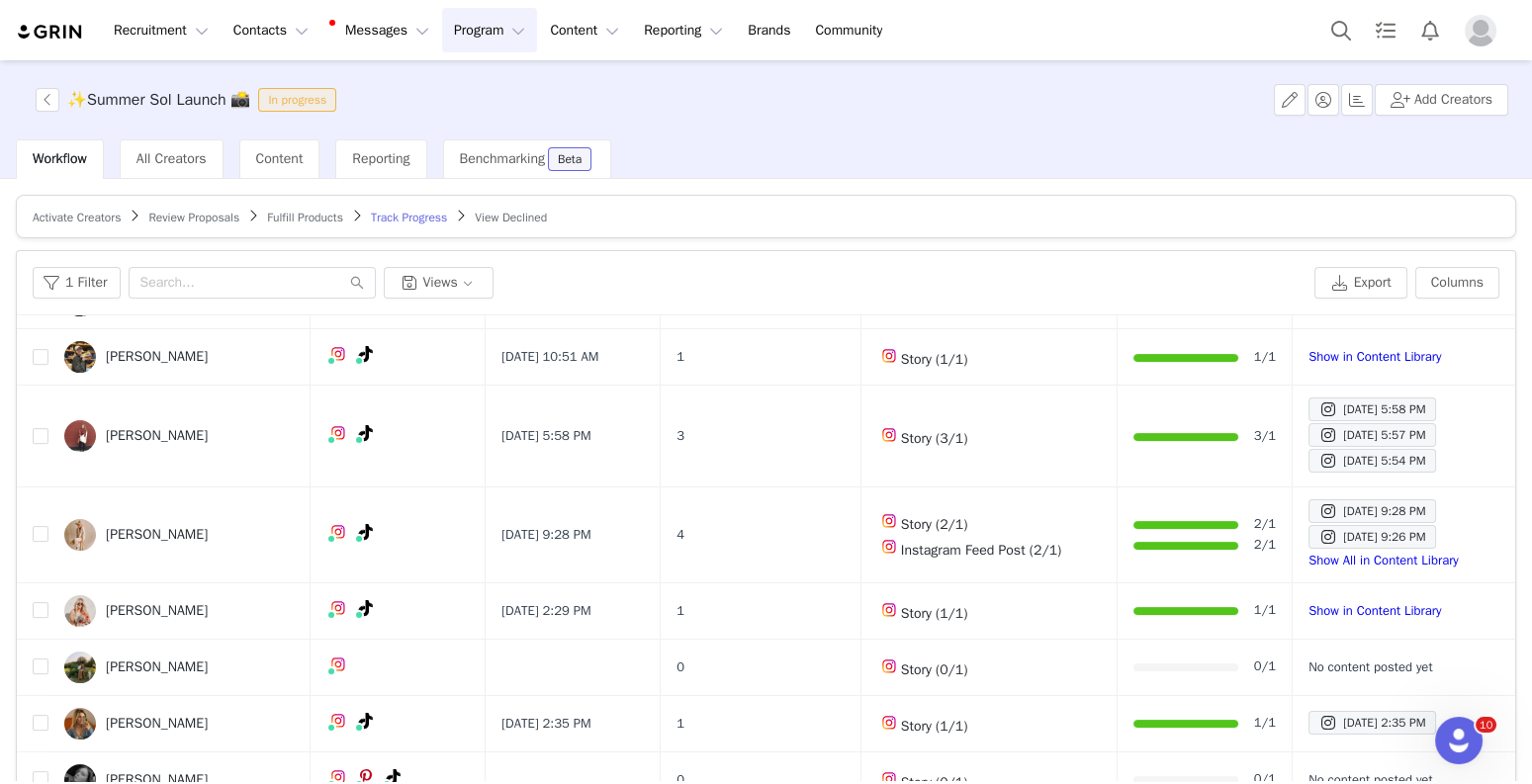 scroll, scrollTop: 1114, scrollLeft: 0, axis: vertical 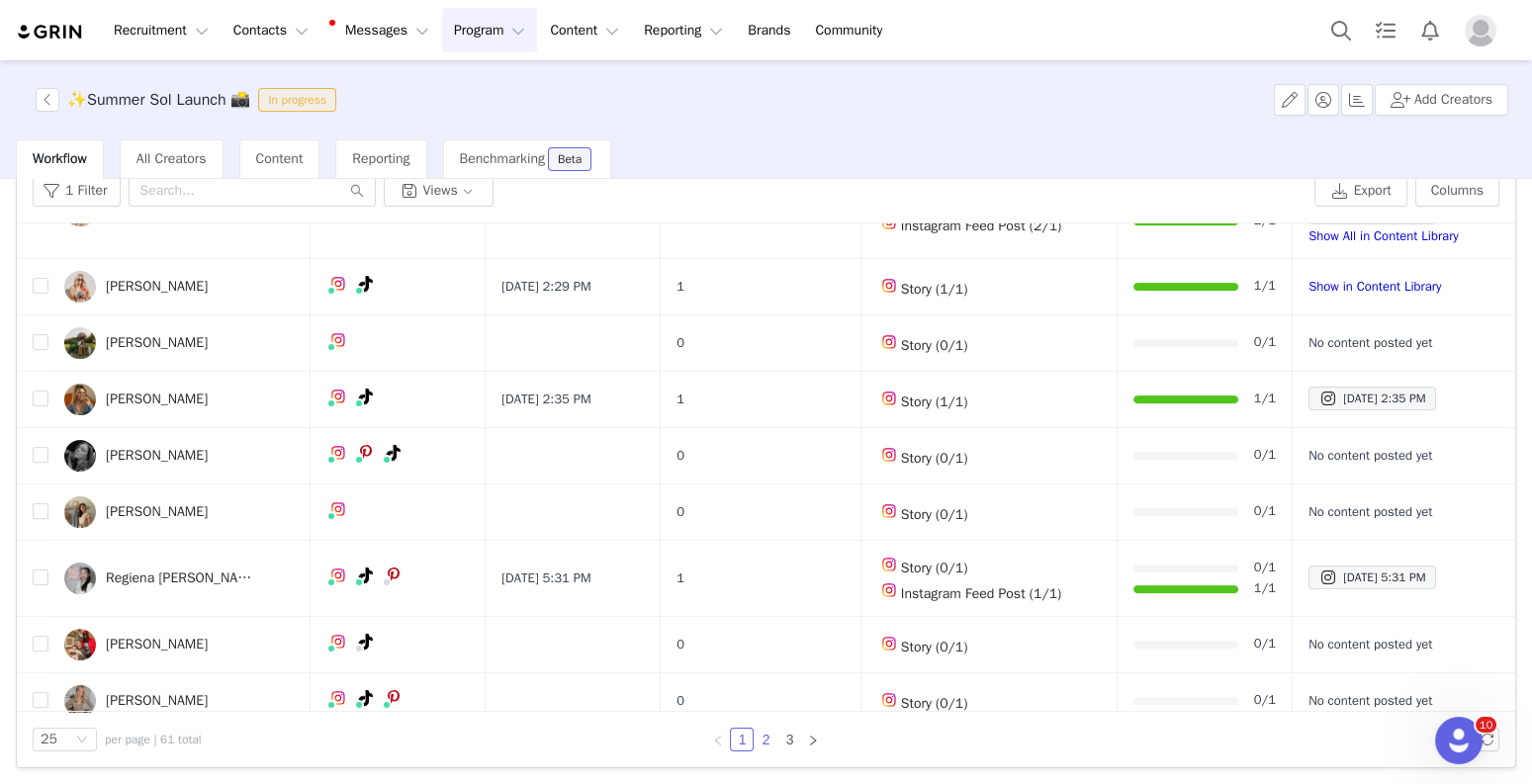click on "2" at bounding box center [766, 740] 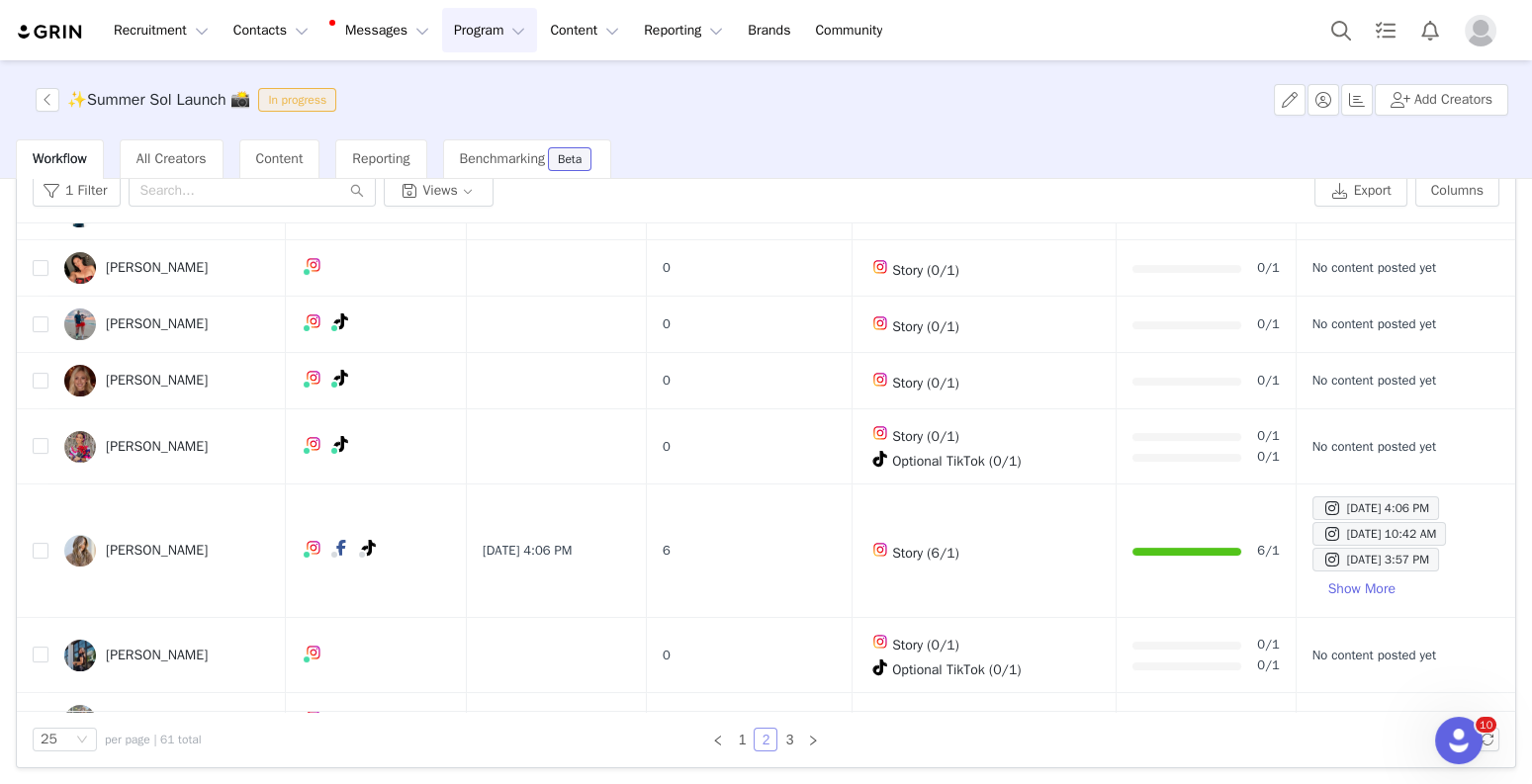scroll, scrollTop: 1290, scrollLeft: 0, axis: vertical 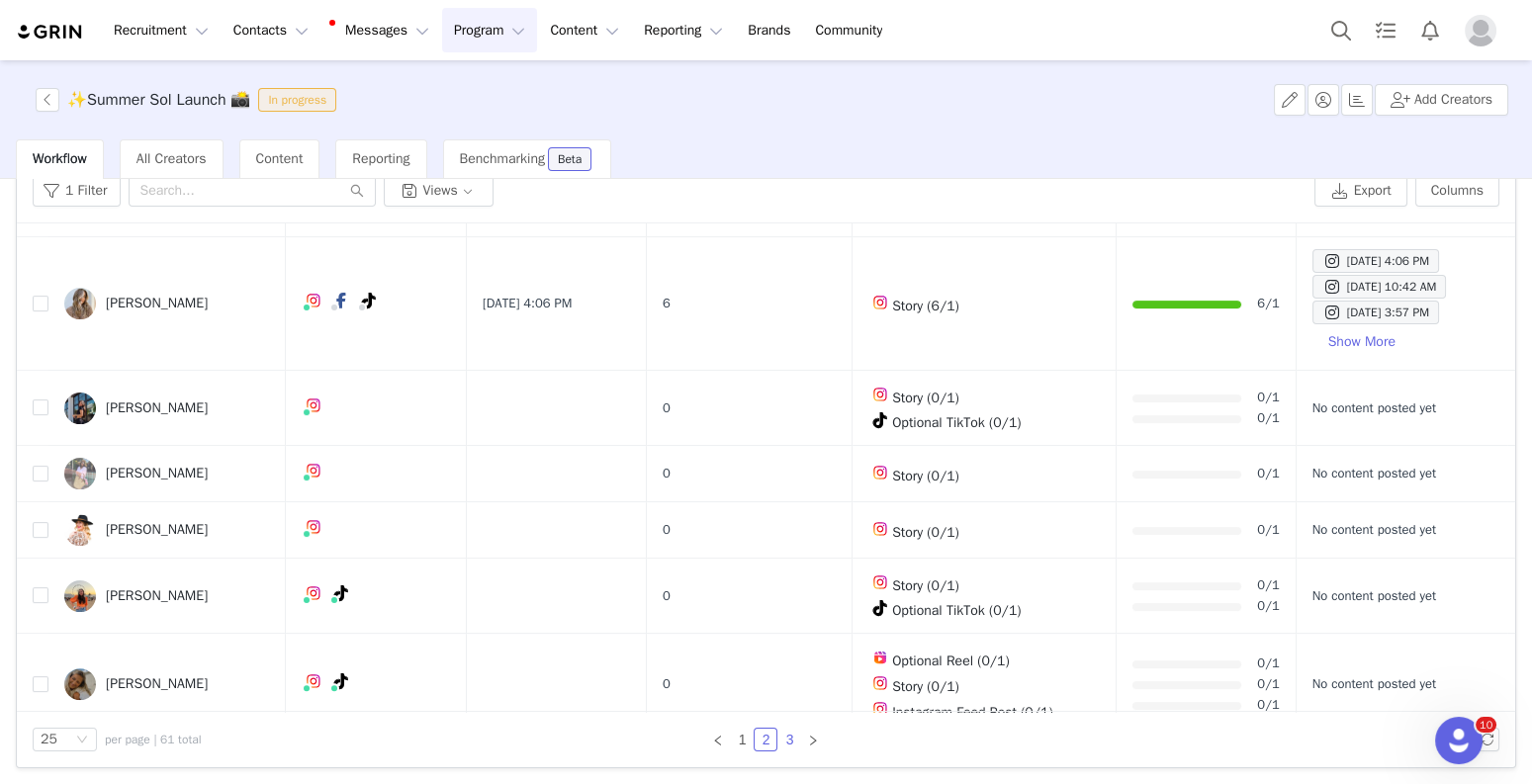 click on "3" at bounding box center (789, 740) 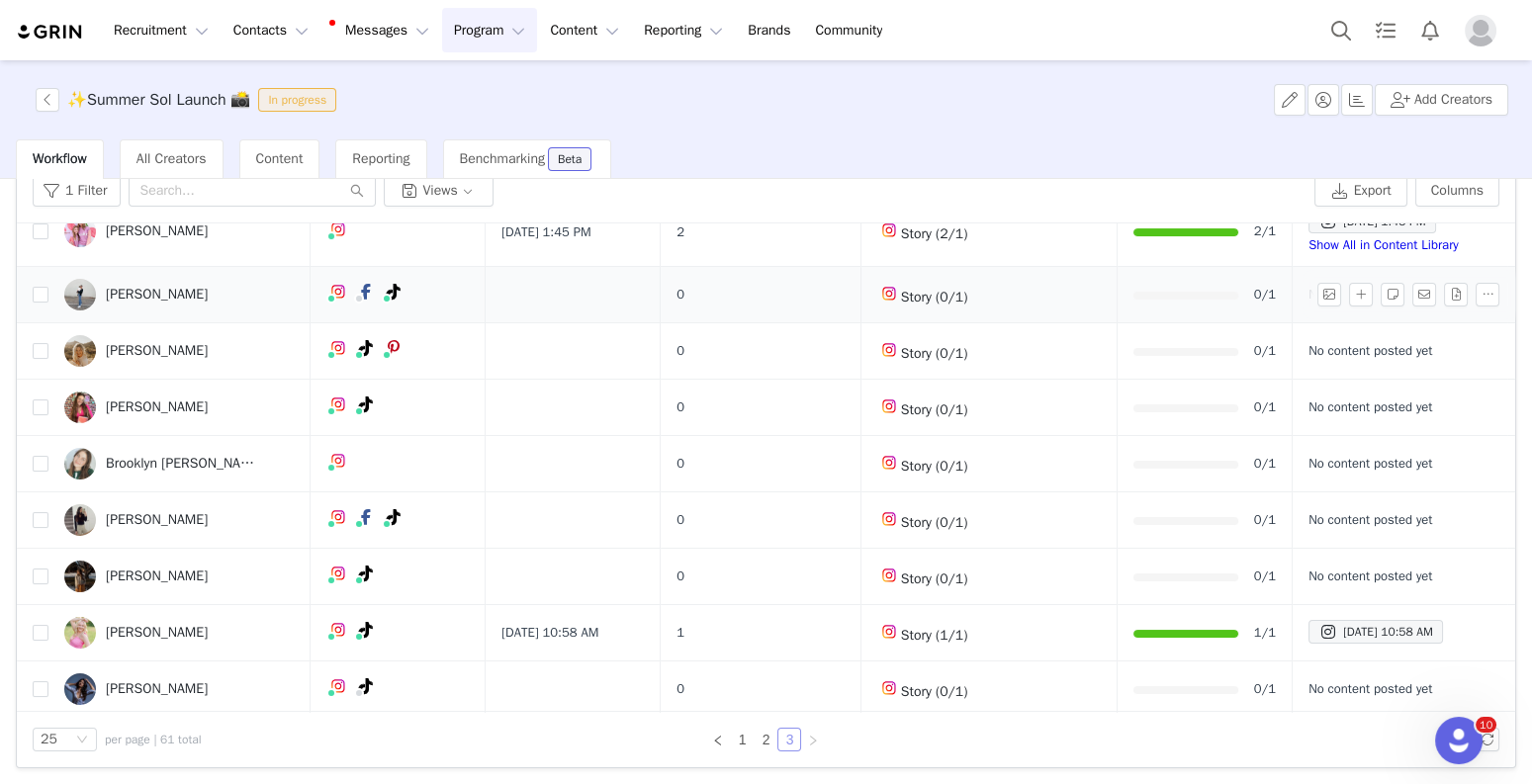 scroll, scrollTop: 327, scrollLeft: 0, axis: vertical 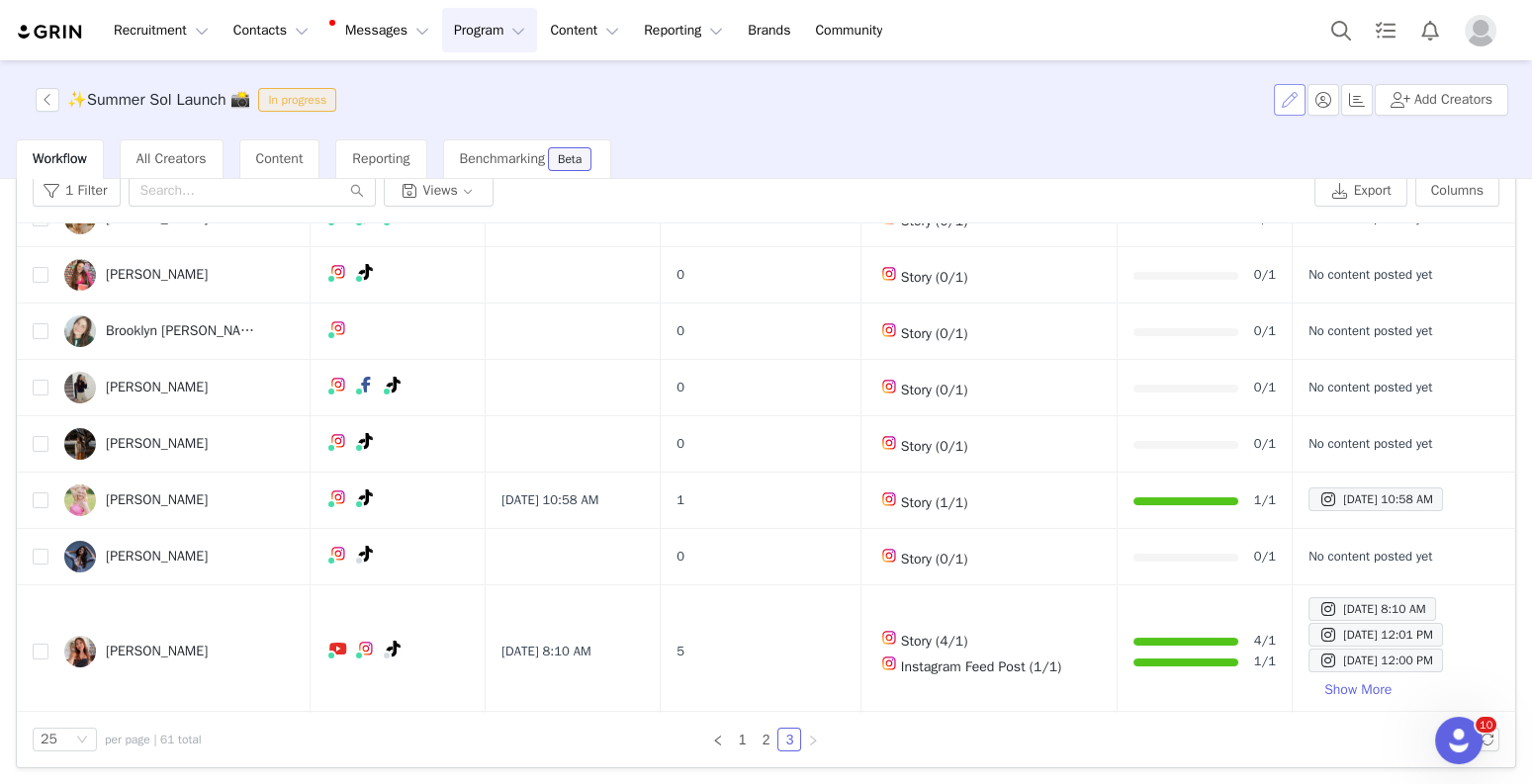 click at bounding box center [1290, 100] 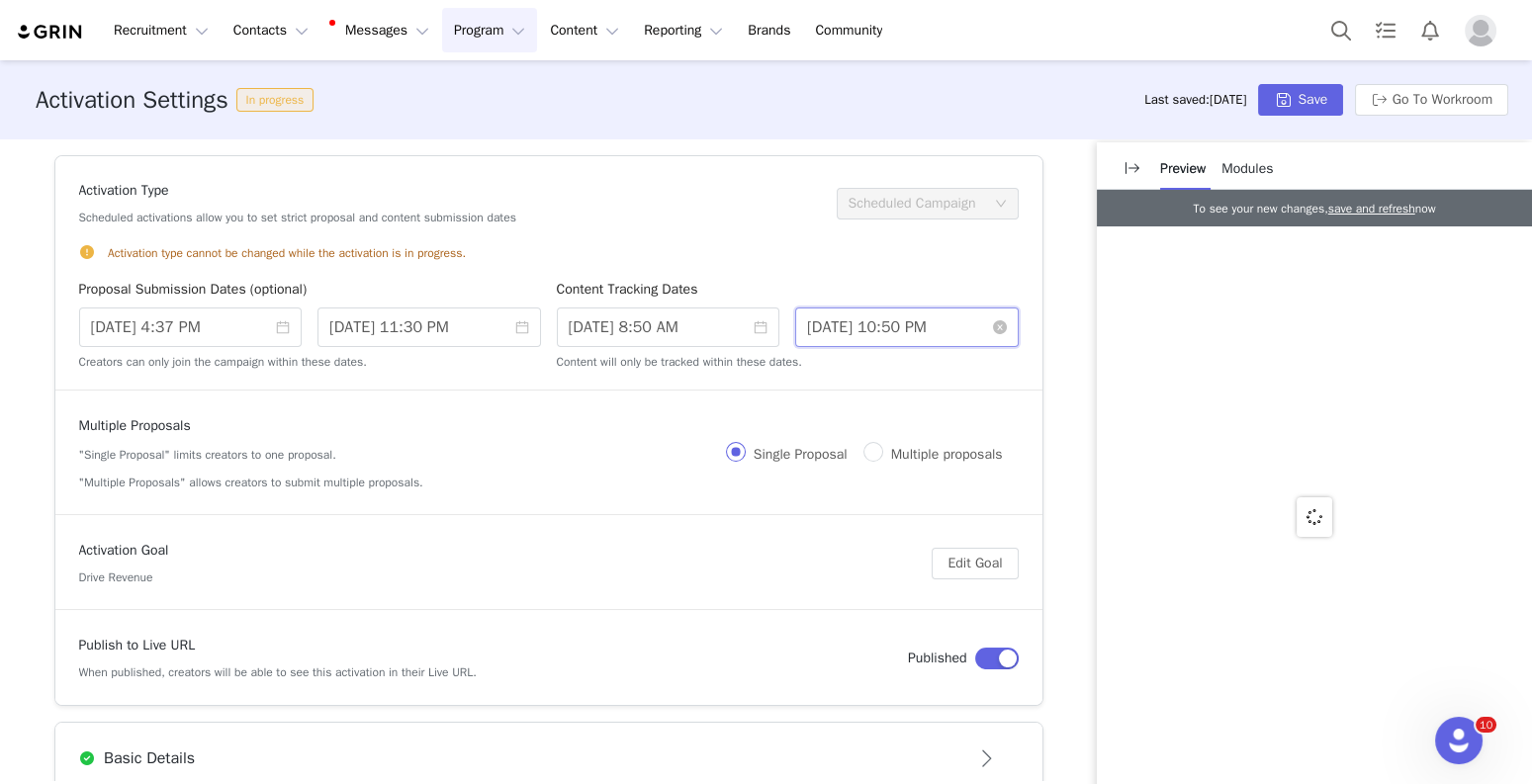 click on "[DATE] 10:50 PM" at bounding box center [907, 327] 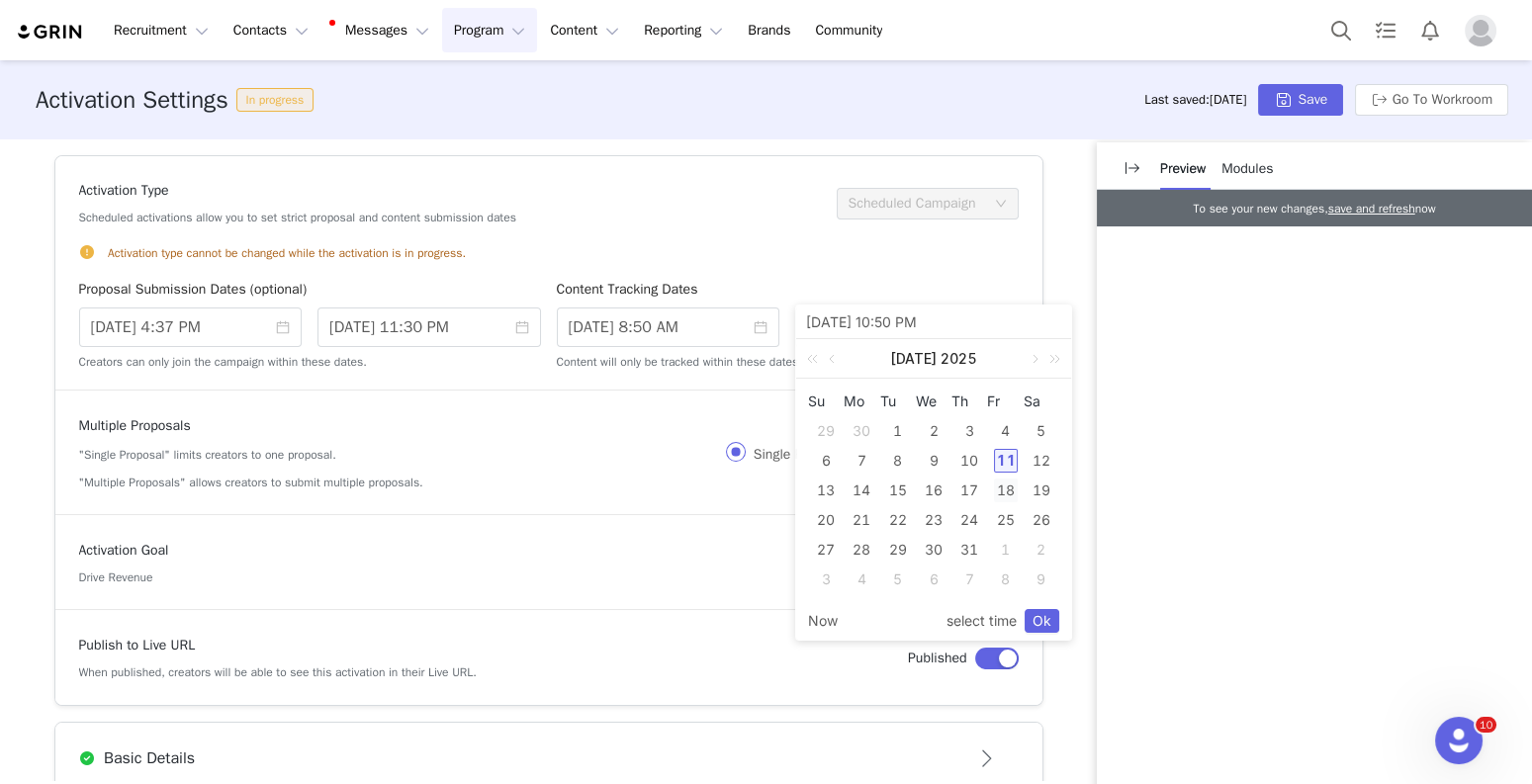 click on "18" at bounding box center (1006, 490) 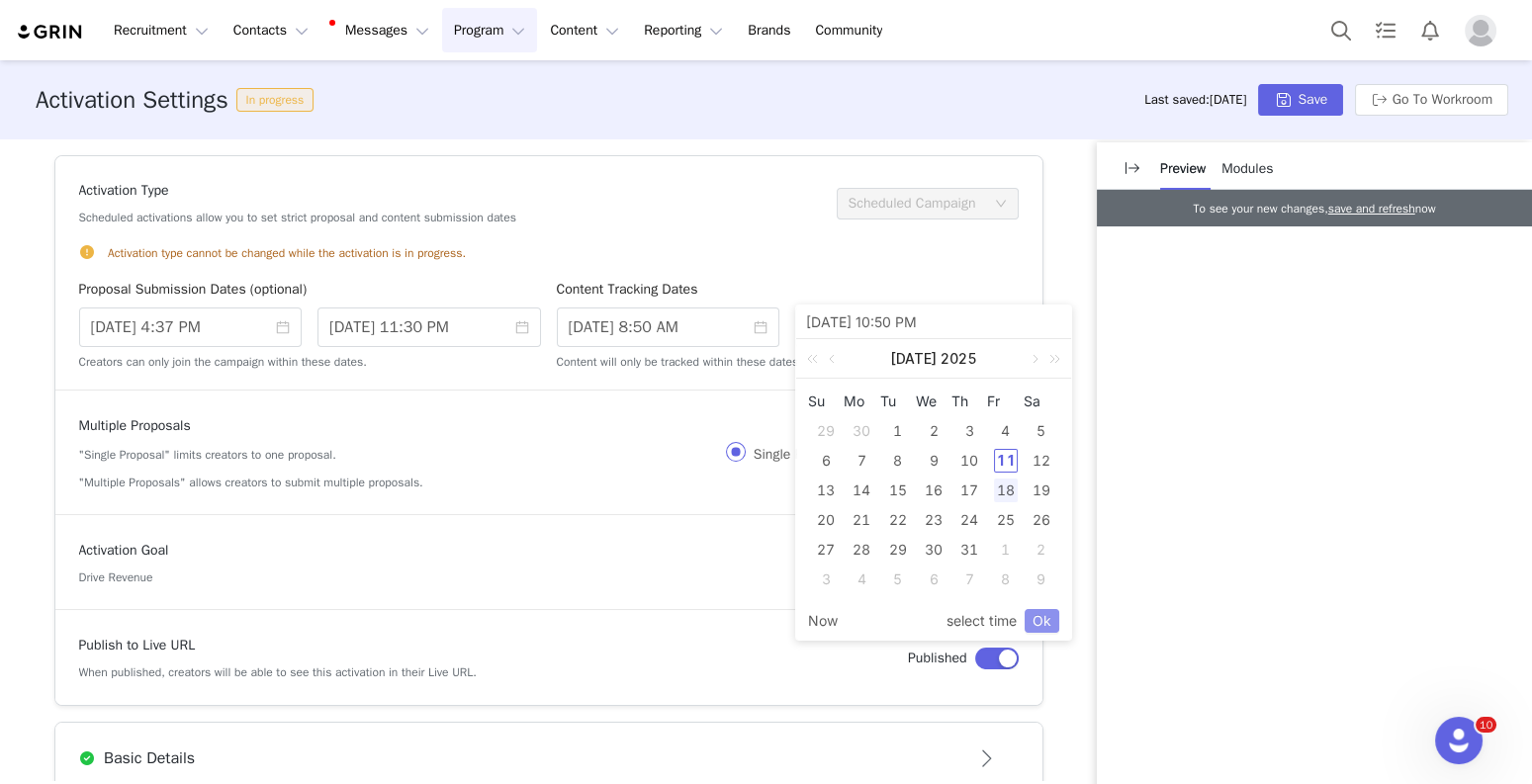 click on "Ok" at bounding box center (1041, 621) 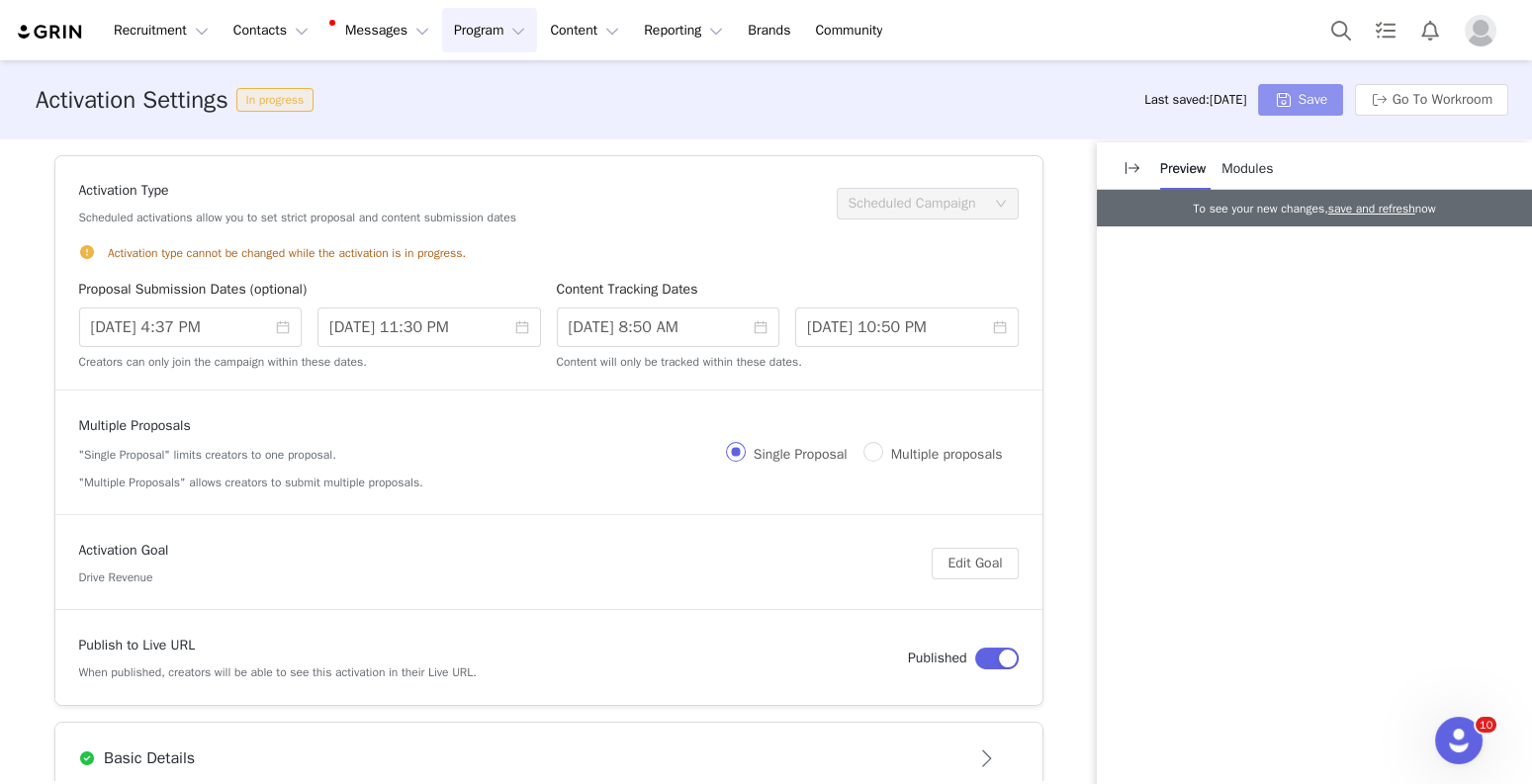 click on "Save" at bounding box center (1301, 100) 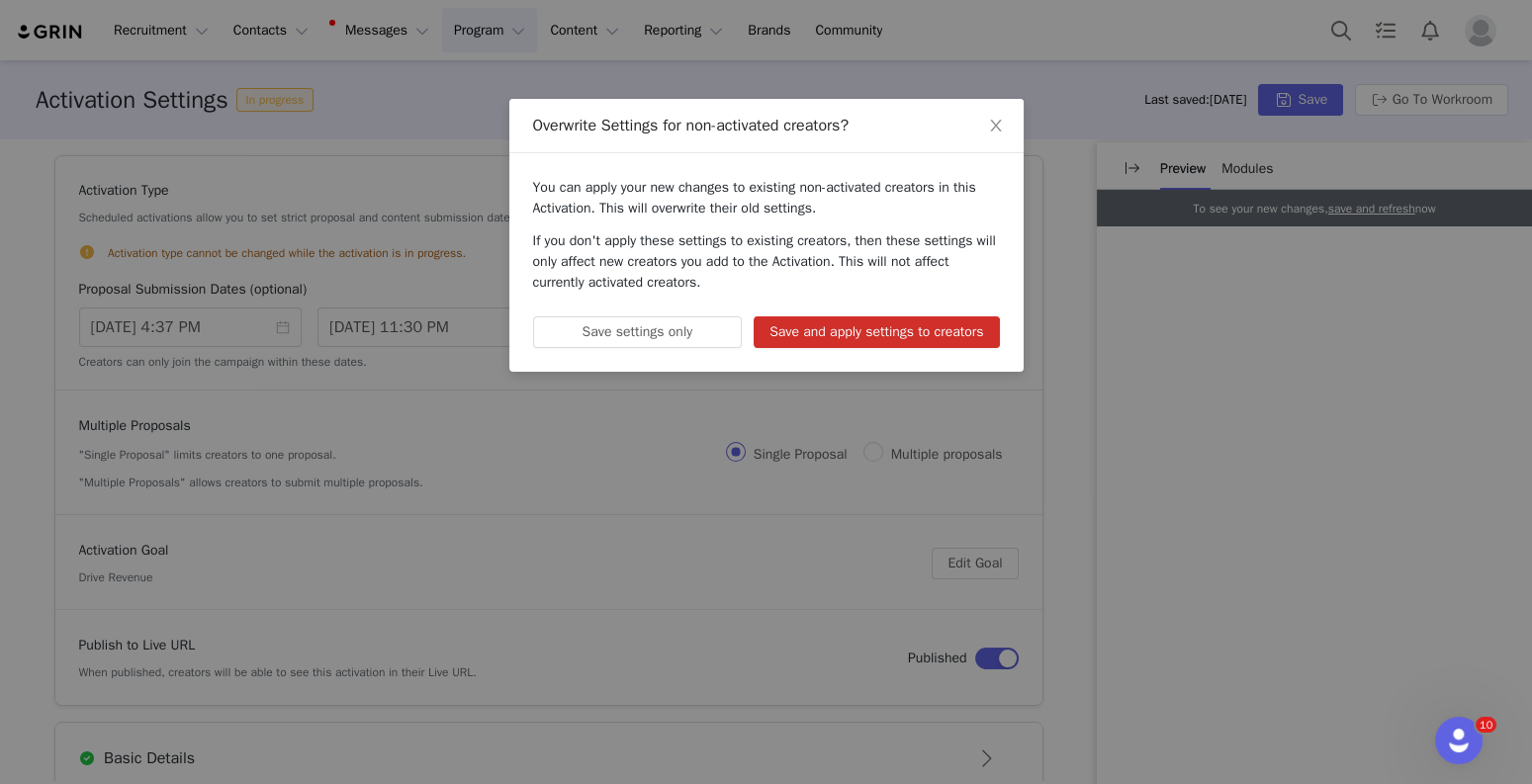 click on "Save and apply settings to creators" at bounding box center (876, 332) 